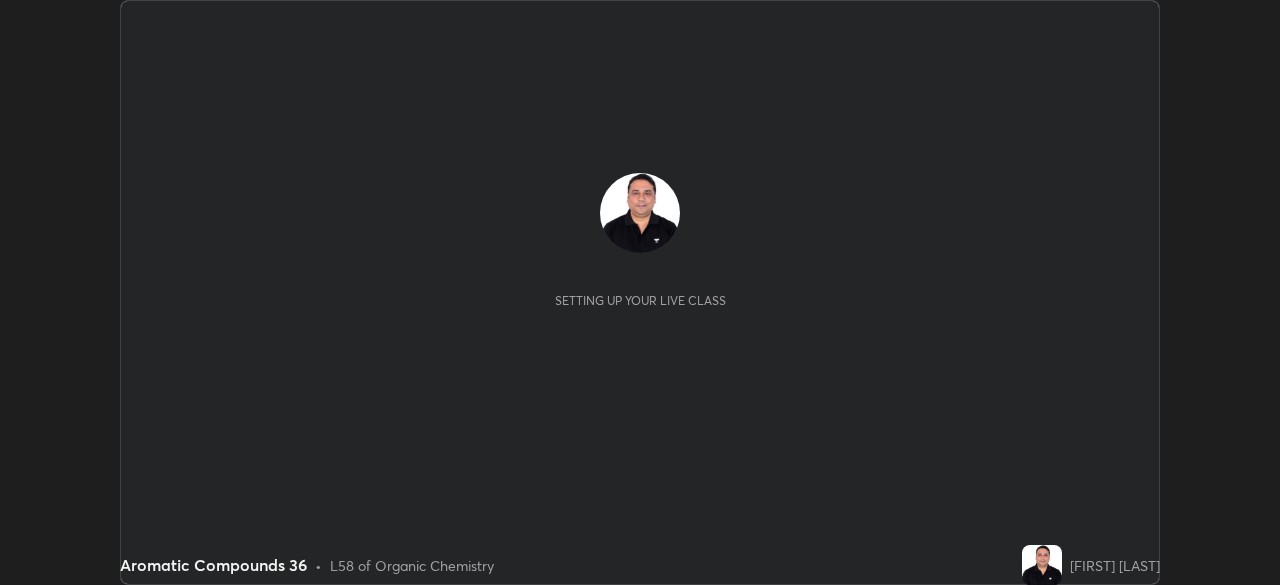 scroll, scrollTop: 0, scrollLeft: 0, axis: both 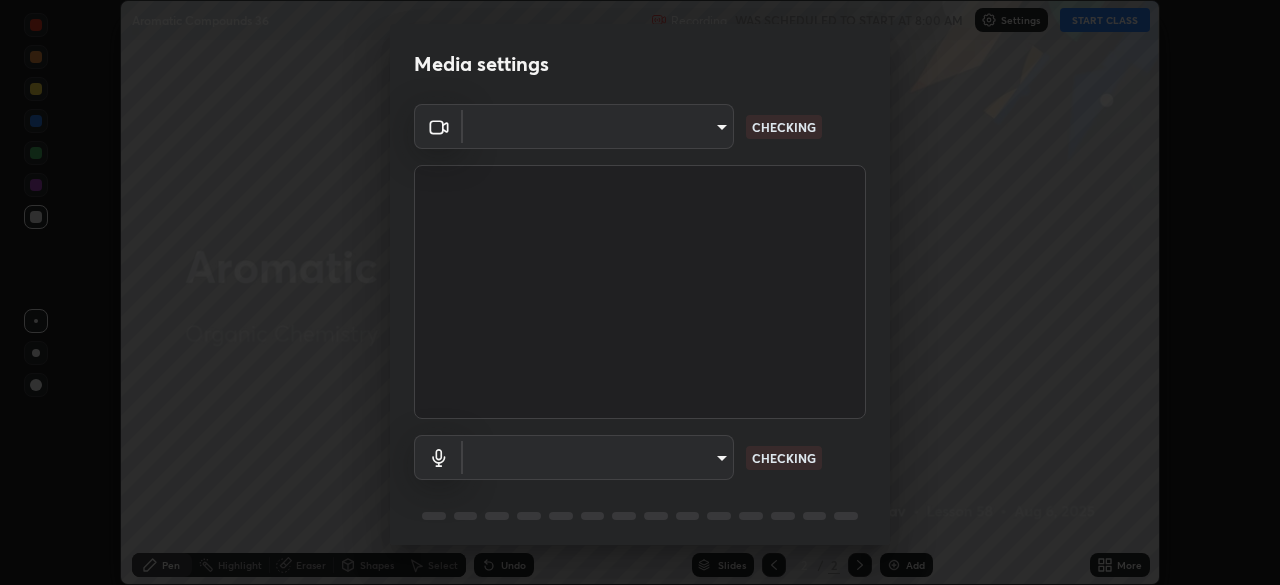 type on "5a3b26b24554f8cf6e797ef24758c72d9ac35fc194b839c1ab14931f8614fd13" 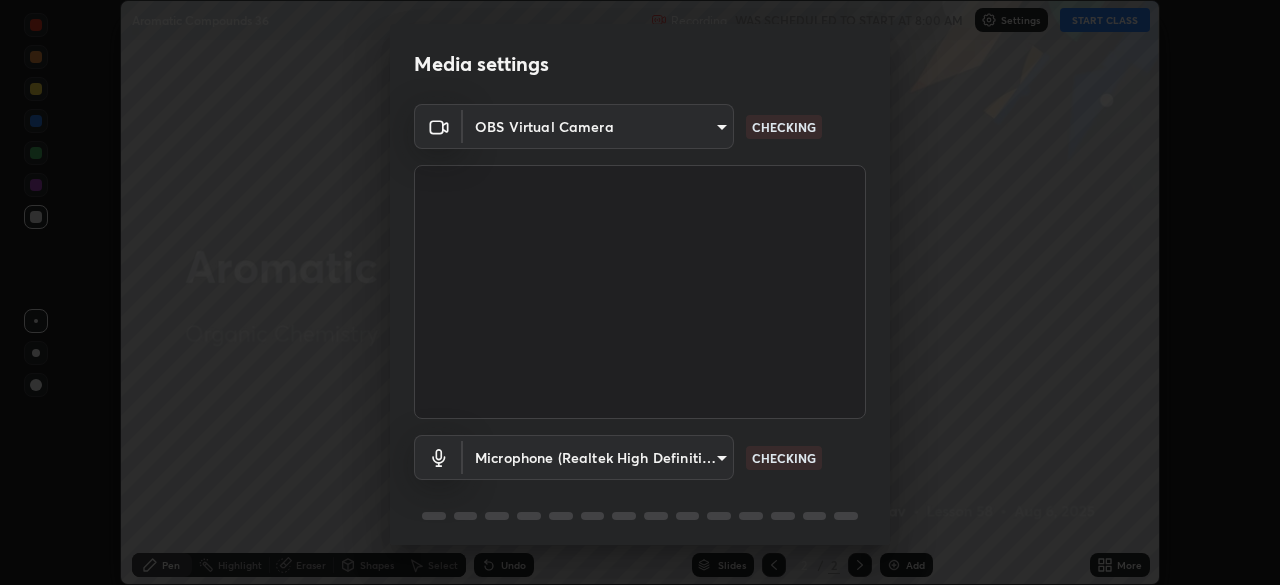 click on "Erase all Aromatic Compounds 36 Recording WAS SCHEDULED TO START AT  8:00 AM Settings START CLASS Setting up your live class Aromatic Compounds 36 • L58 of Organic Chemistry [FIRST] [LAST] Pen Highlight Eraser Shapes Select Undo Slides 2 / 2 Add More No doubts shared Encourage your learners to ask a doubt for better clarity Report an issue Reason for reporting Buffering Chat not working Audio - Video sync issue Educator video quality low ​ Attach an image Report Media settings OBS Virtual Camera [HASH] CHECKING Microphone (Realtek High Definition Audio) [HASH] CHECKING 1 / 5 Next" at bounding box center (640, 292) 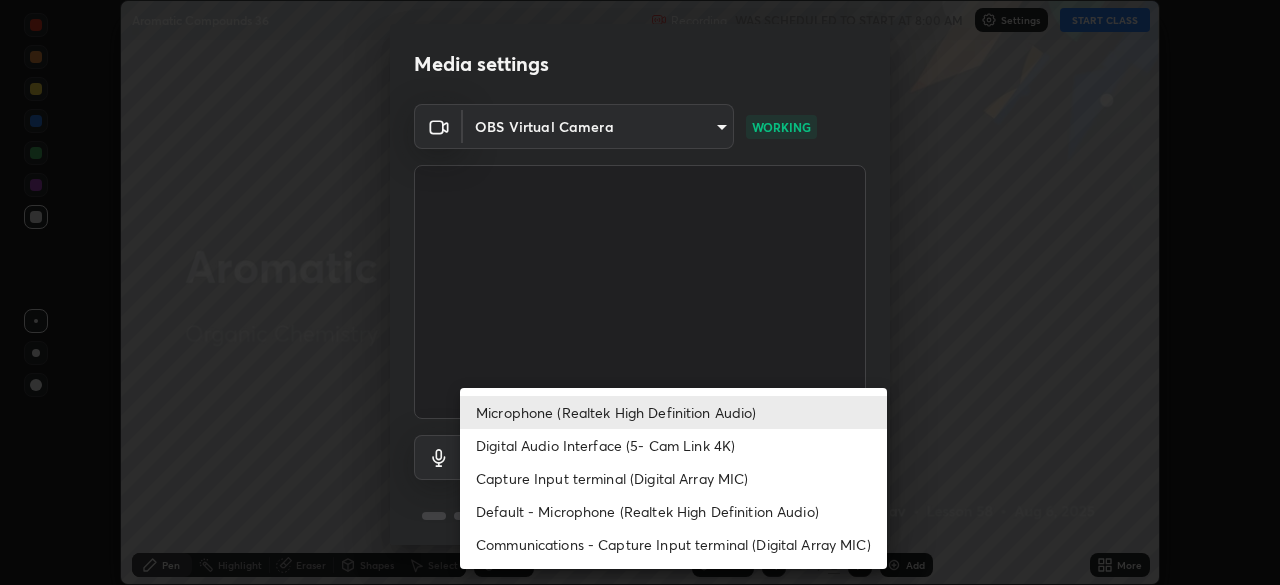 click on "Default - Microphone (Realtek High Definition Audio)" at bounding box center [673, 511] 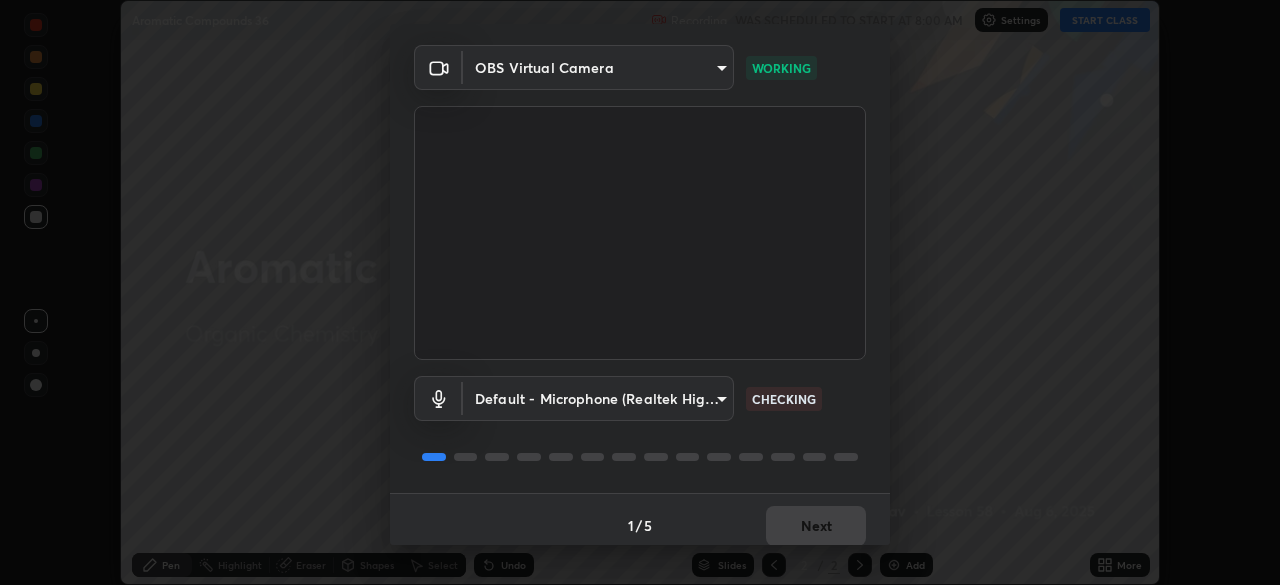 scroll, scrollTop: 62, scrollLeft: 0, axis: vertical 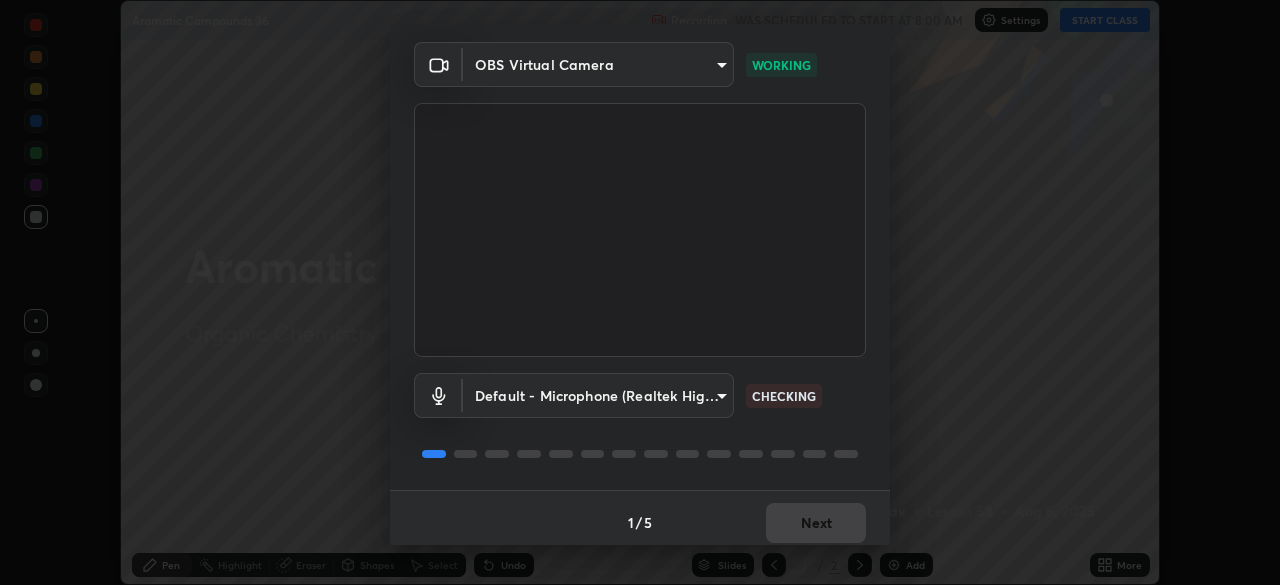 click at bounding box center [640, 230] 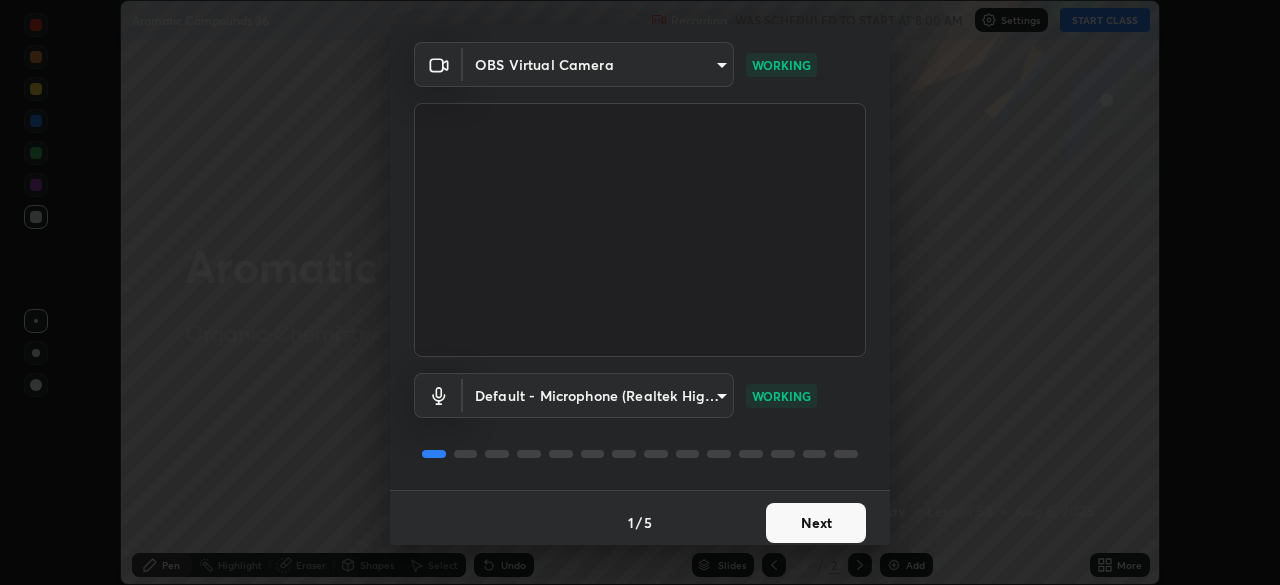click on "Next" at bounding box center [816, 523] 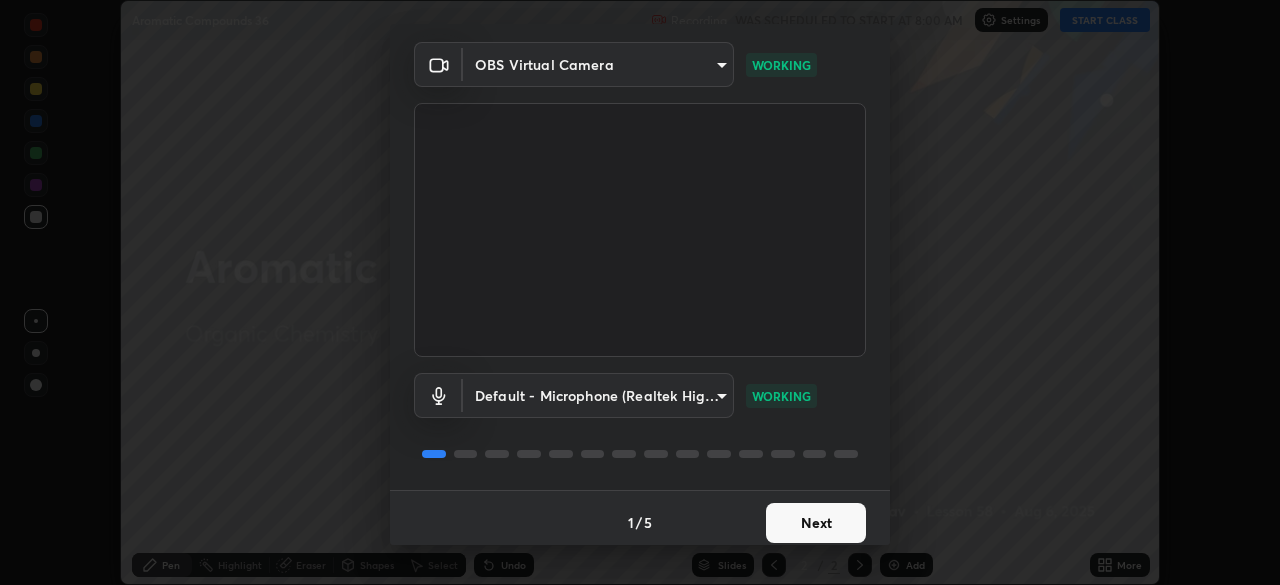 scroll, scrollTop: 0, scrollLeft: 0, axis: both 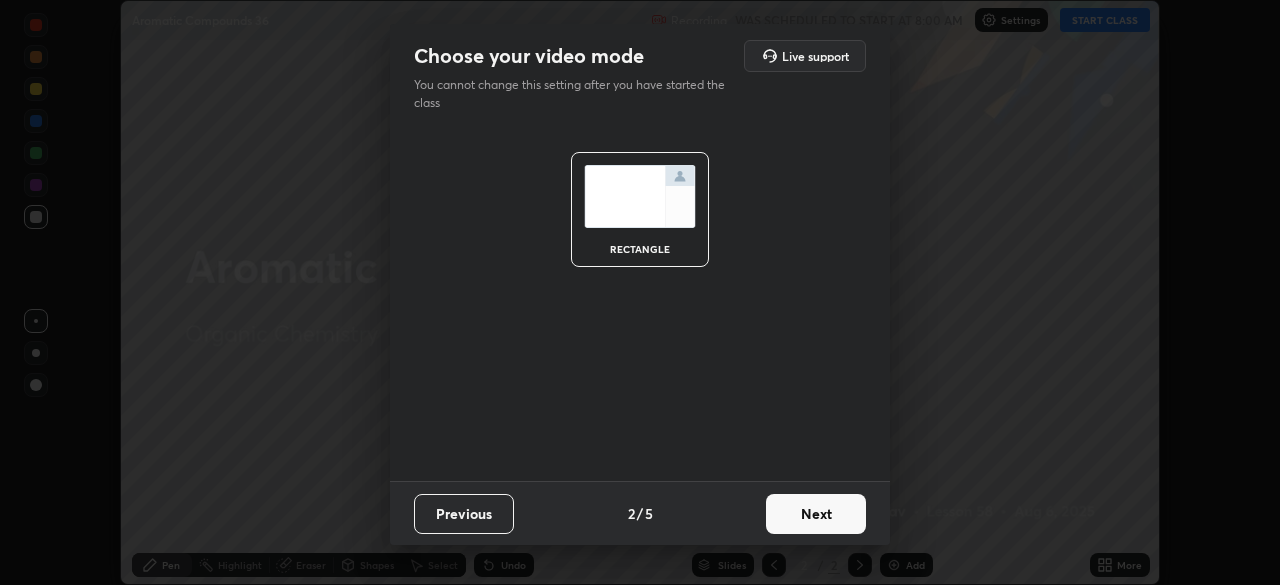 click on "Next" at bounding box center [816, 514] 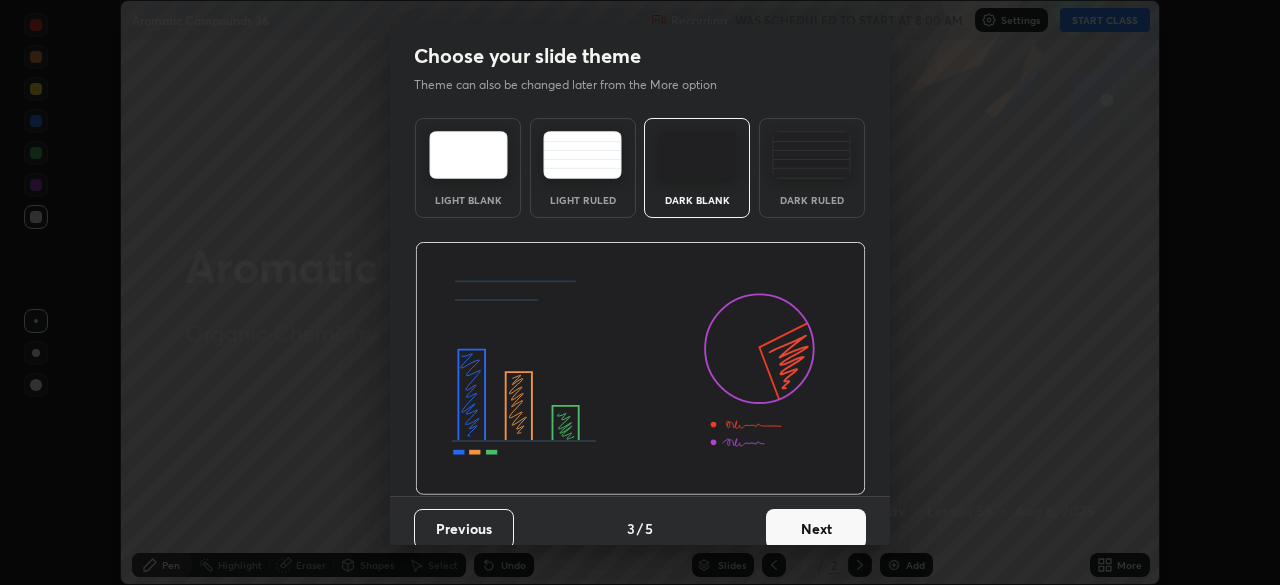 click on "Next" at bounding box center [816, 529] 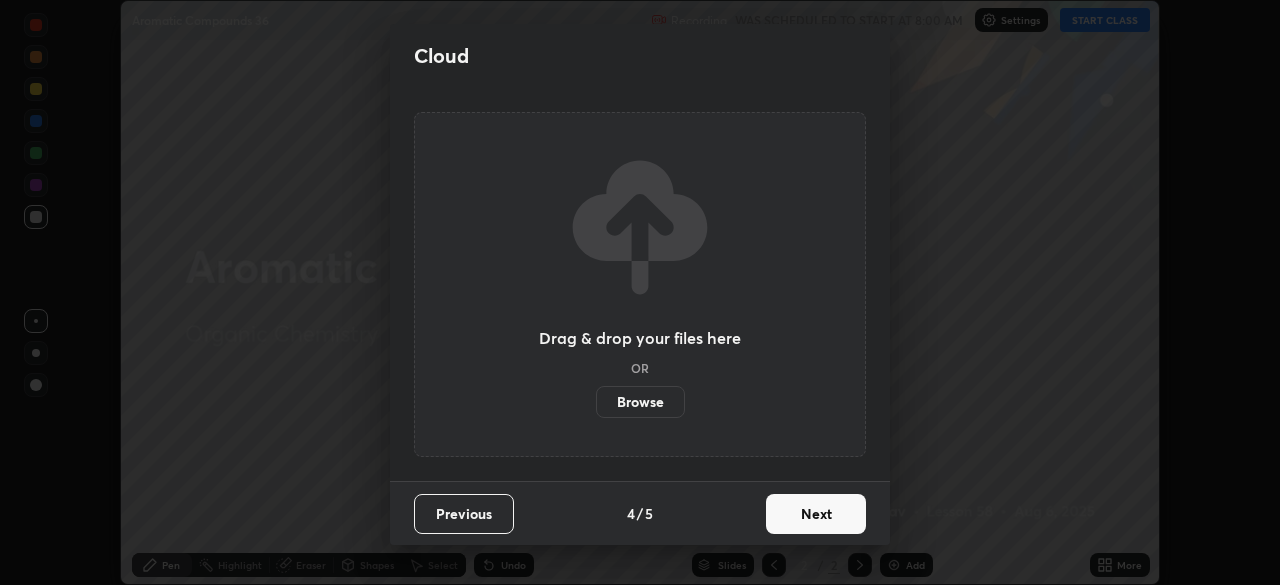 click on "Next" at bounding box center (816, 514) 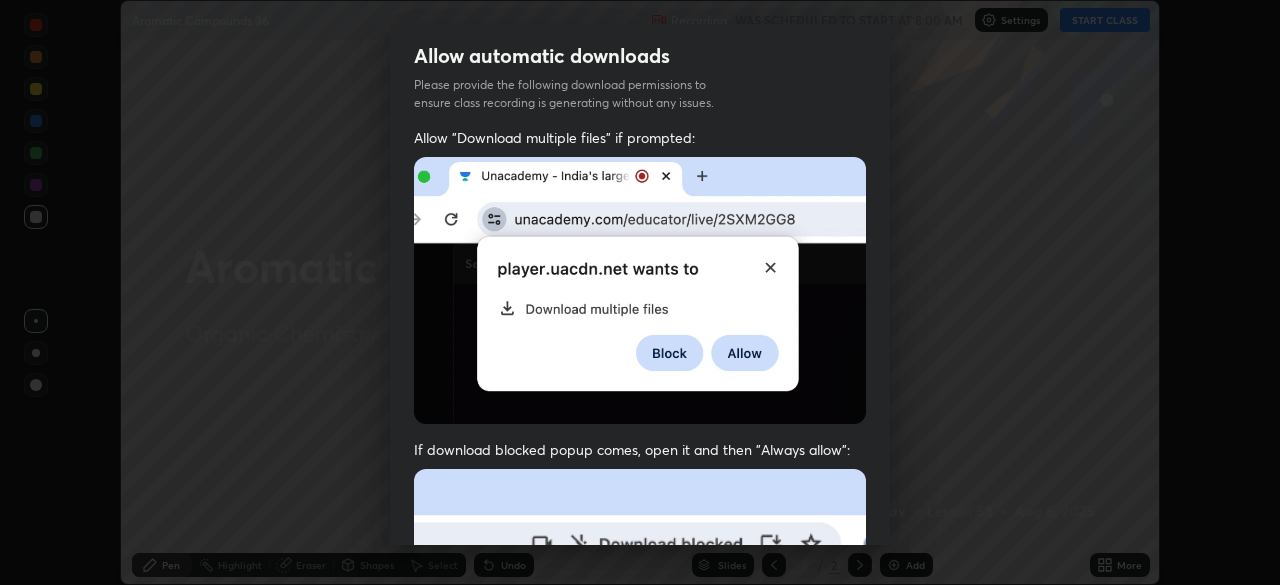 click at bounding box center [640, 687] 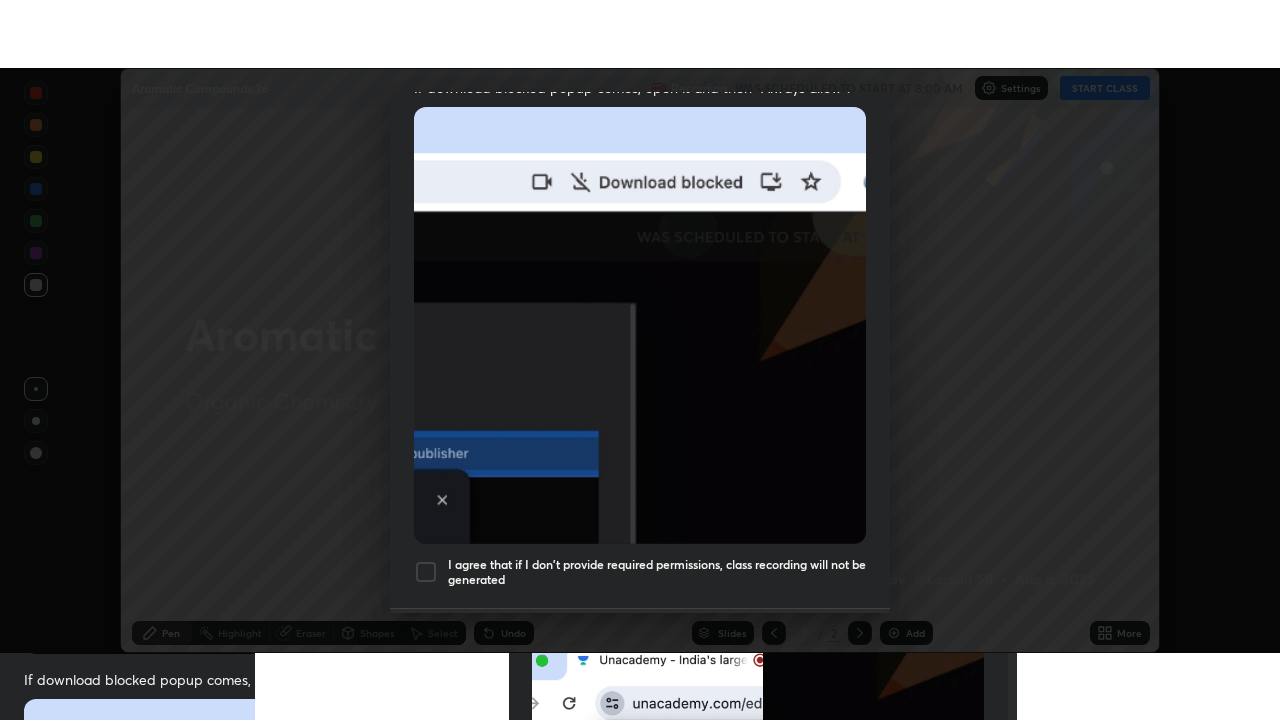 scroll, scrollTop: 479, scrollLeft: 0, axis: vertical 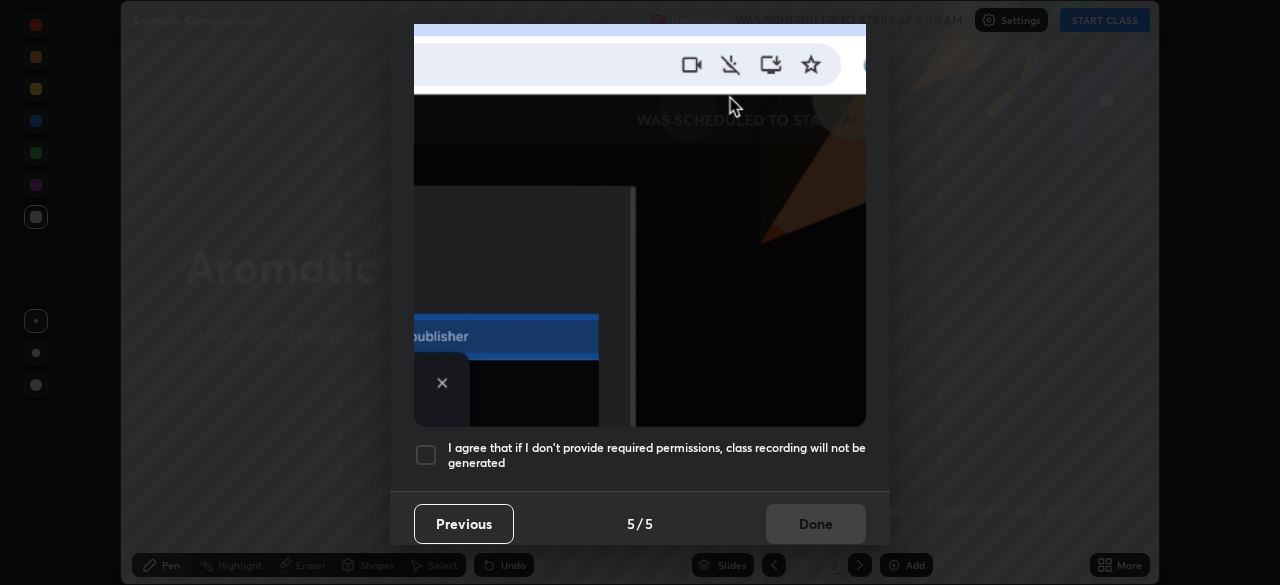 click at bounding box center [426, 455] 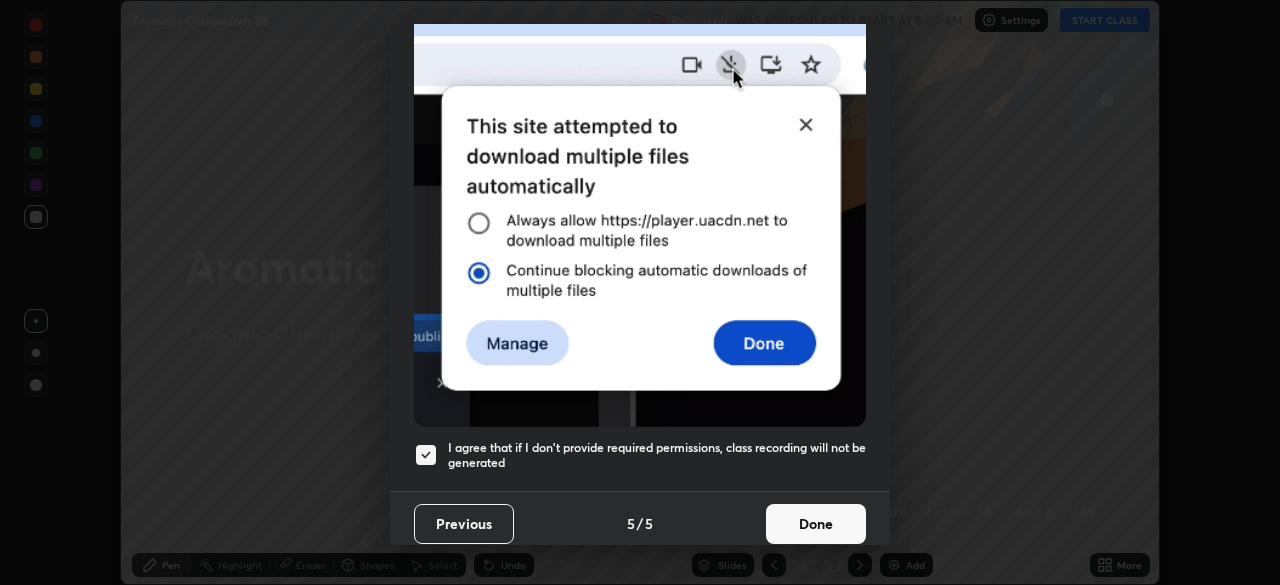 click on "Done" at bounding box center [816, 524] 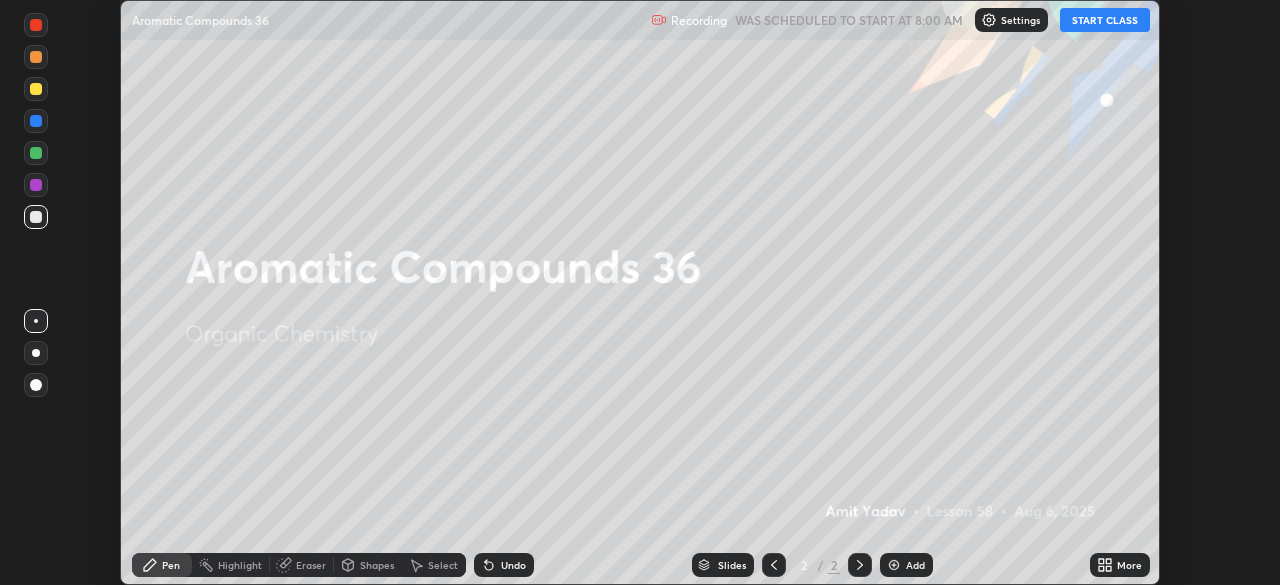 click 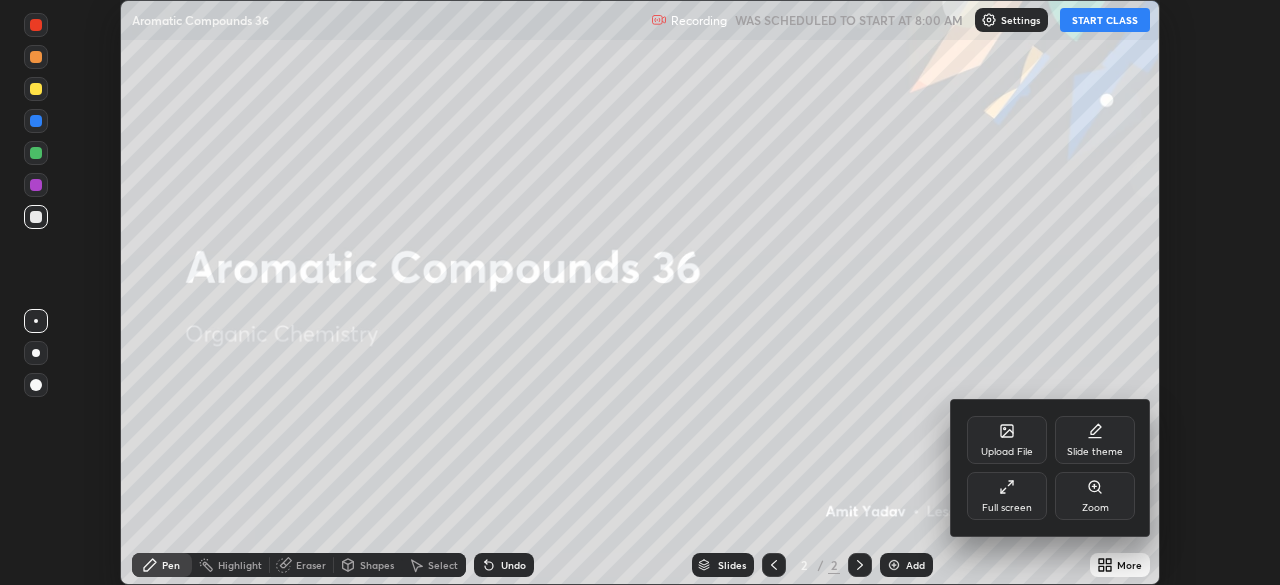 click on "Full screen" at bounding box center (1007, 508) 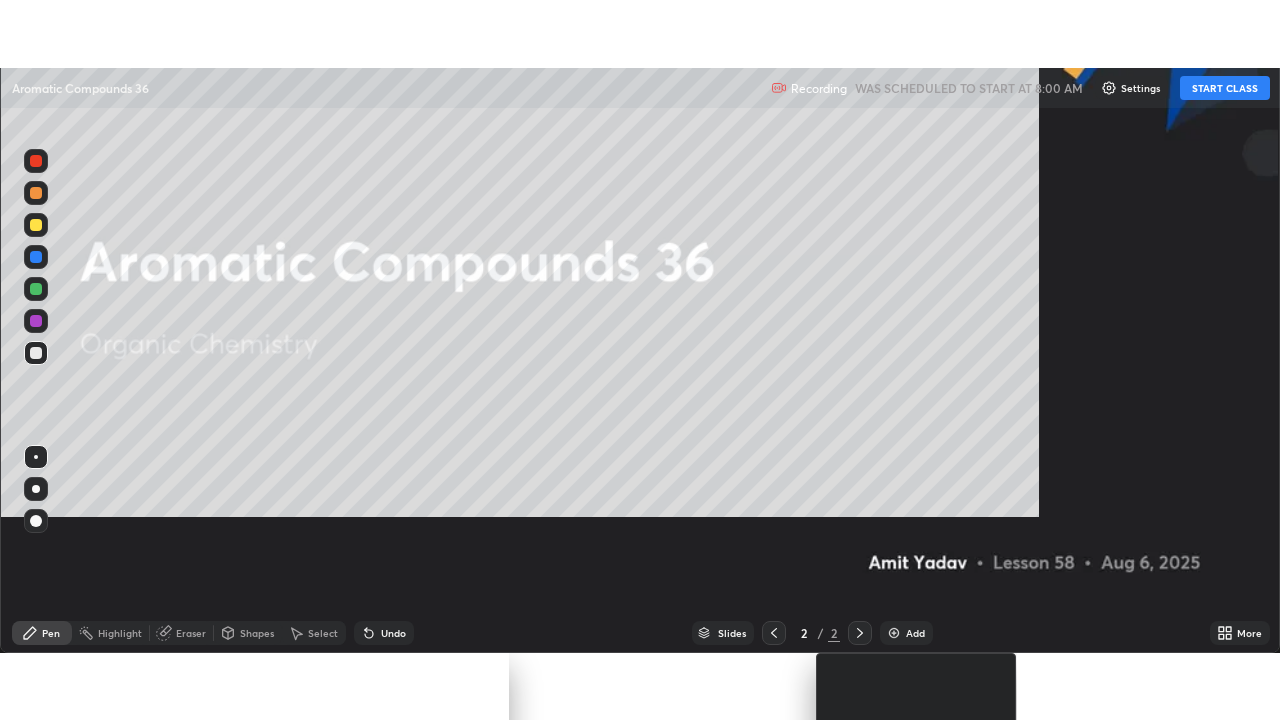 scroll, scrollTop: 99280, scrollLeft: 98720, axis: both 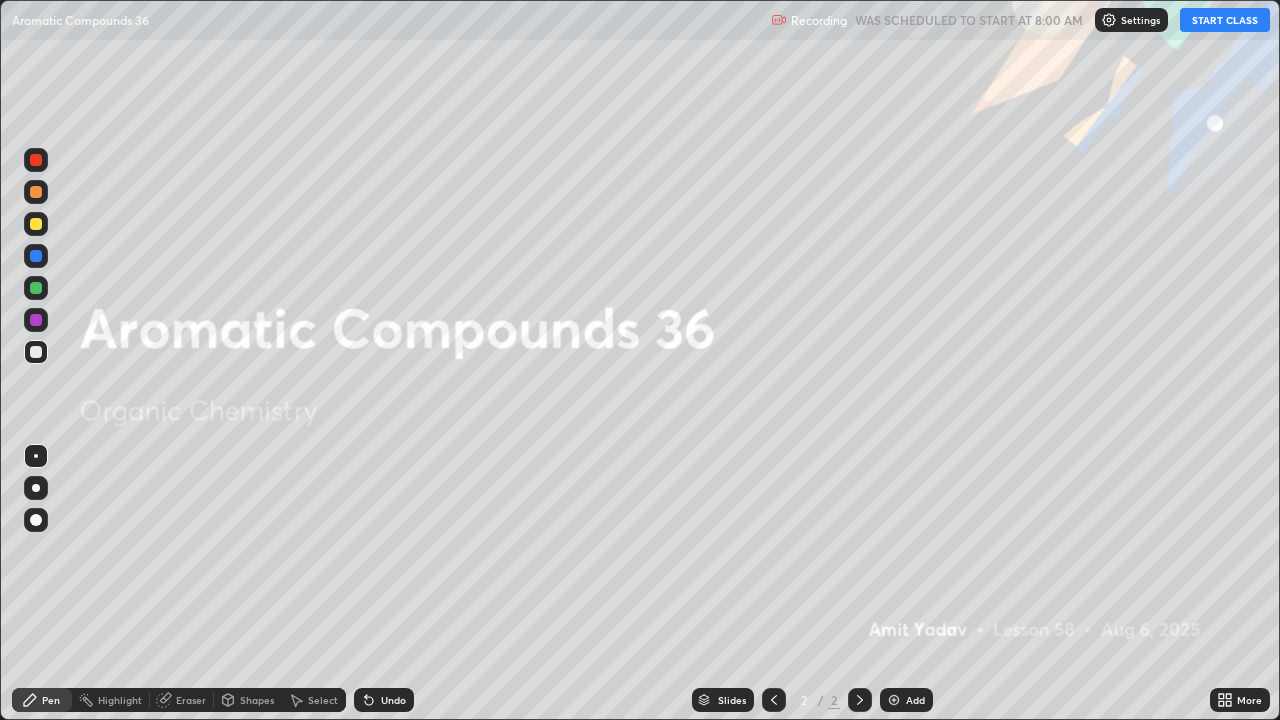 click on "START CLASS" at bounding box center [1225, 20] 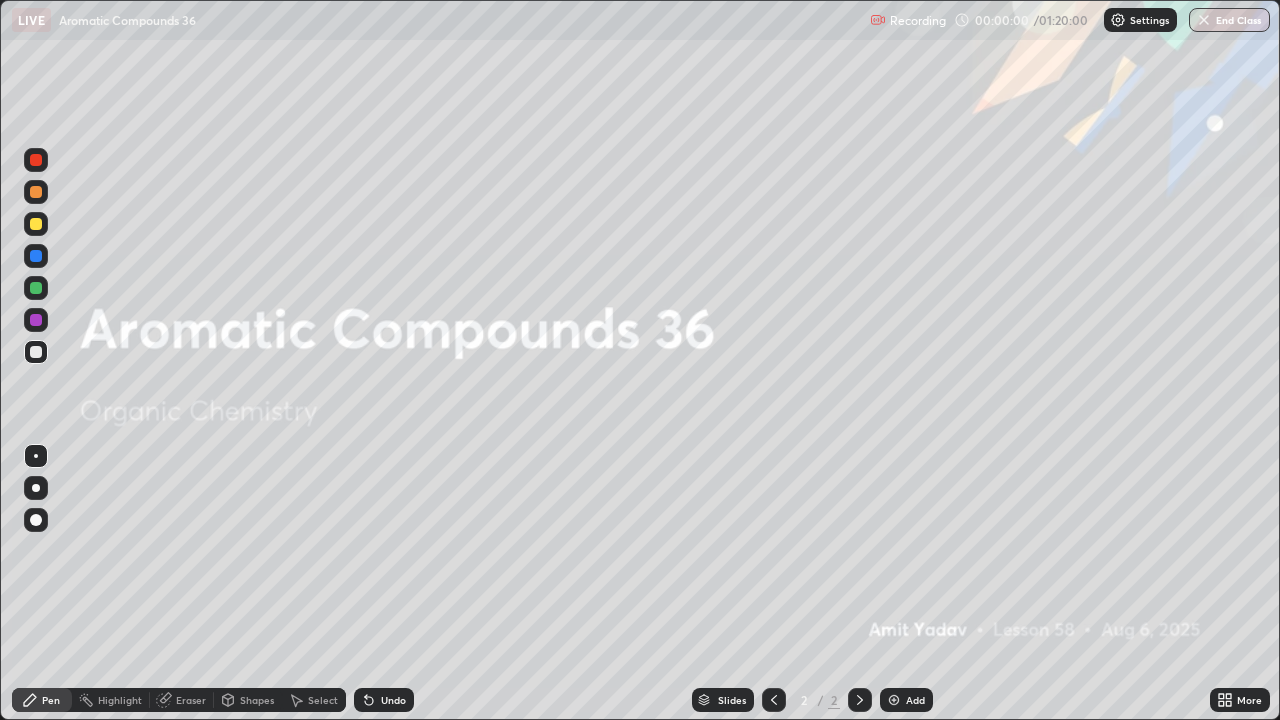 click on "Add" at bounding box center (915, 700) 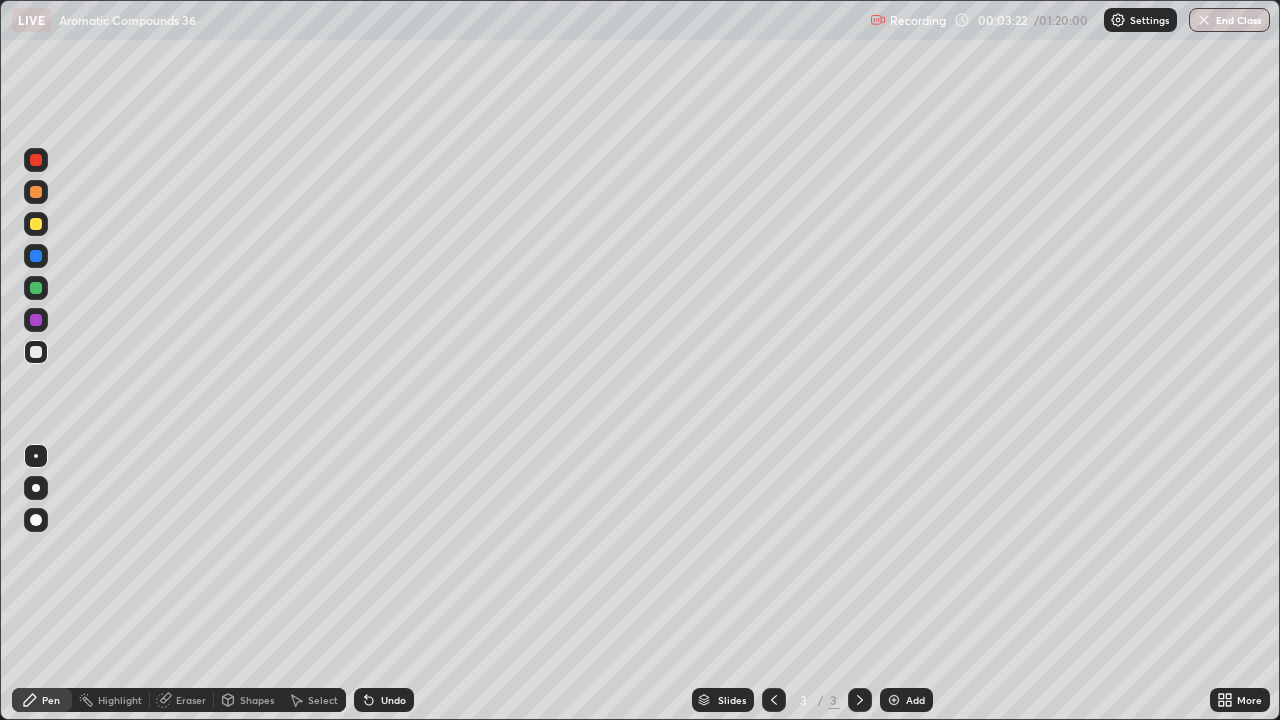 click at bounding box center [36, 224] 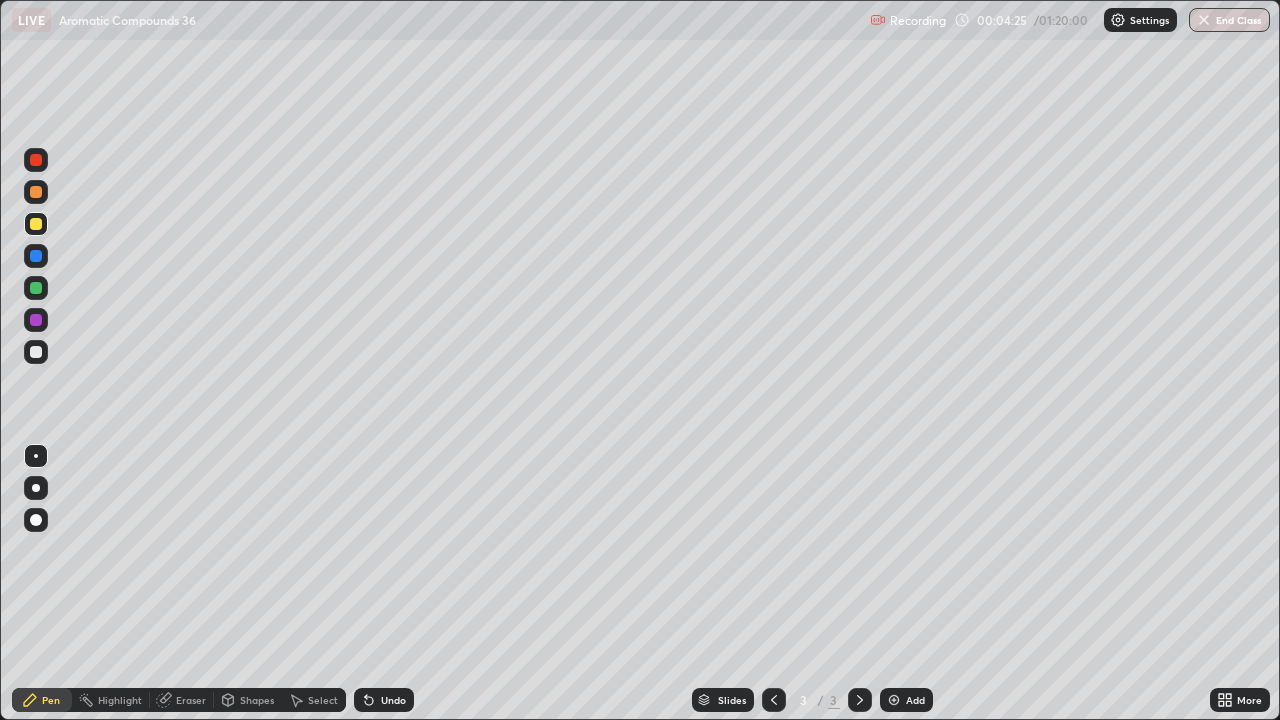 click at bounding box center (36, 352) 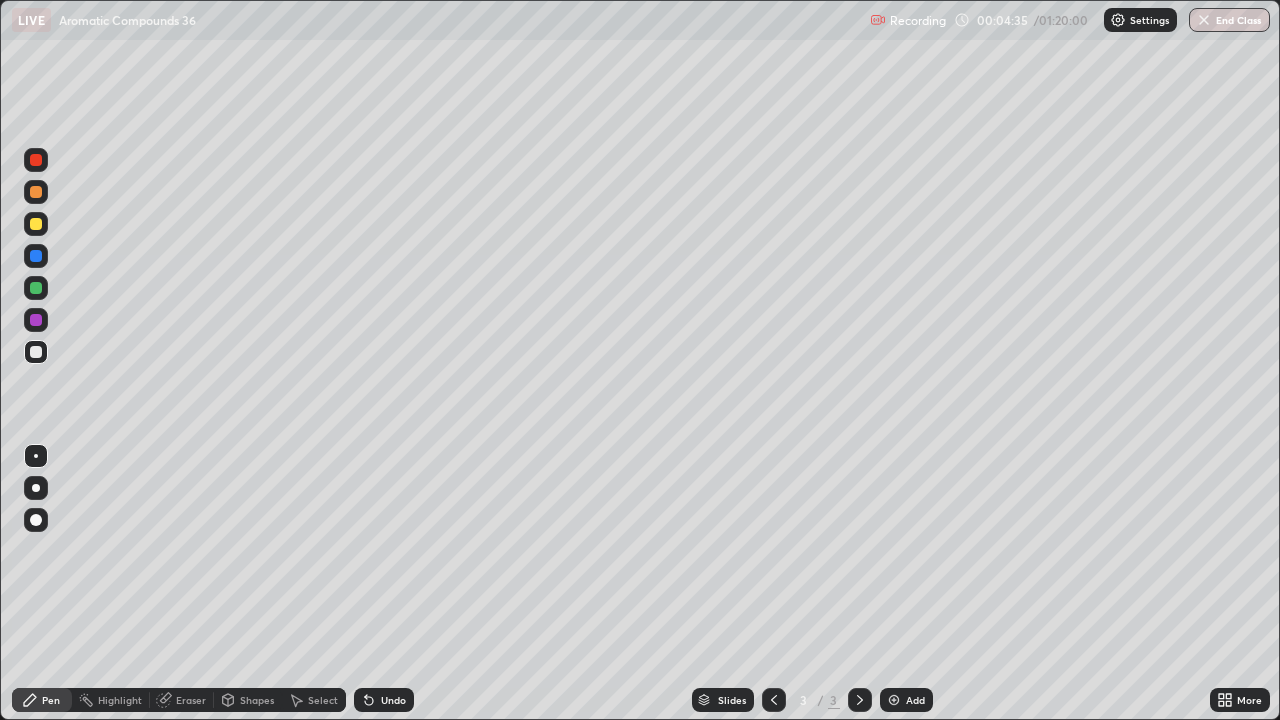 click on "Undo" at bounding box center [384, 700] 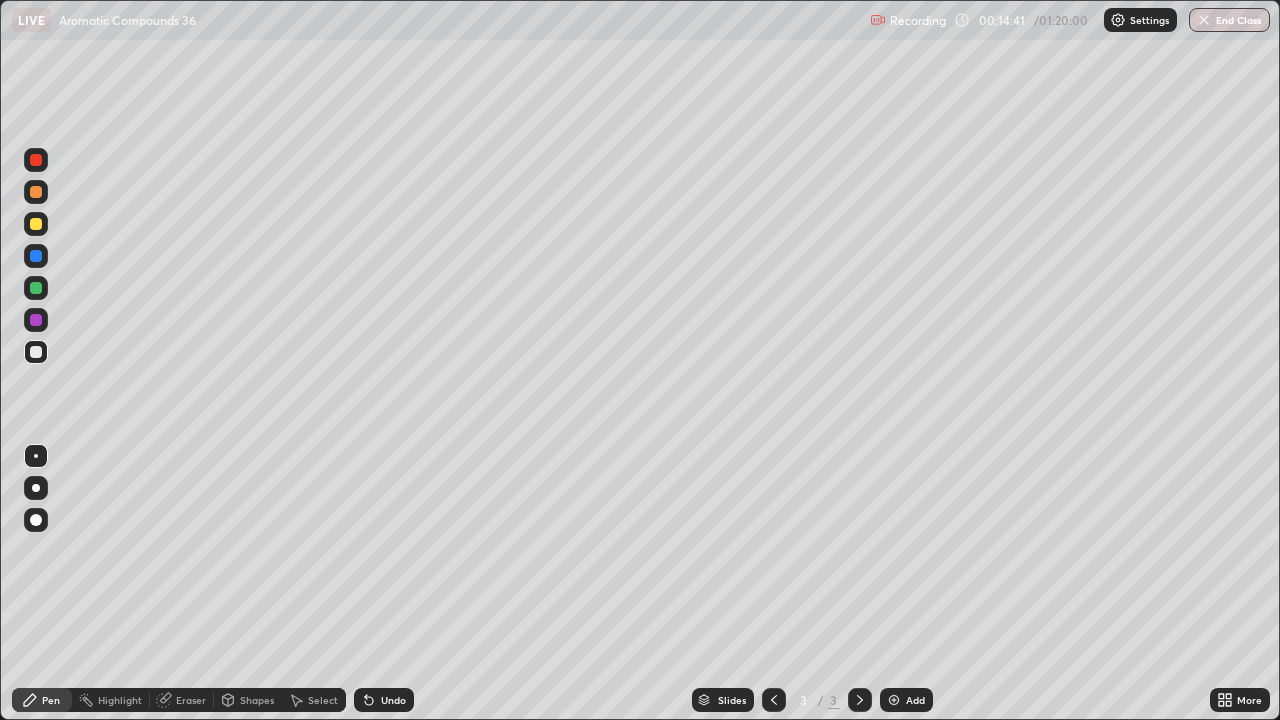 click on "Select" at bounding box center (323, 700) 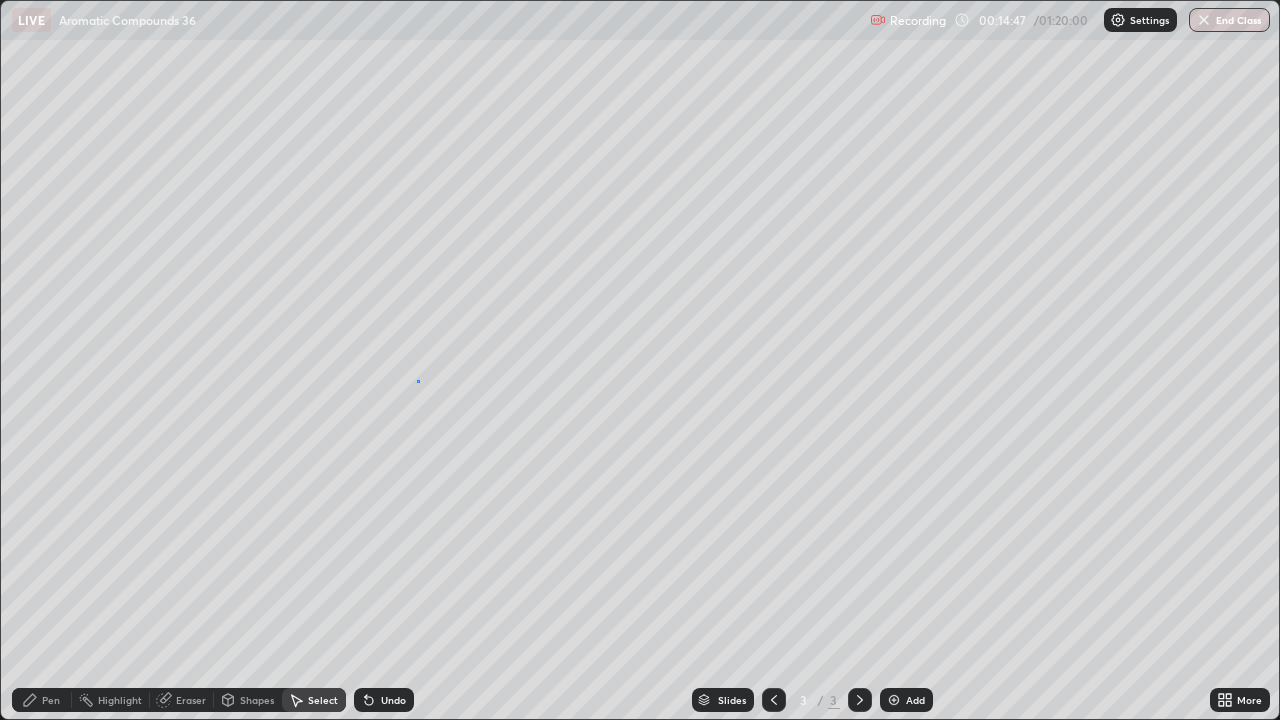 click on "0 ° Undo Copy Duplicate Duplicate to new slide Delete" at bounding box center (640, 360) 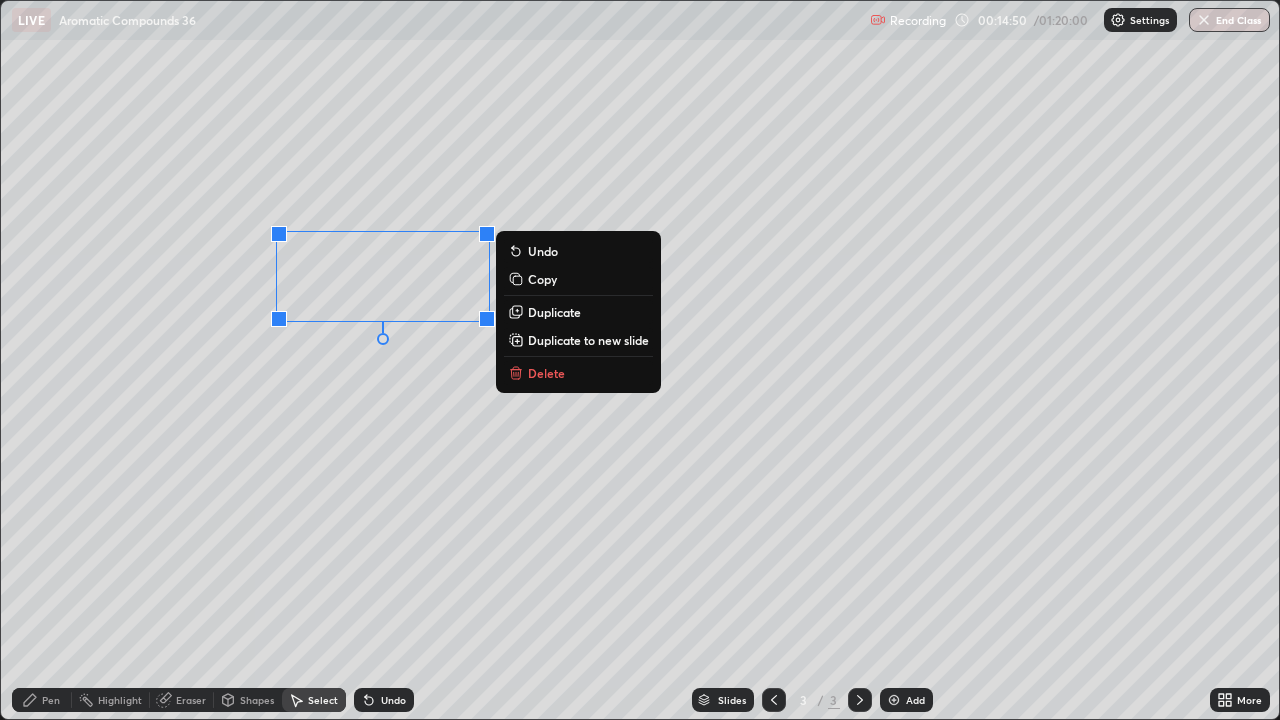 click on "Copy" at bounding box center (542, 279) 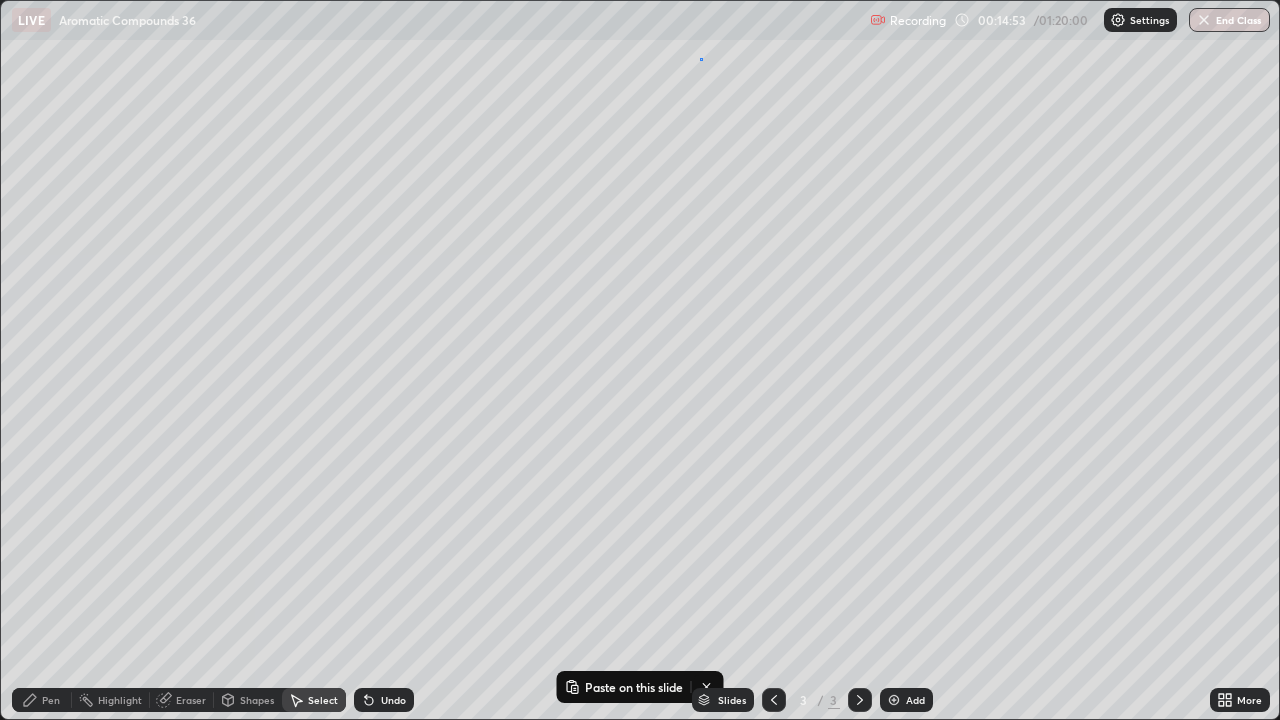 click on "0 ° Undo Copy Paste here Duplicate Duplicate to new slide Delete" at bounding box center [640, 360] 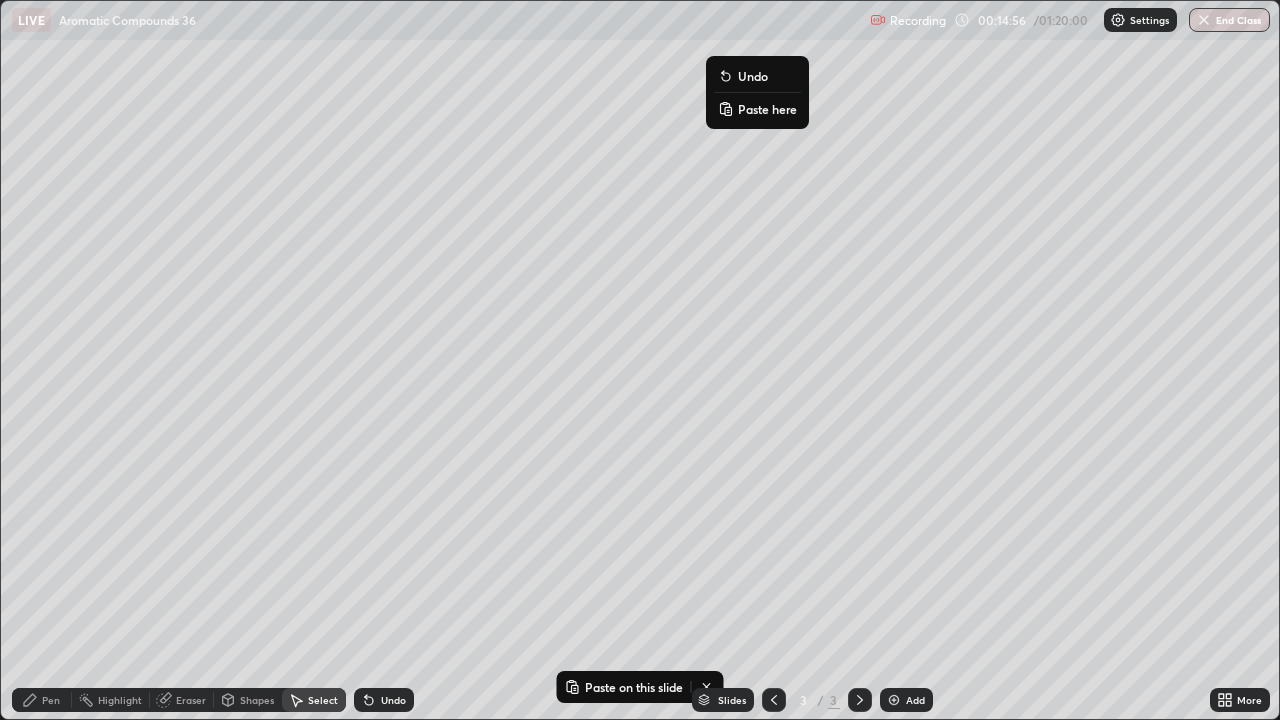 click on "Paste here" at bounding box center [767, 109] 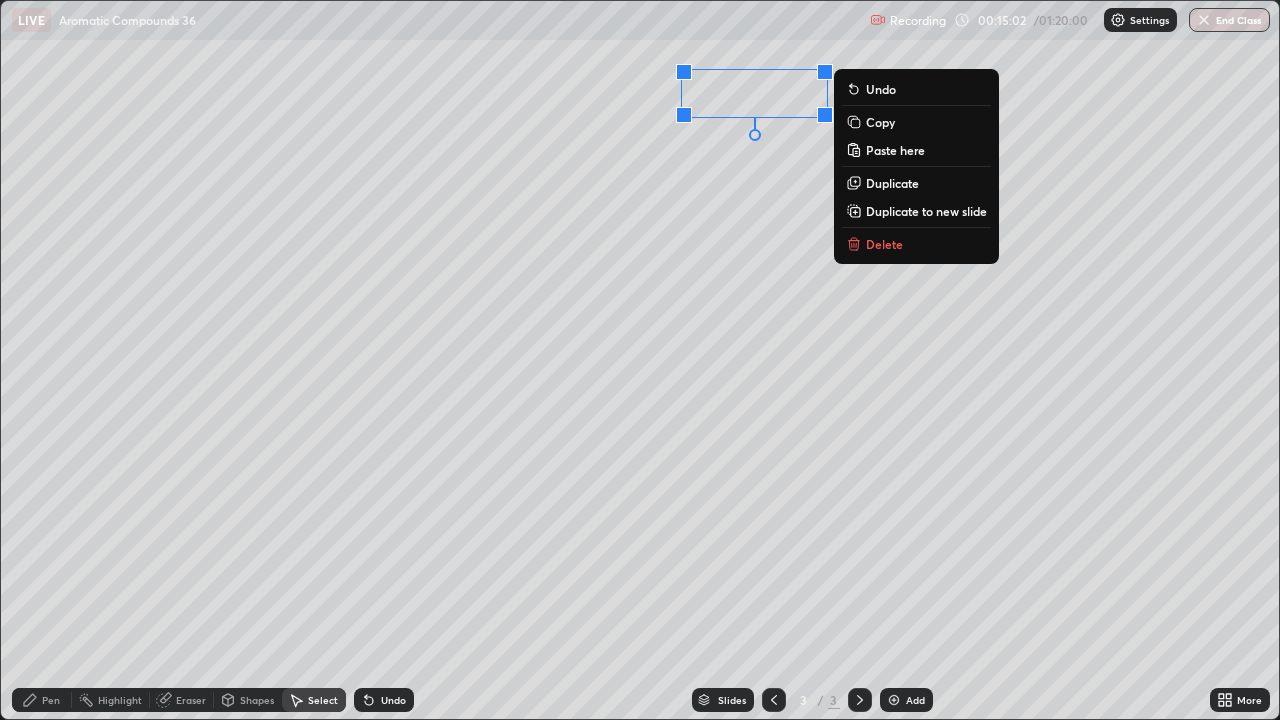 click on "0 ° Undo Copy Paste here Duplicate Duplicate to new slide Delete" at bounding box center [640, 360] 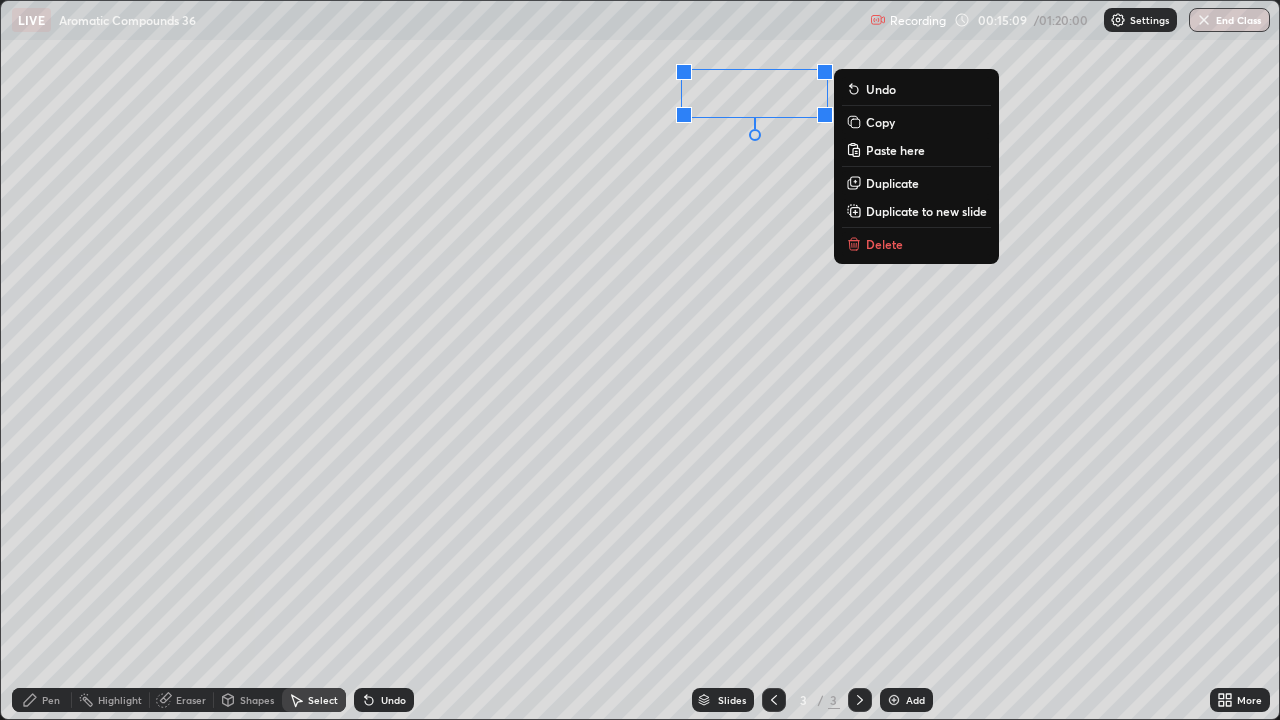 click on "Copy" at bounding box center (880, 122) 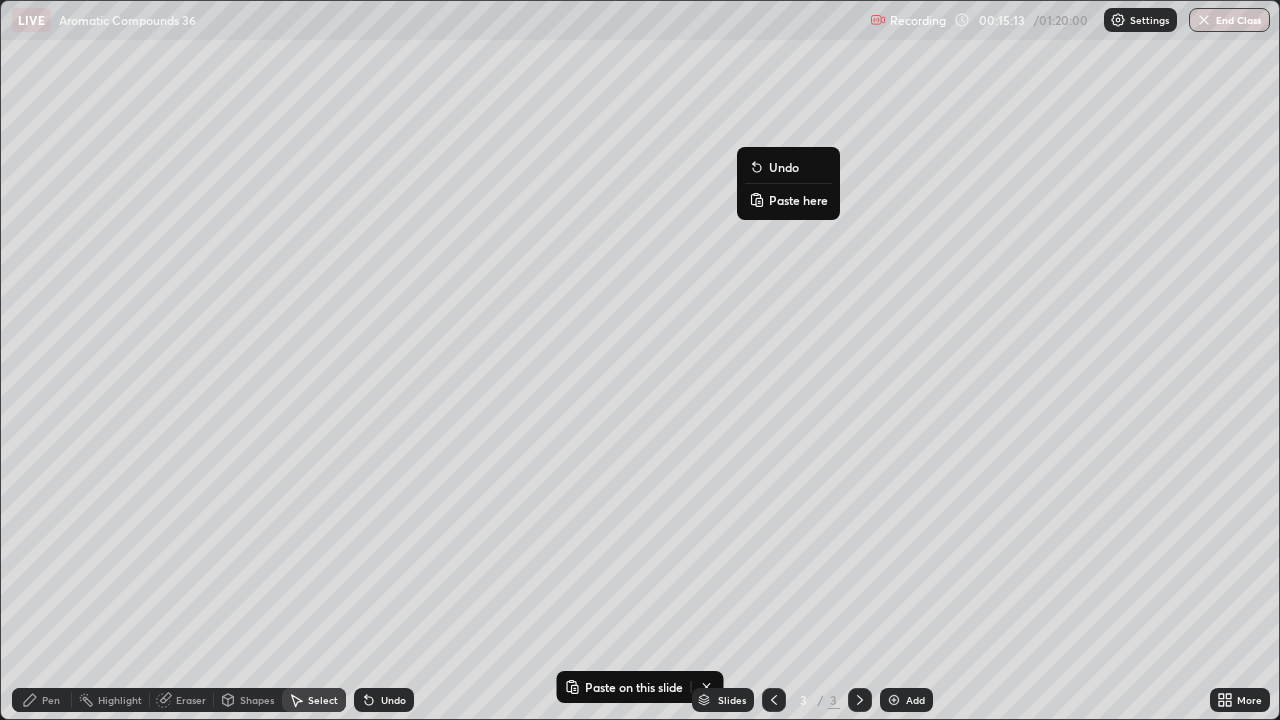 click on "Paste here" at bounding box center (798, 200) 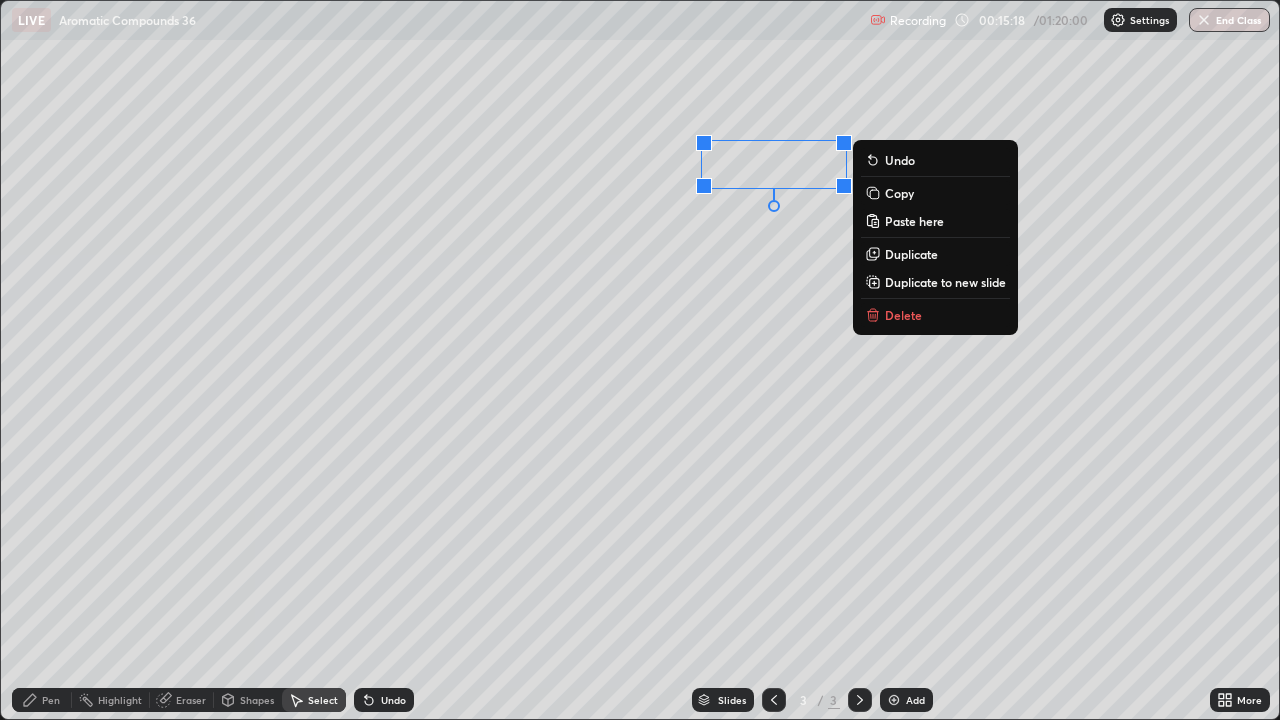 click on "Paste here" at bounding box center (914, 221) 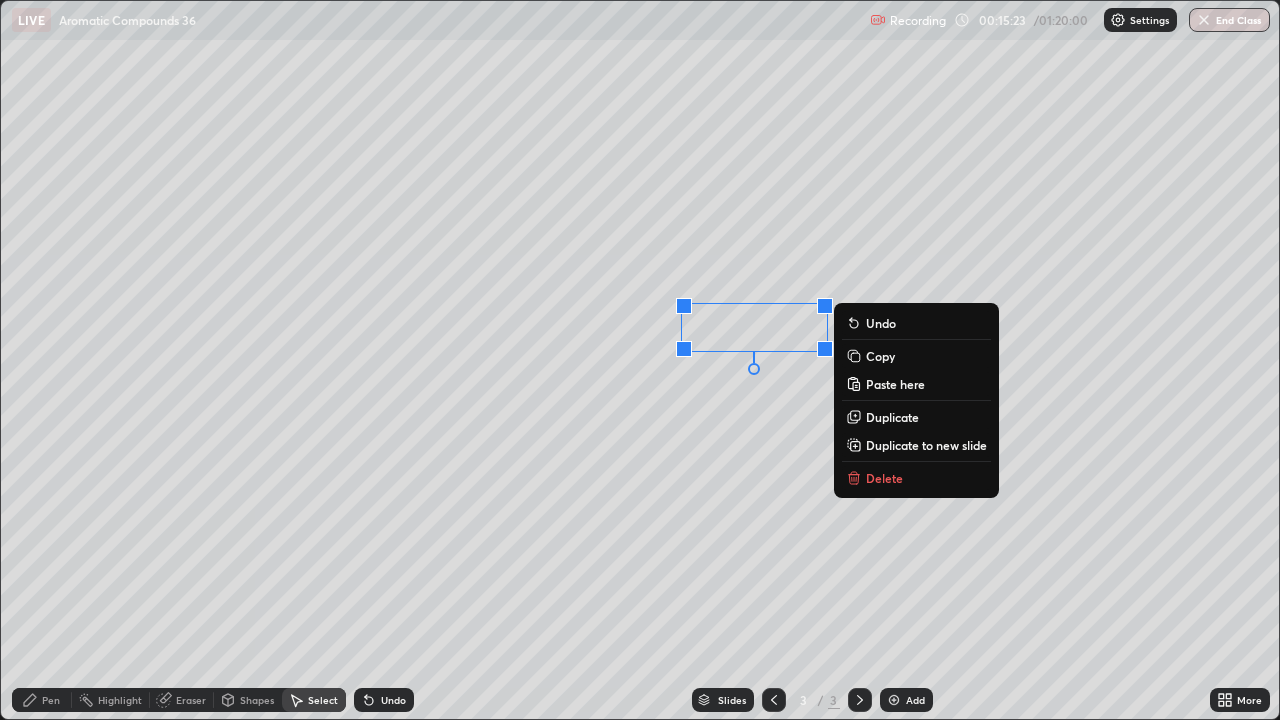 click on "Paste here" at bounding box center (895, 384) 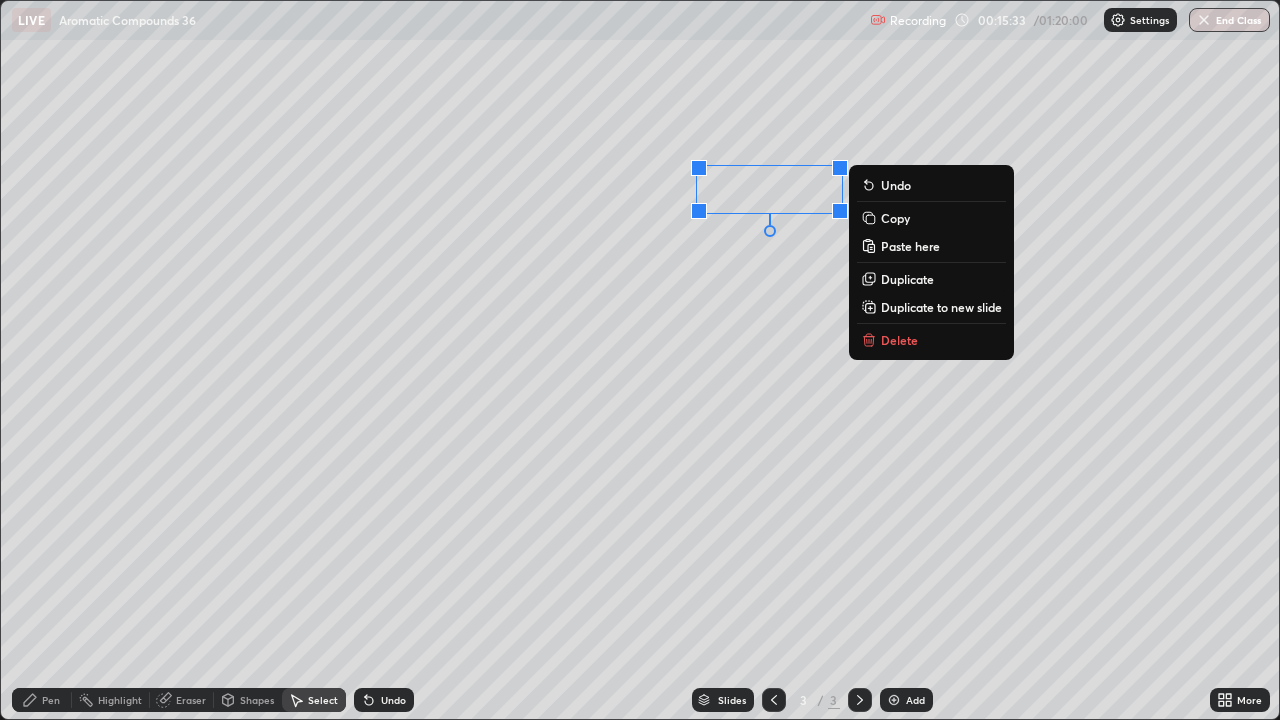 click on "0 ° Undo Copy Paste here Duplicate Duplicate to new slide Delete" at bounding box center (640, 360) 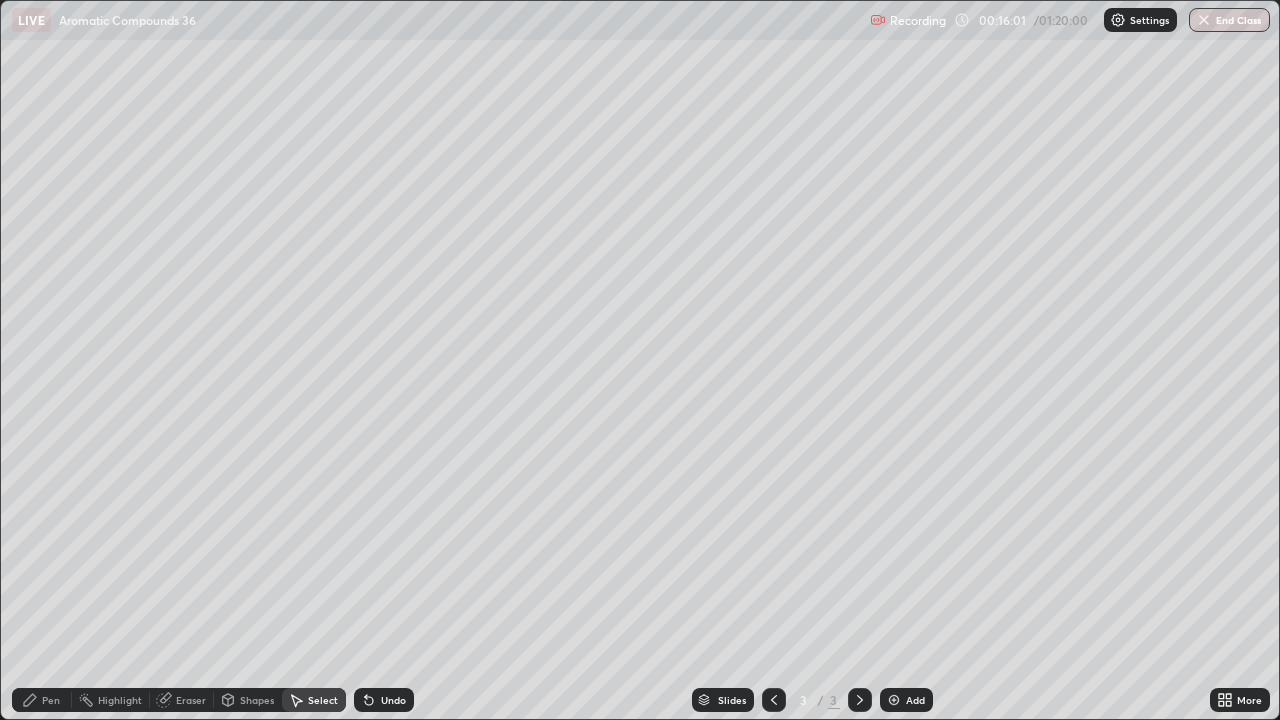 click on "Eraser" at bounding box center [191, 700] 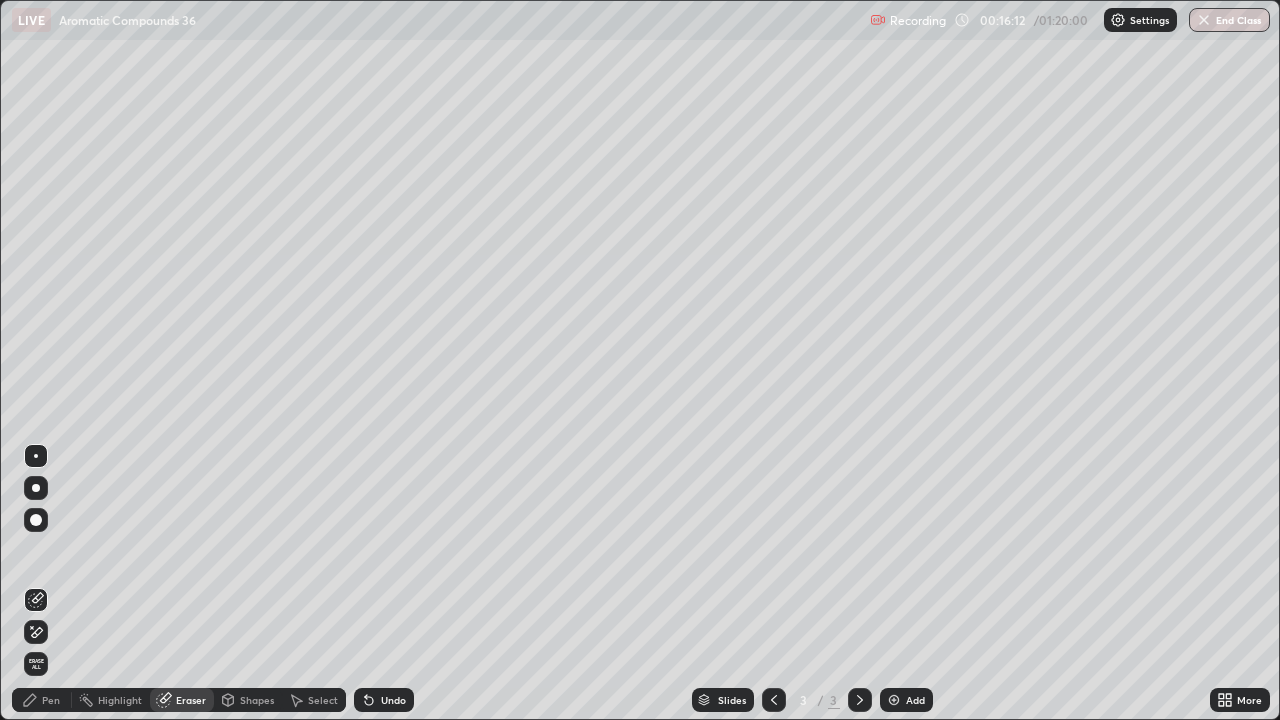 click on "Pen" at bounding box center [51, 700] 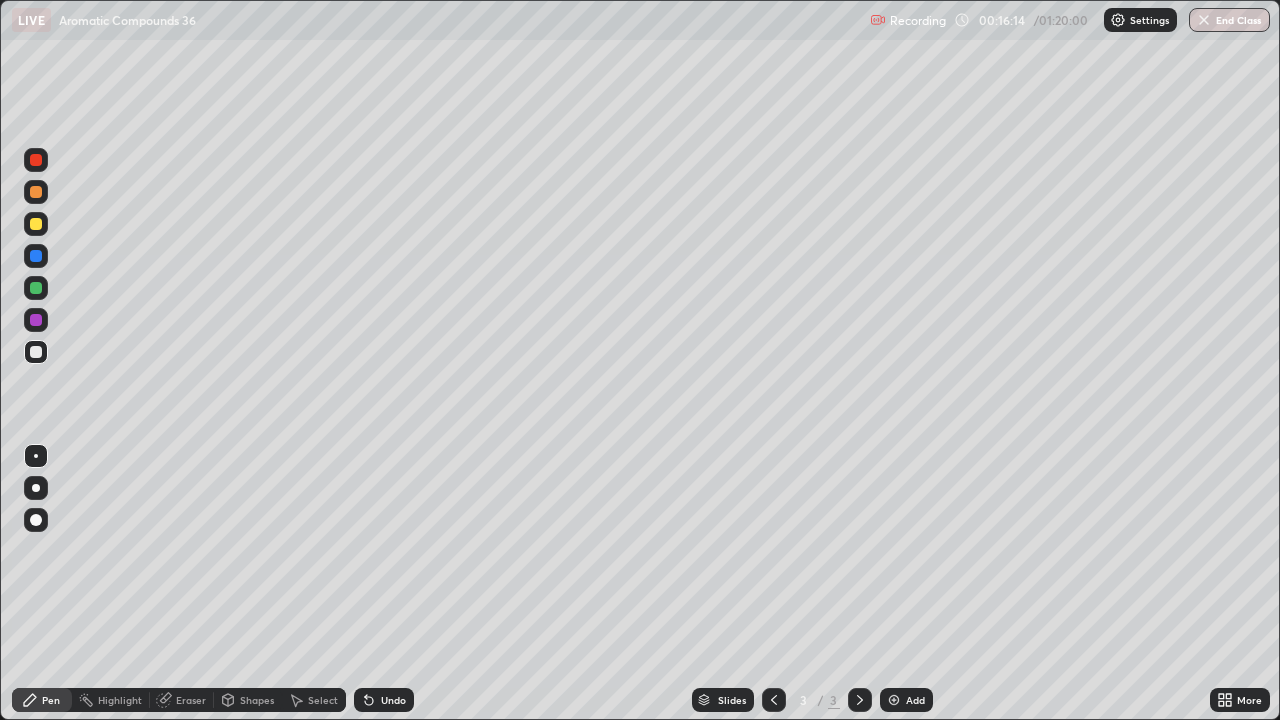 click at bounding box center [36, 352] 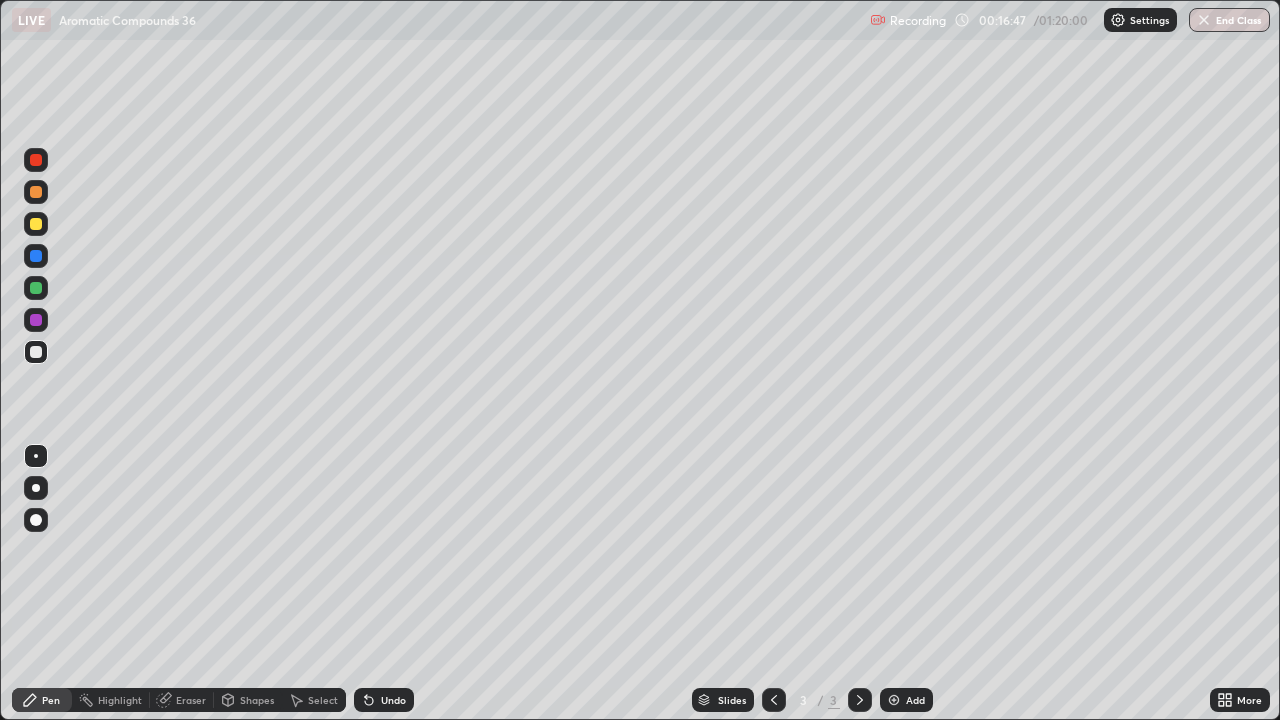 click on "Eraser" at bounding box center [191, 700] 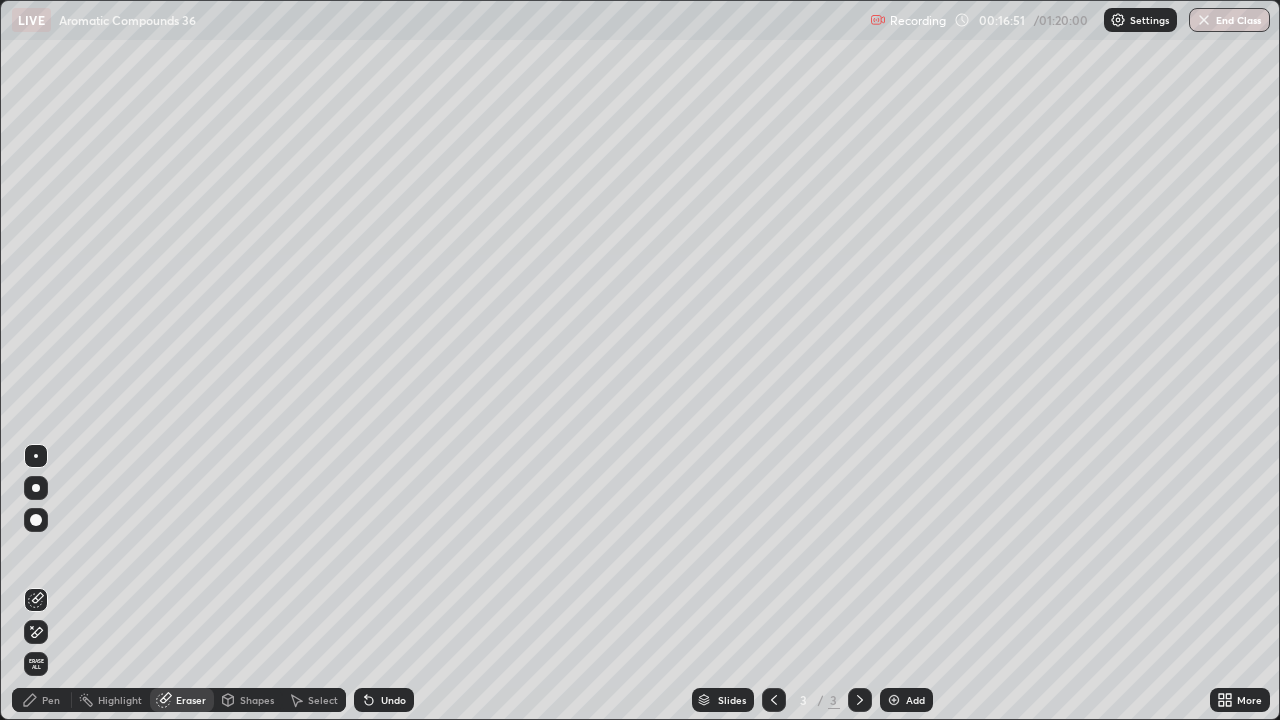 click on "Pen" at bounding box center (51, 700) 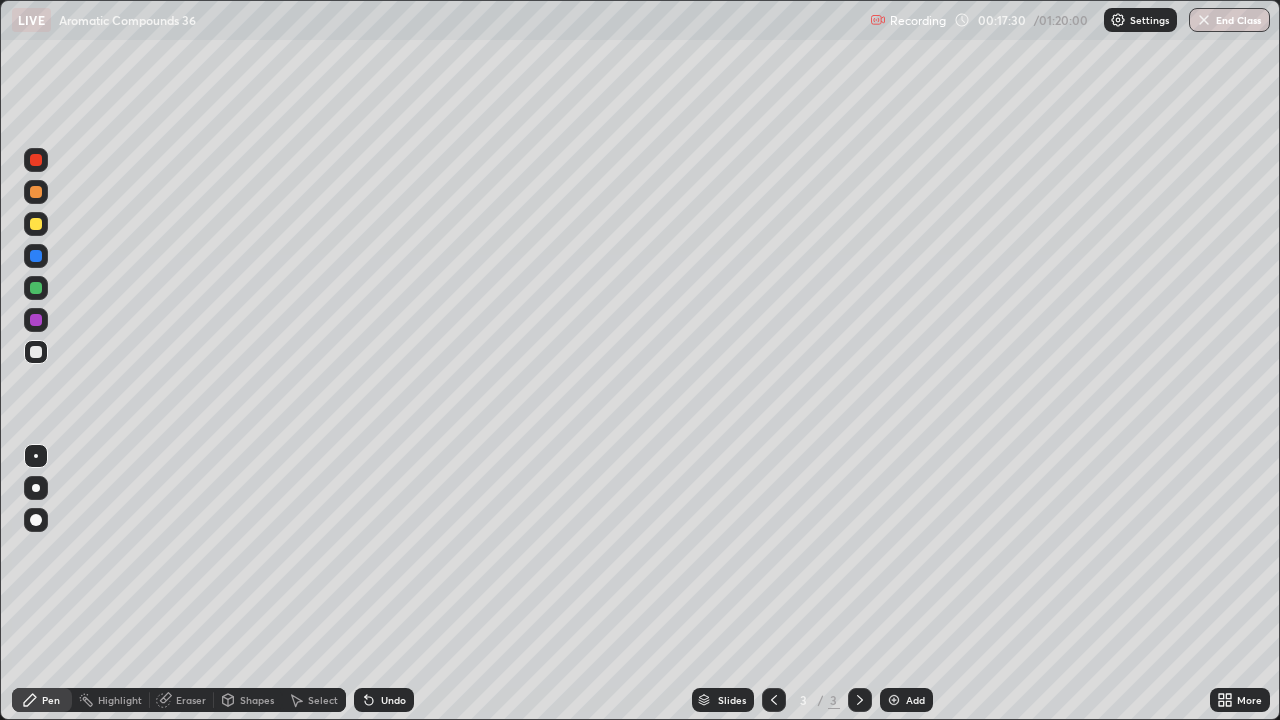 click on "Eraser" at bounding box center (191, 700) 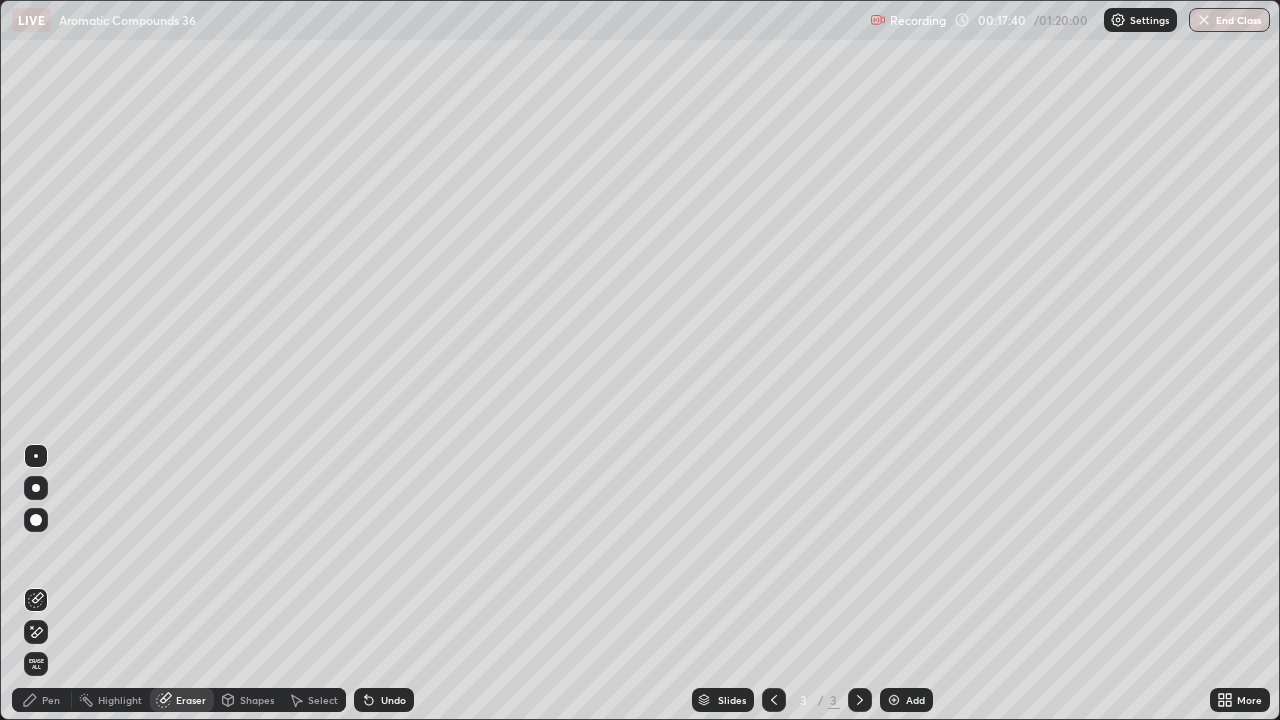 click on "Undo" at bounding box center [393, 700] 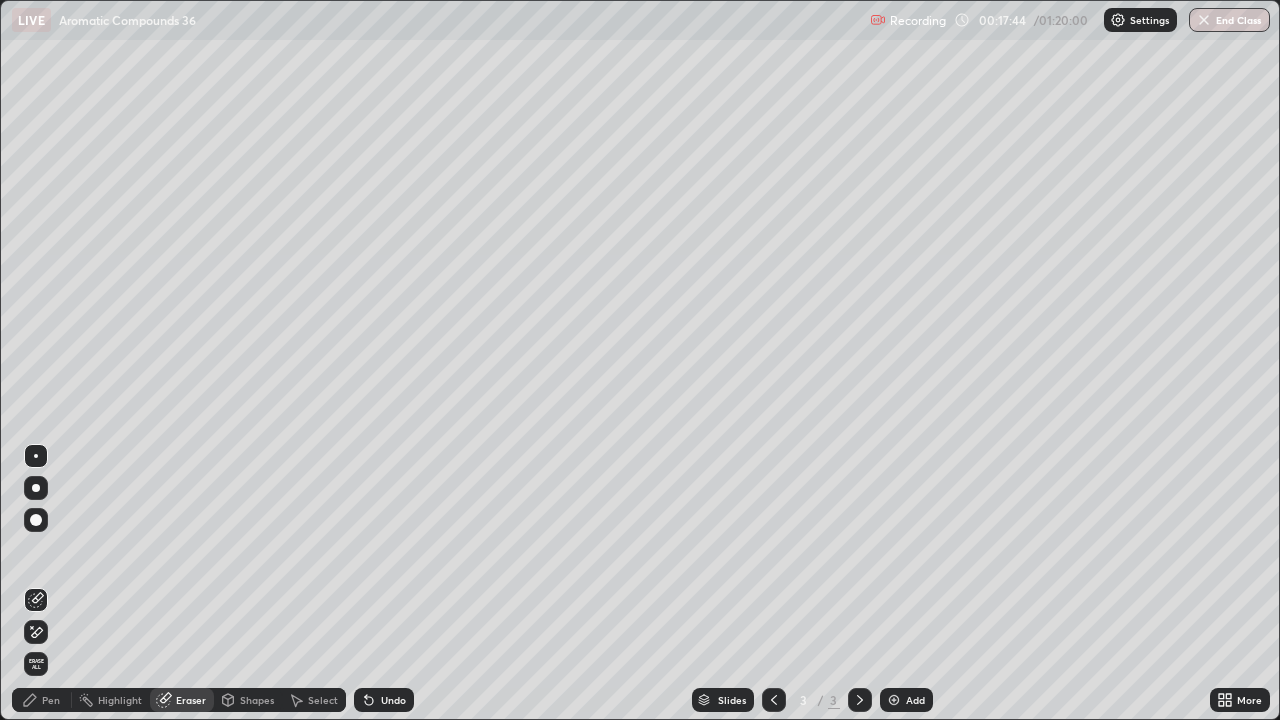 click on "Pen" at bounding box center (42, 700) 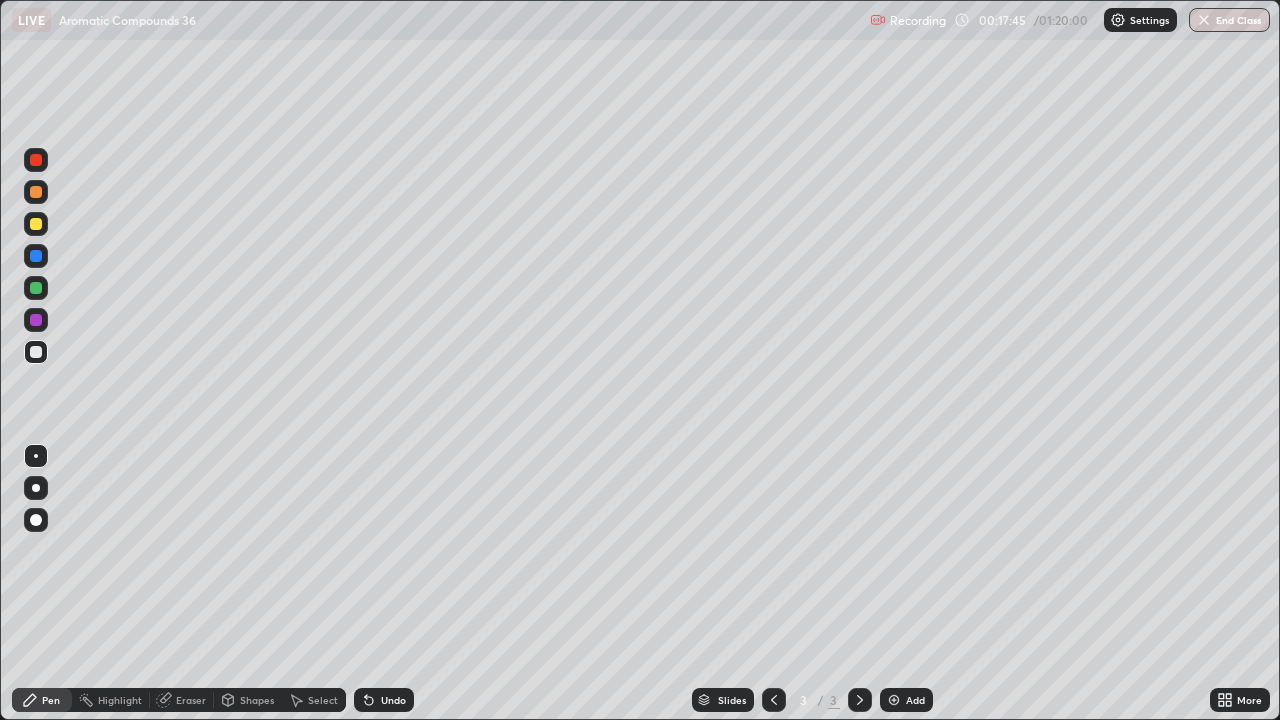 click on "Pen" at bounding box center [51, 700] 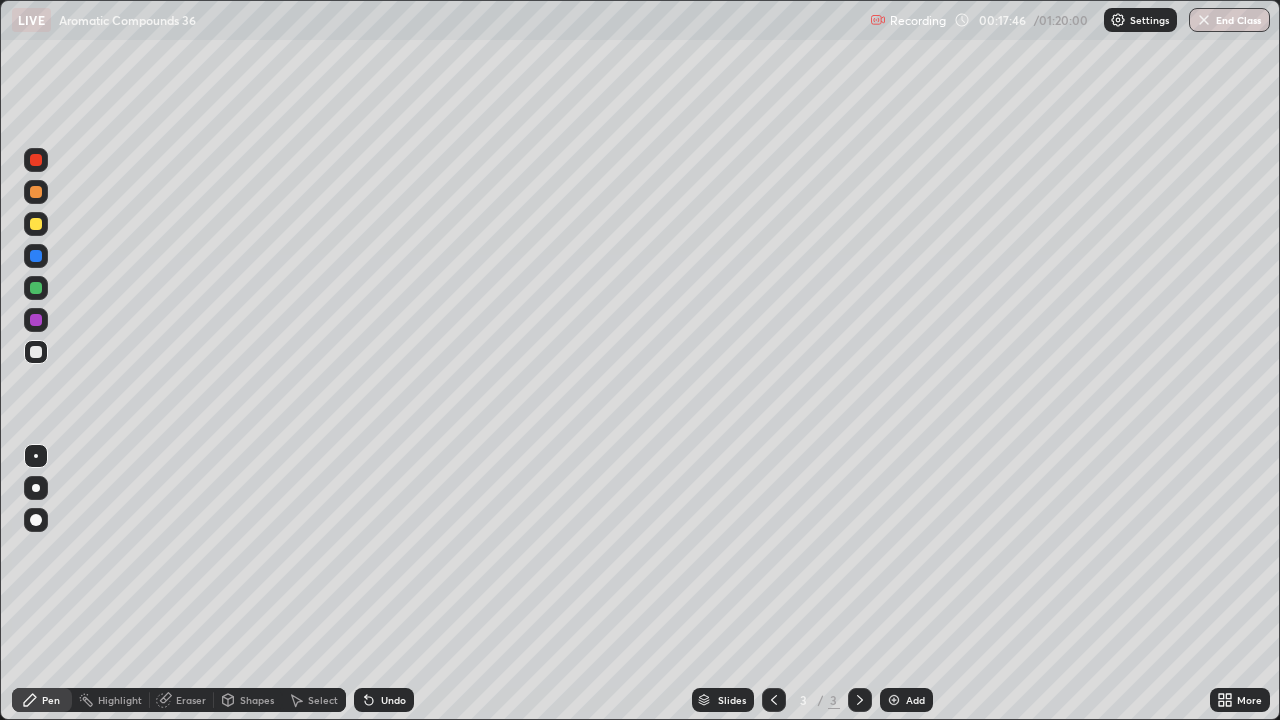 click at bounding box center (36, 224) 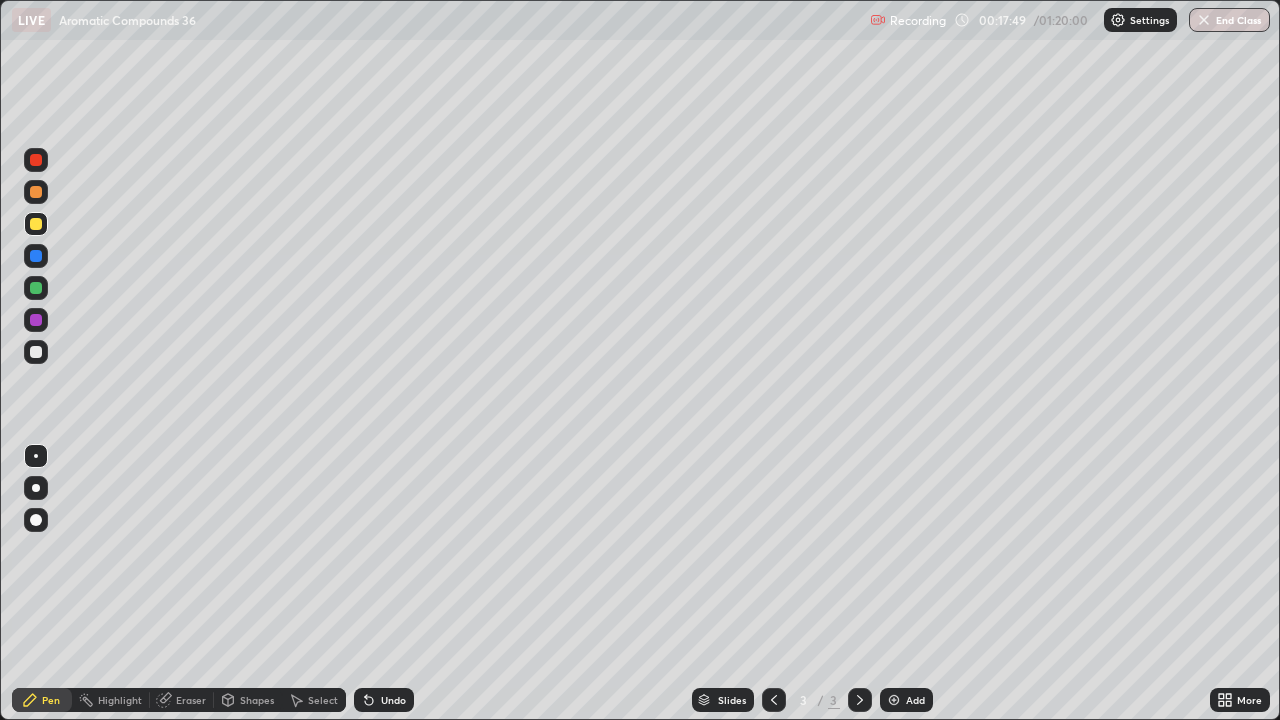 click at bounding box center [36, 352] 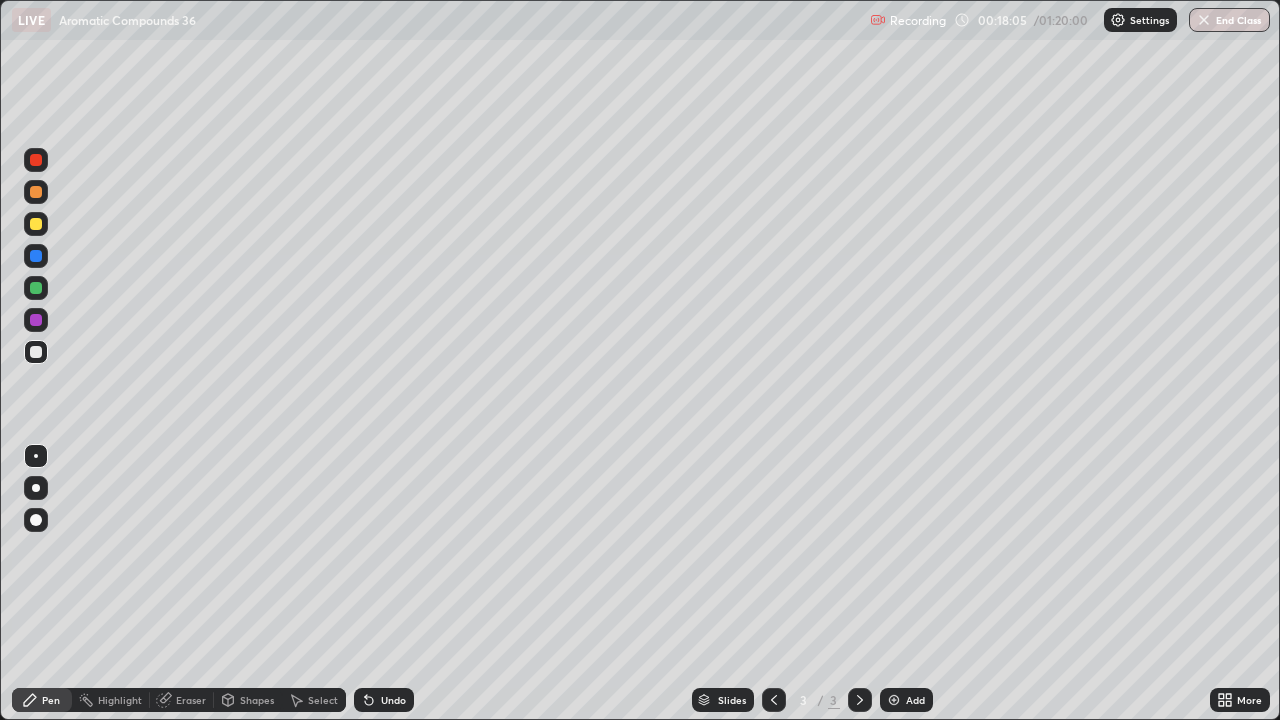 click on "Eraser" at bounding box center [191, 700] 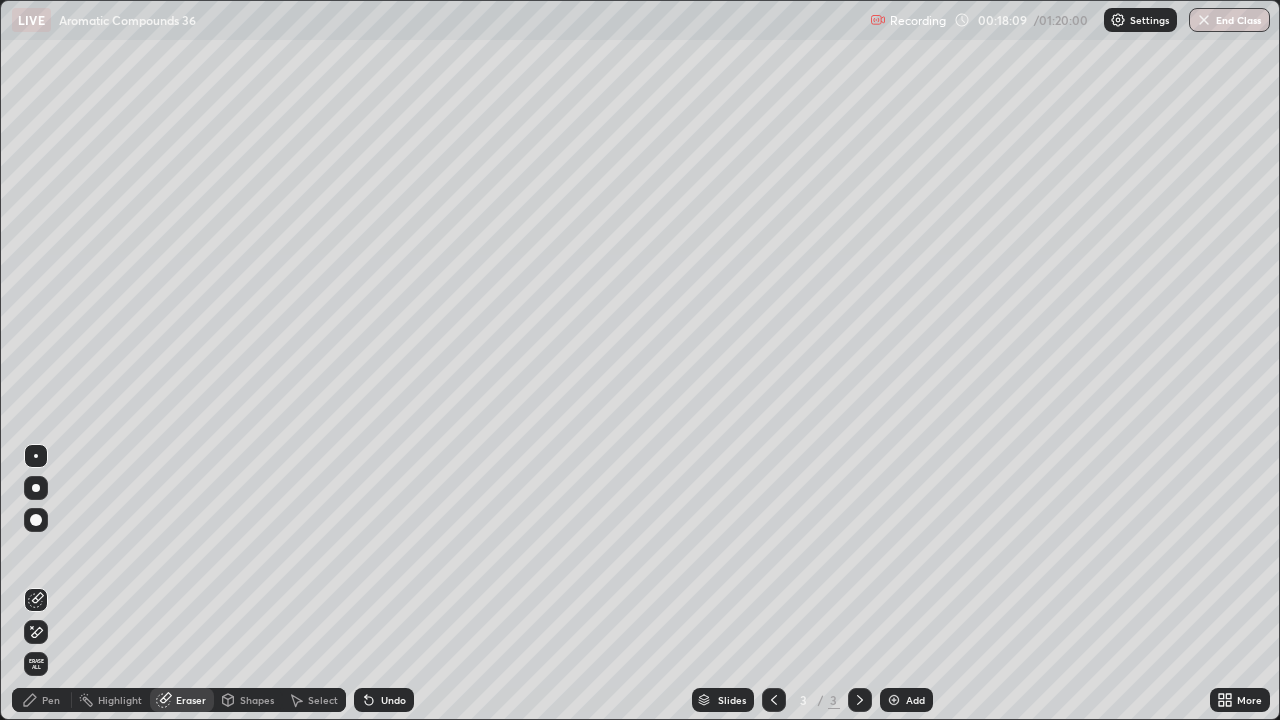 click on "Pen" at bounding box center (51, 700) 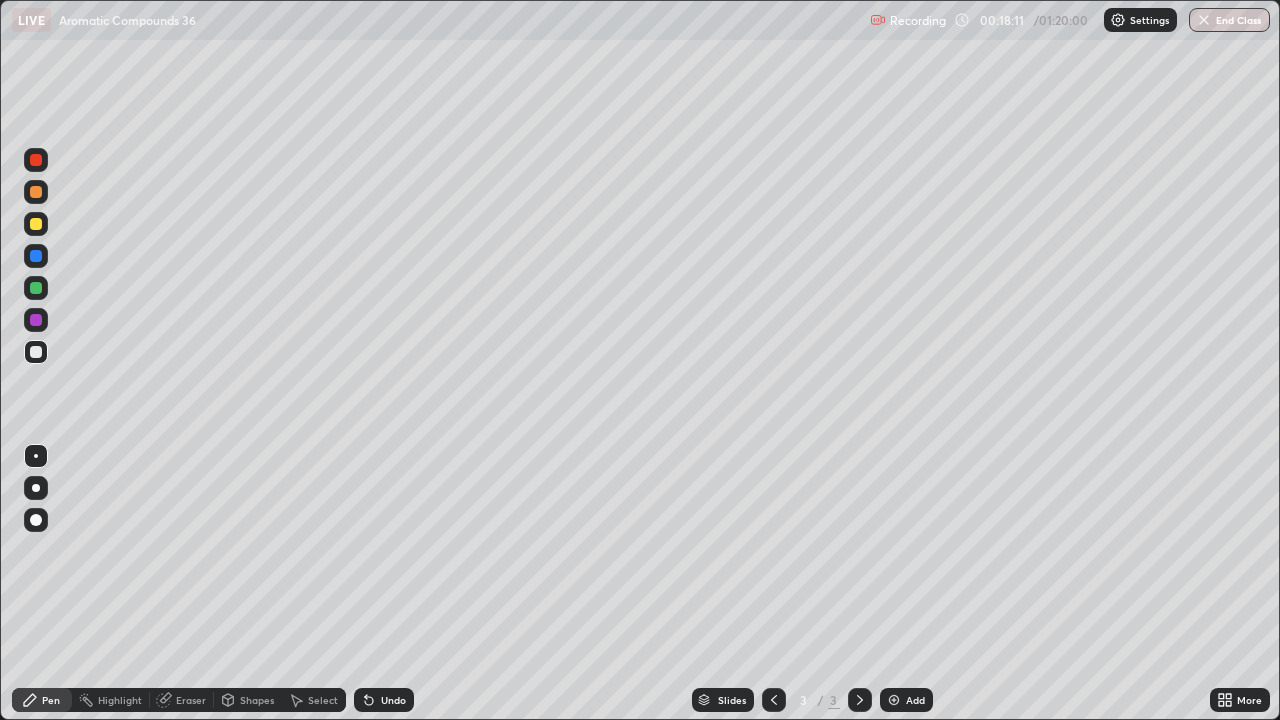 click at bounding box center [36, 224] 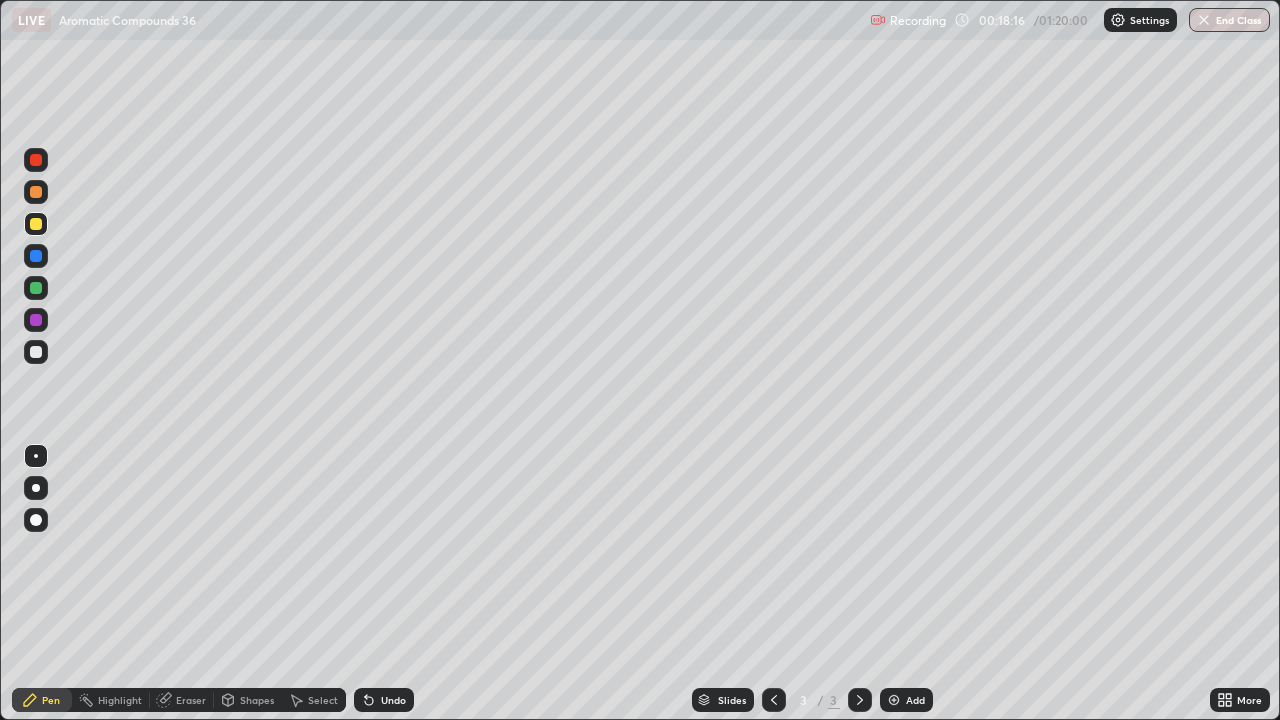 click at bounding box center [36, 352] 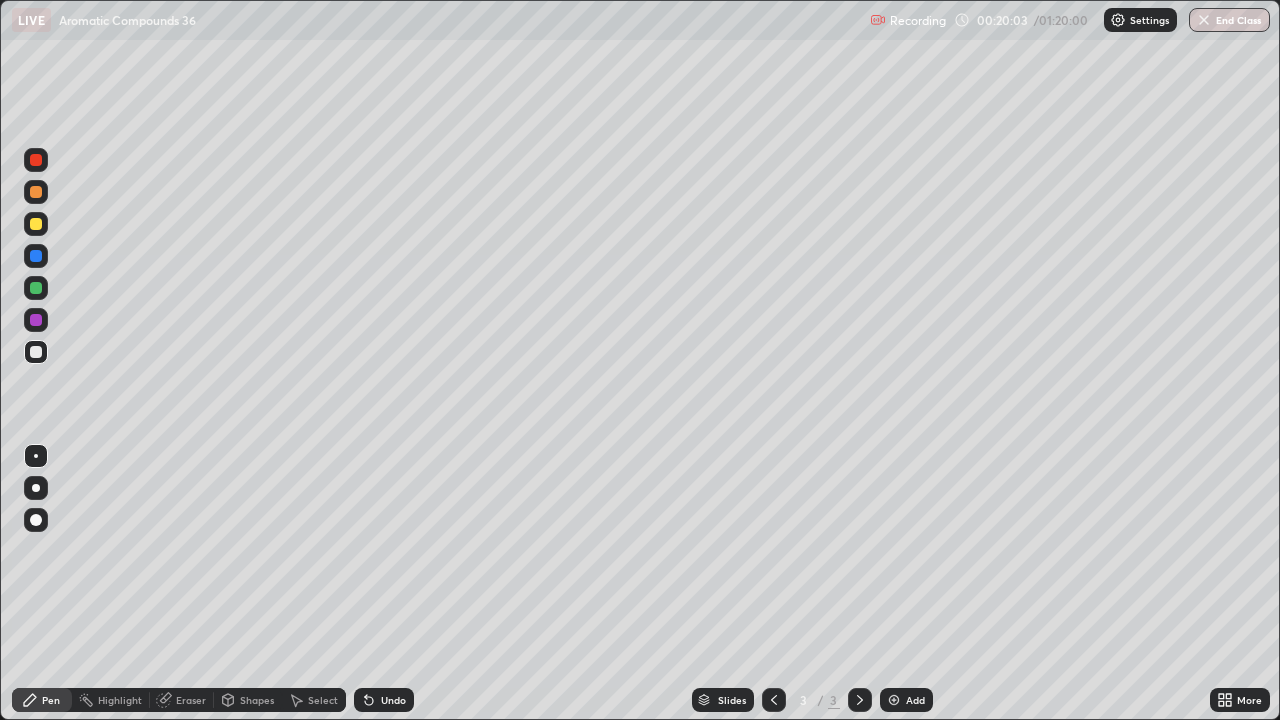 click on "Eraser" at bounding box center [191, 700] 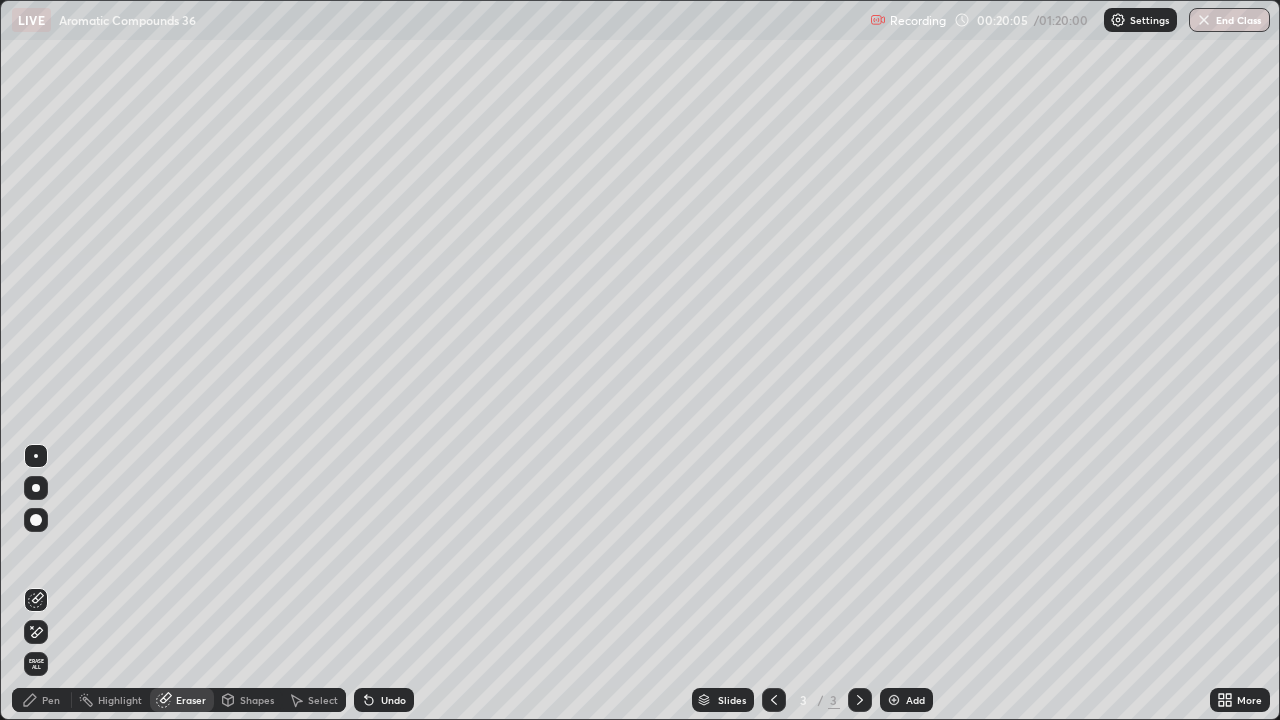 click on "Select" at bounding box center (323, 700) 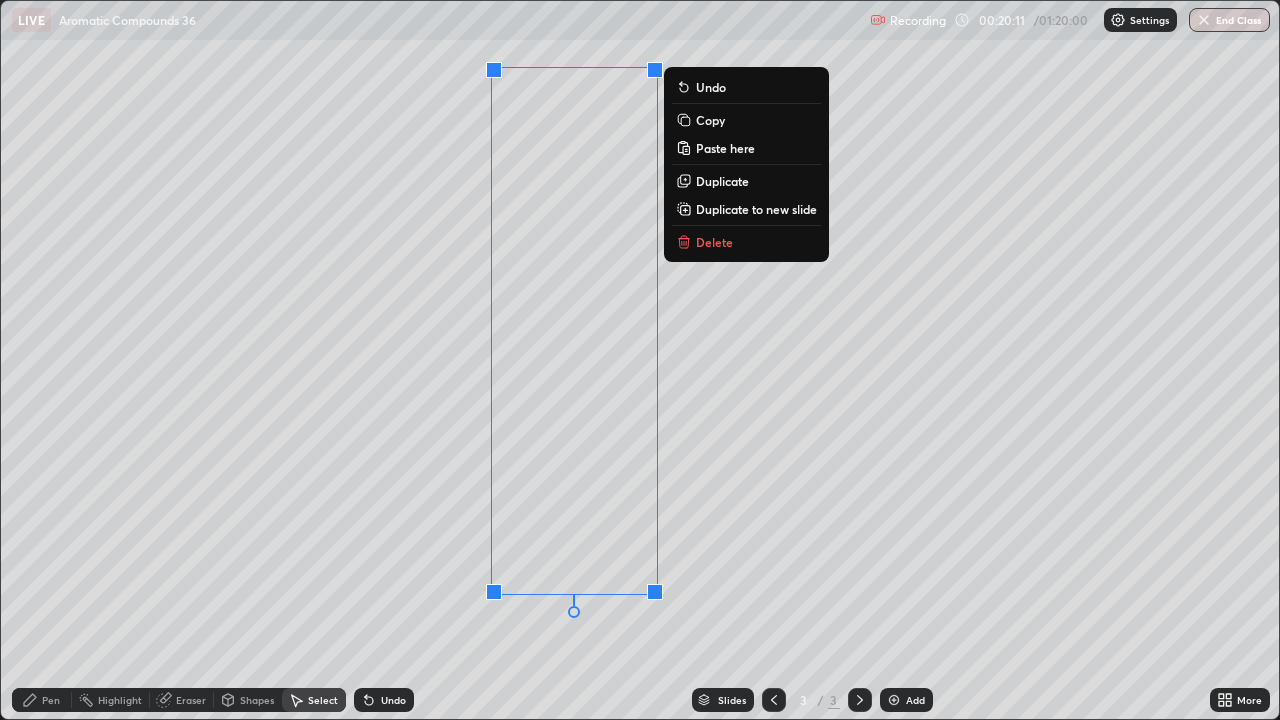 click on "Copy" at bounding box center (710, 120) 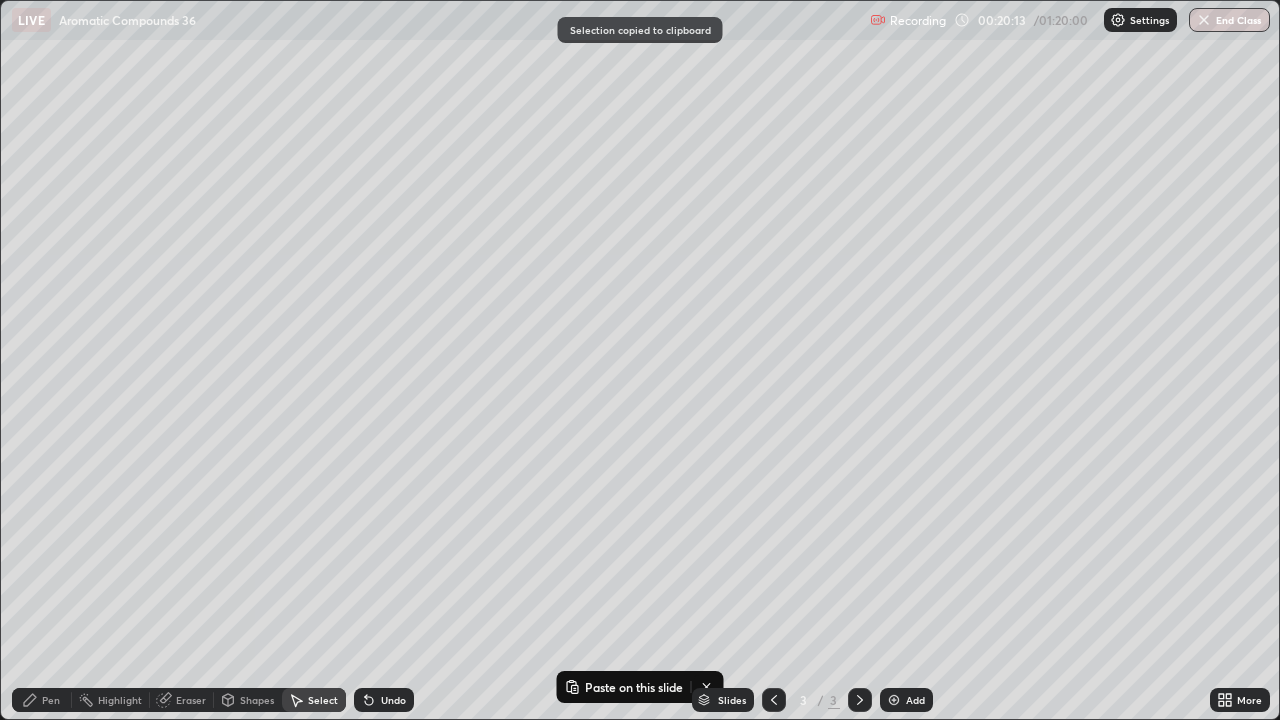 click at bounding box center [894, 700] 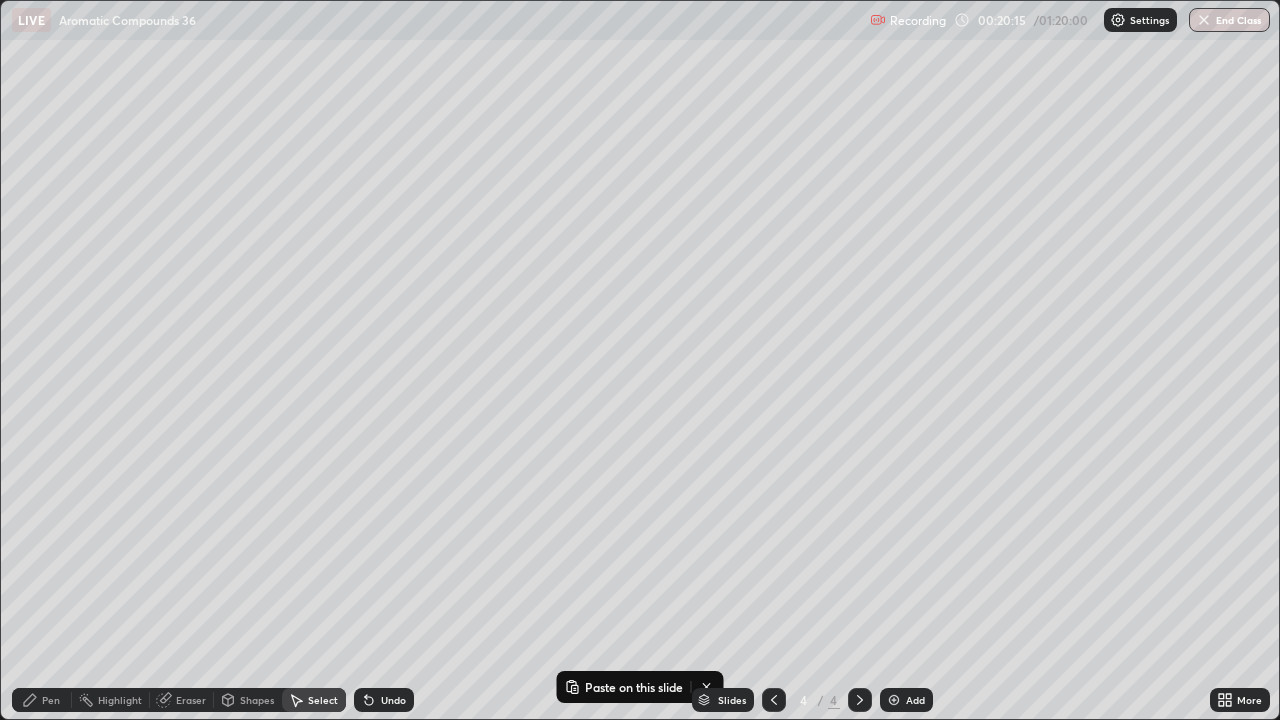 click on "Pen" at bounding box center [51, 700] 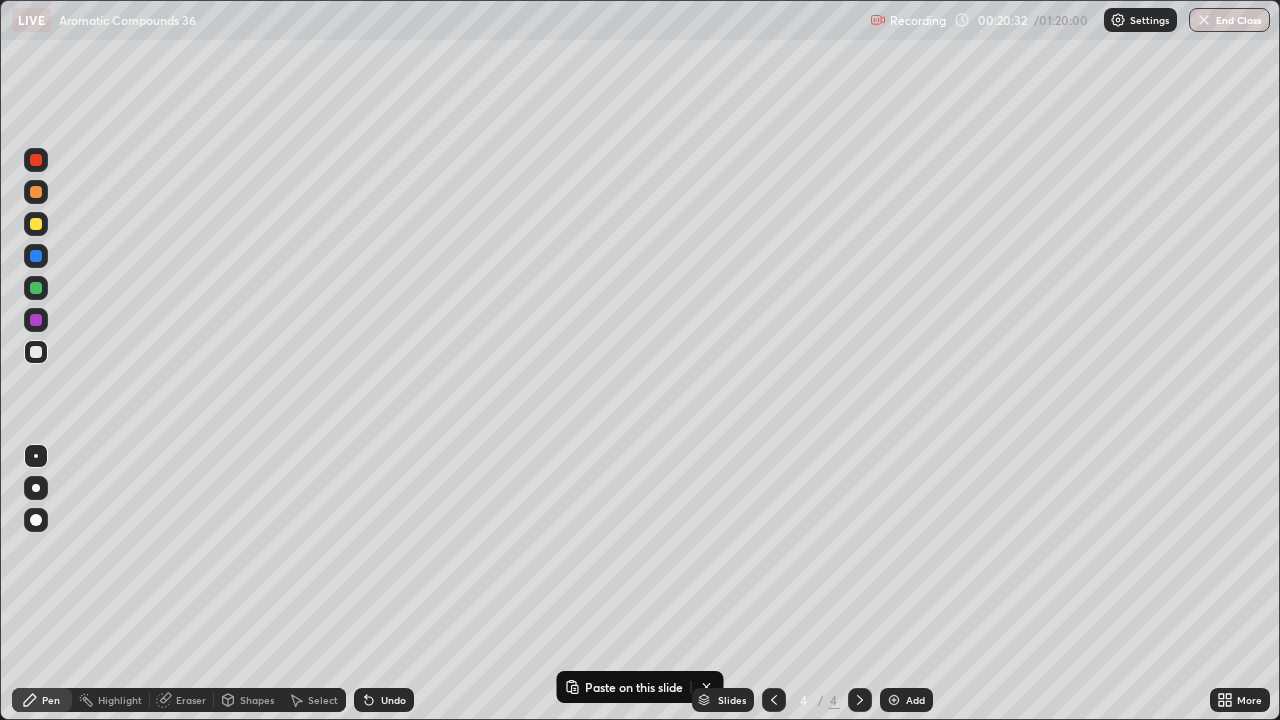 click 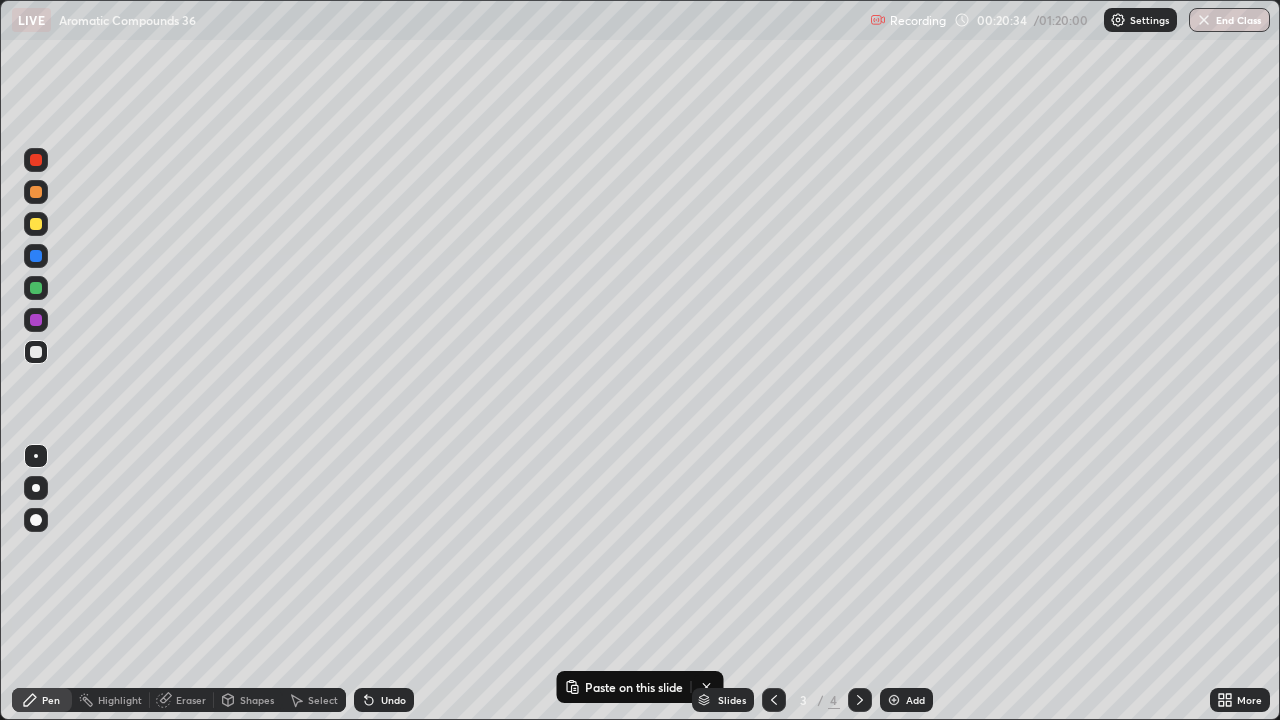 click on "Select" at bounding box center [323, 700] 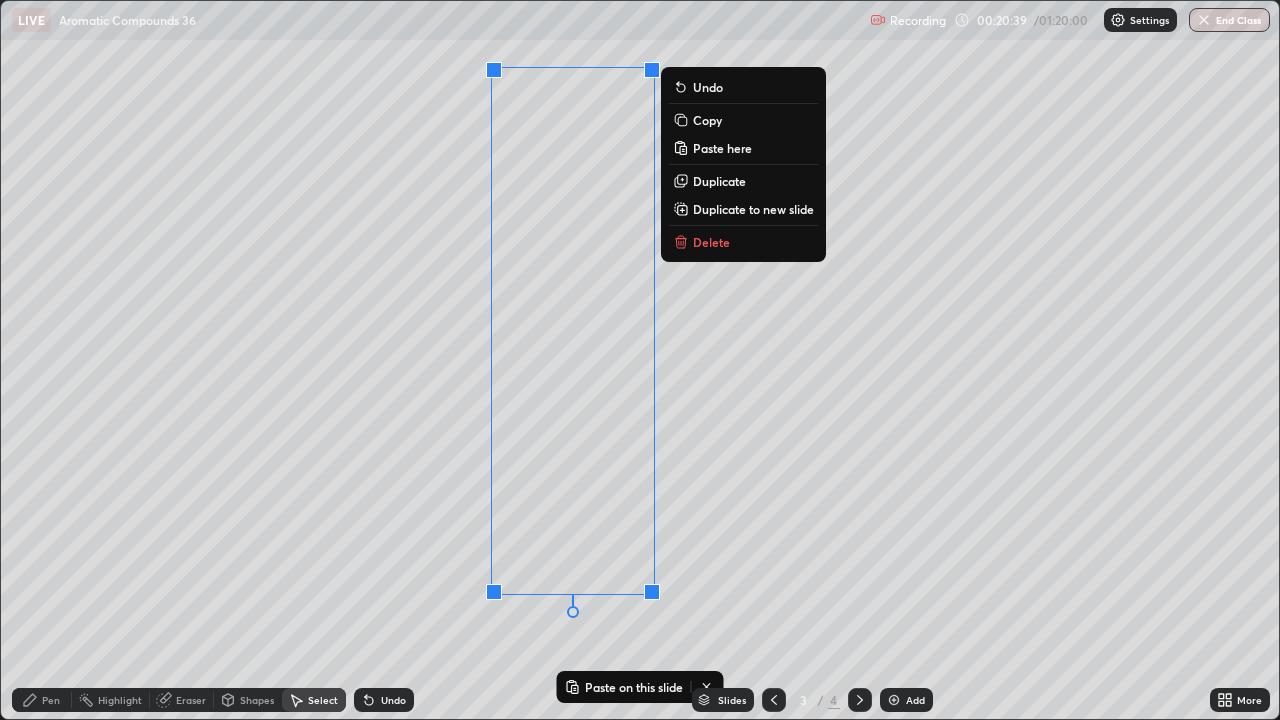 click on "Copy" at bounding box center (707, 120) 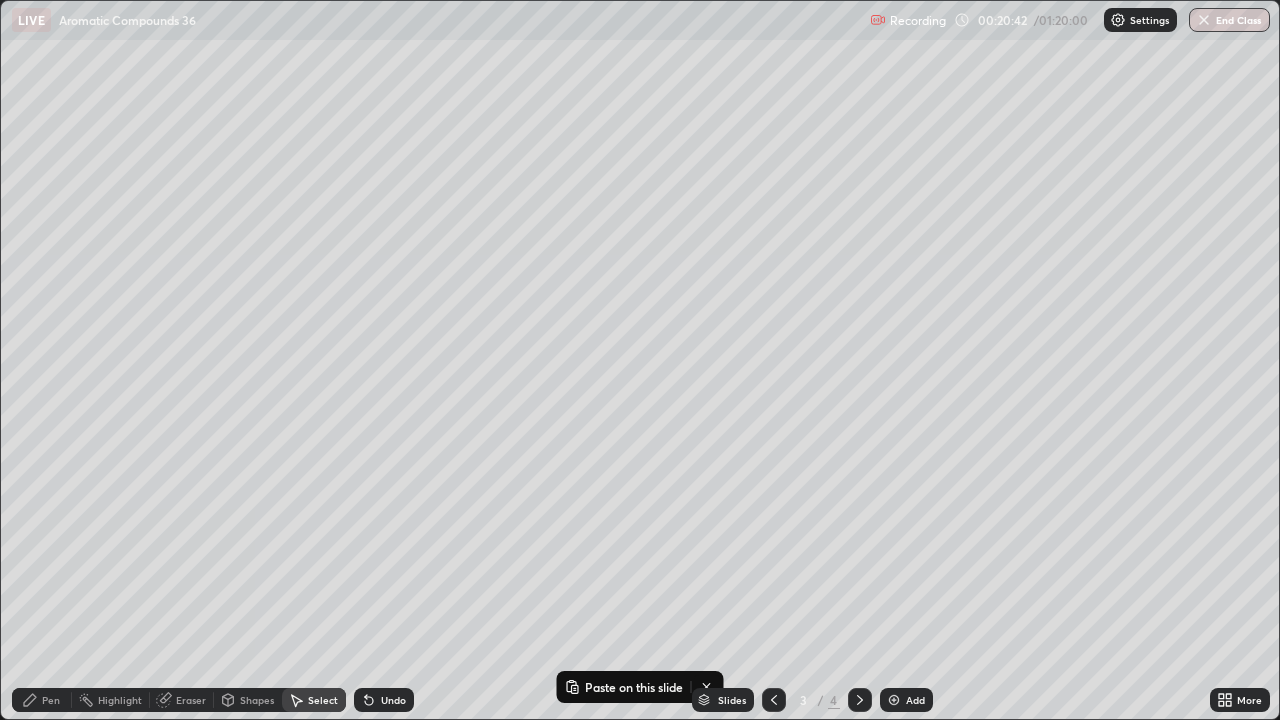 click 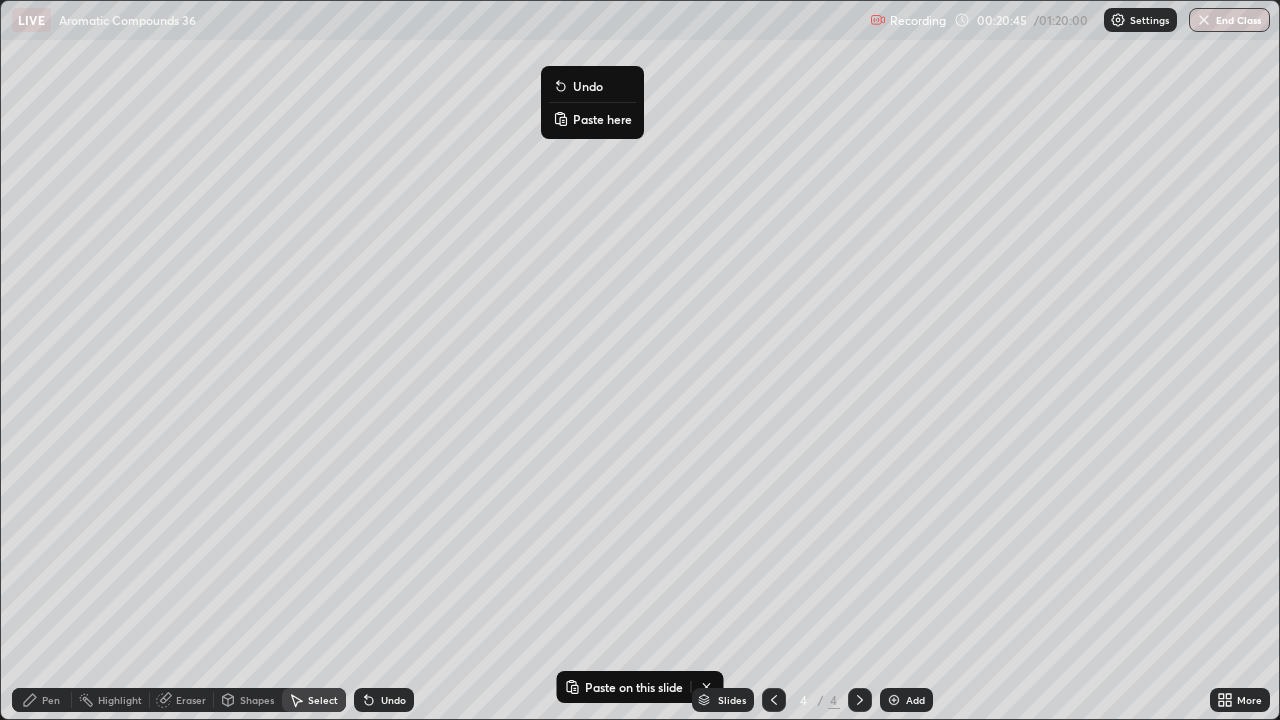 click on "Paste here" at bounding box center [602, 119] 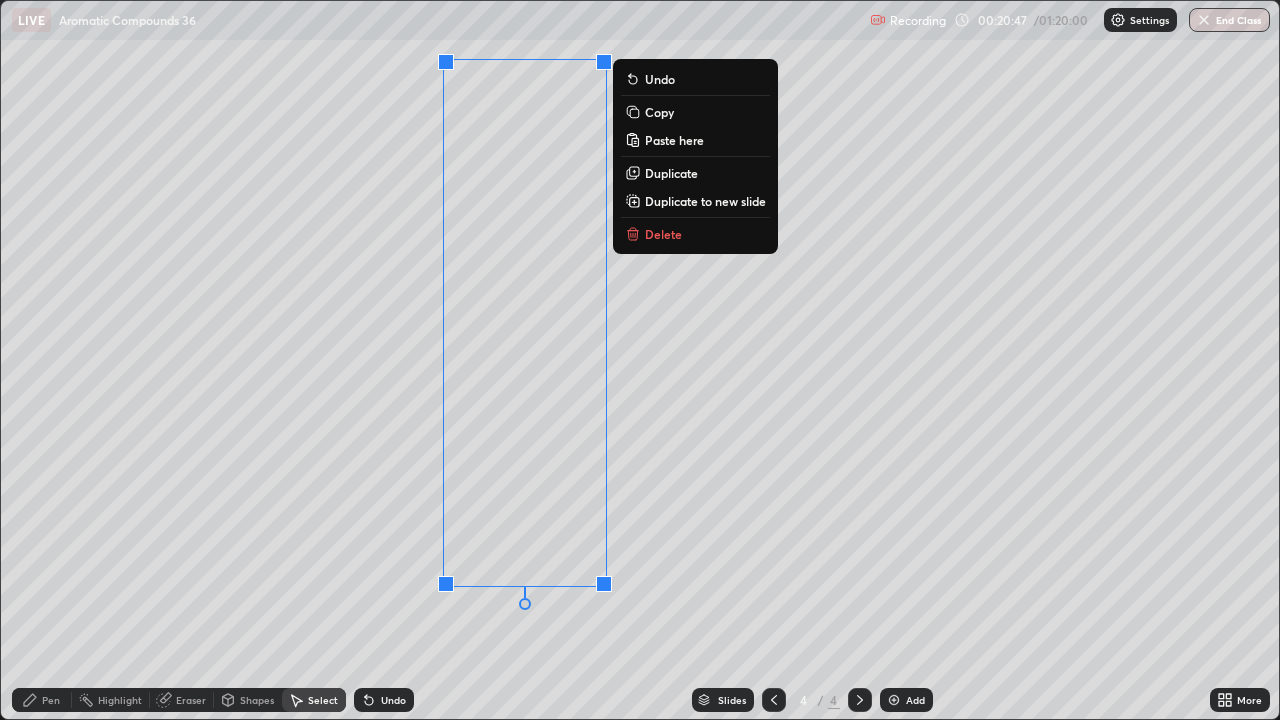 click on "0 ° Undo Copy Paste here Duplicate Duplicate to new slide Delete" at bounding box center (640, 360) 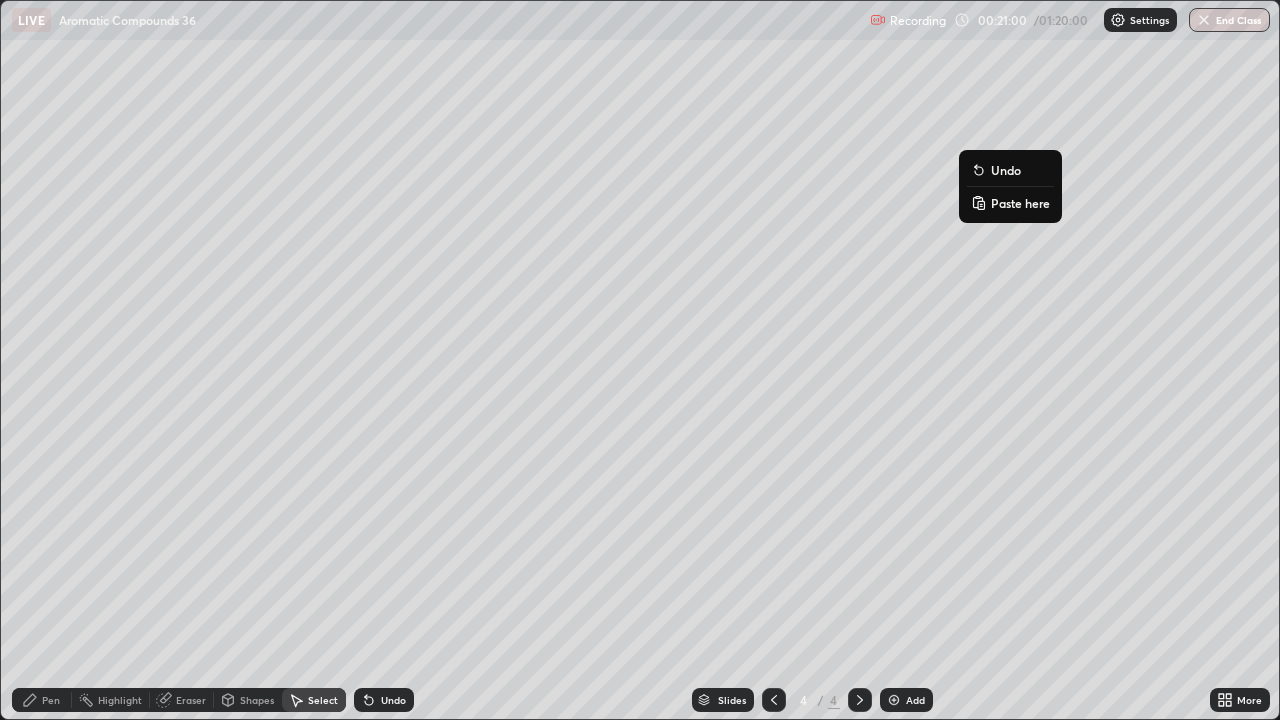 click 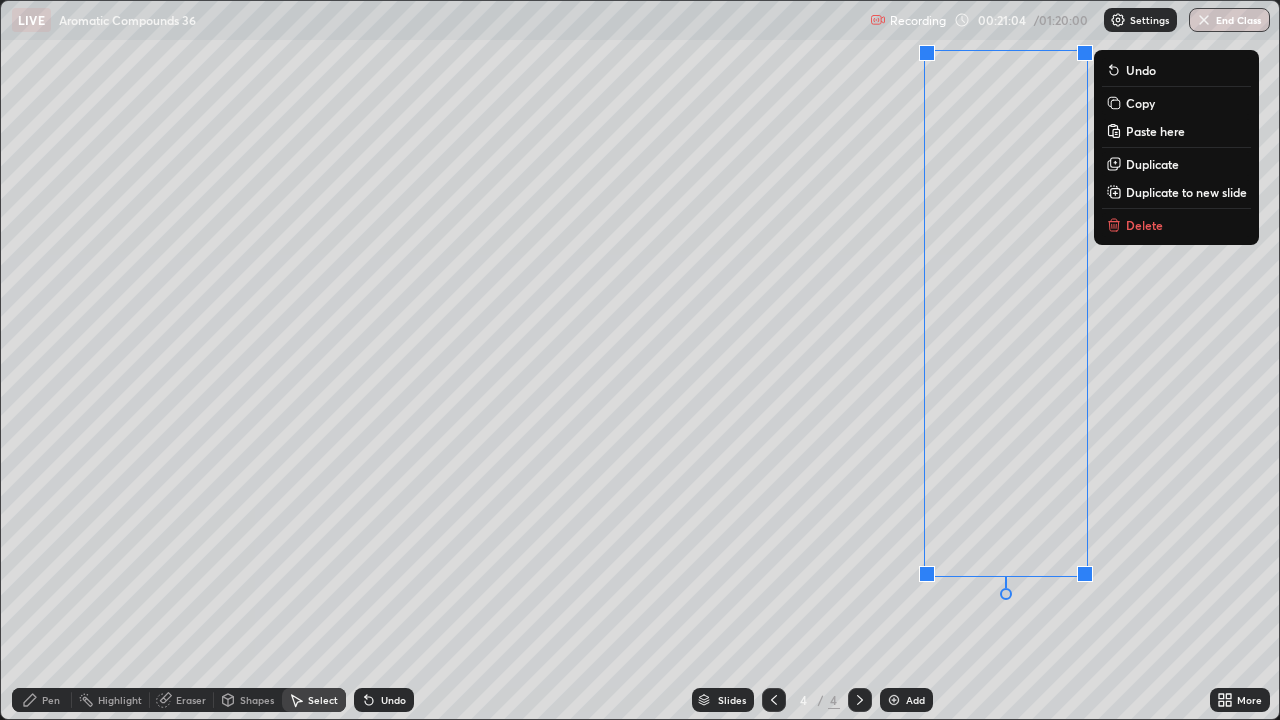click on "Pen" at bounding box center (42, 700) 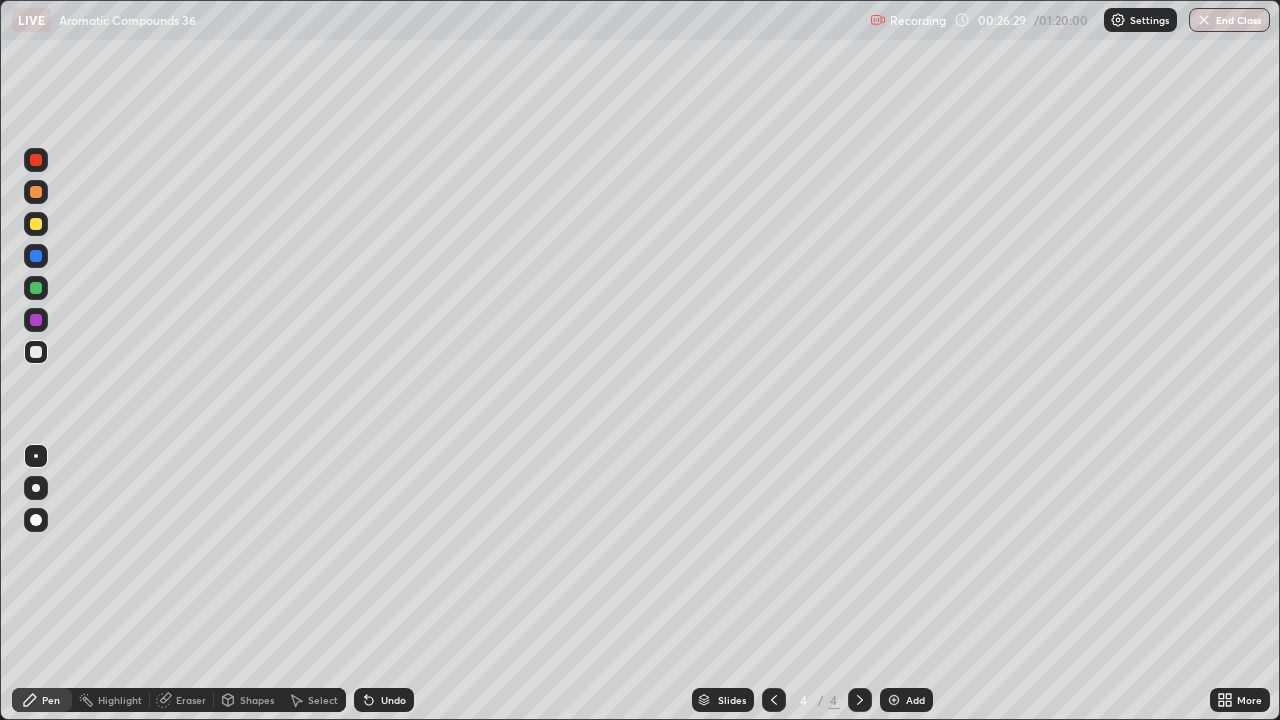 click on "Eraser" at bounding box center [182, 700] 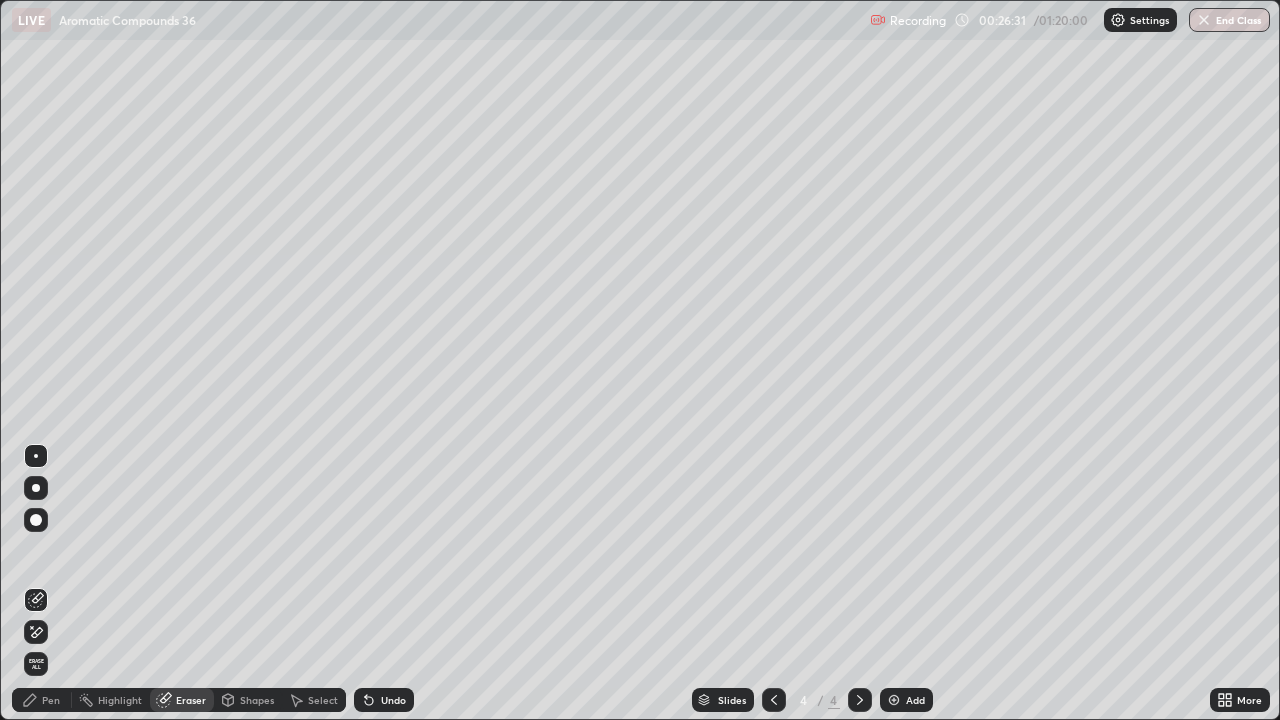 click on "Select" at bounding box center [314, 700] 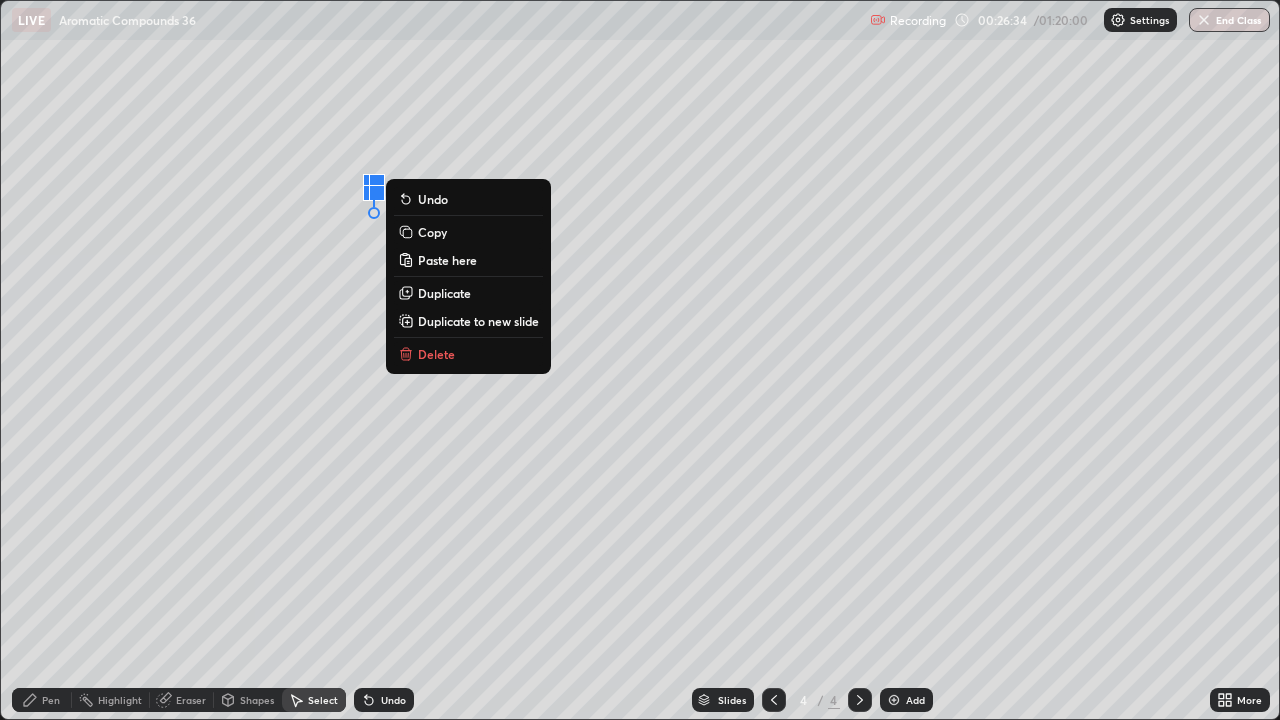 click on "0 ° Undo Copy Paste here Duplicate Duplicate to new slide Delete" at bounding box center [640, 360] 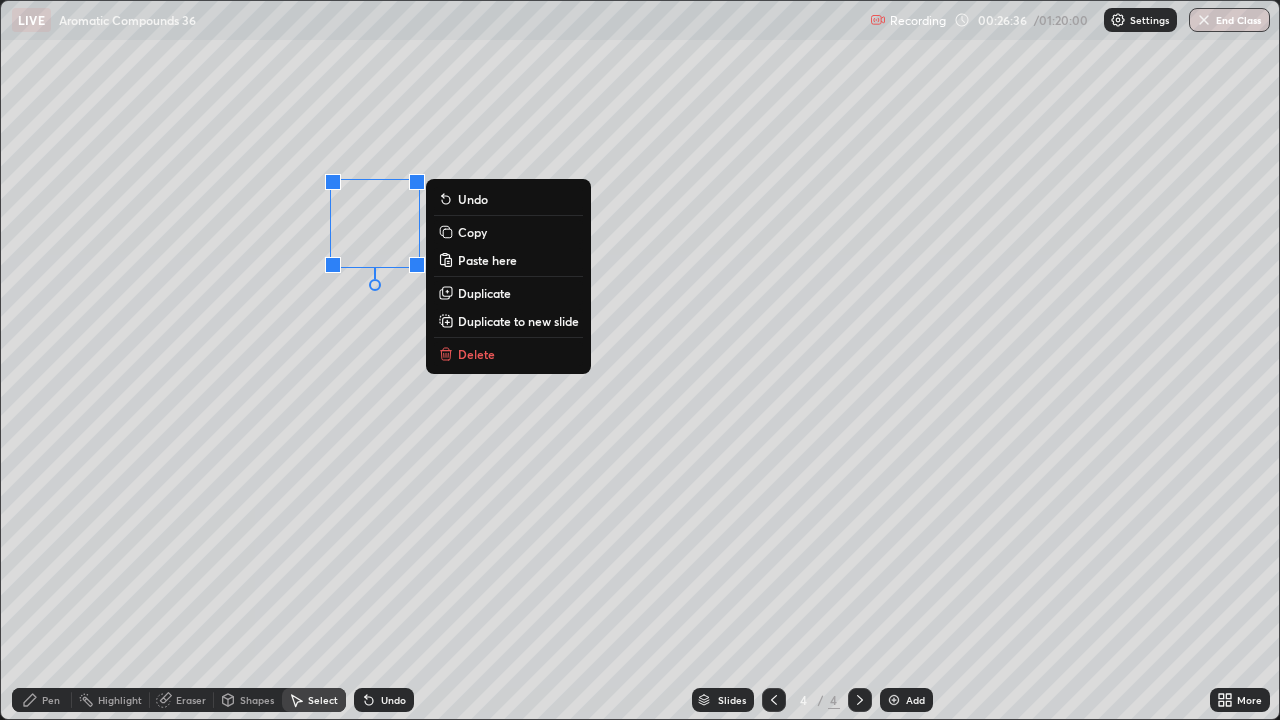 click on "Copy" at bounding box center (472, 232) 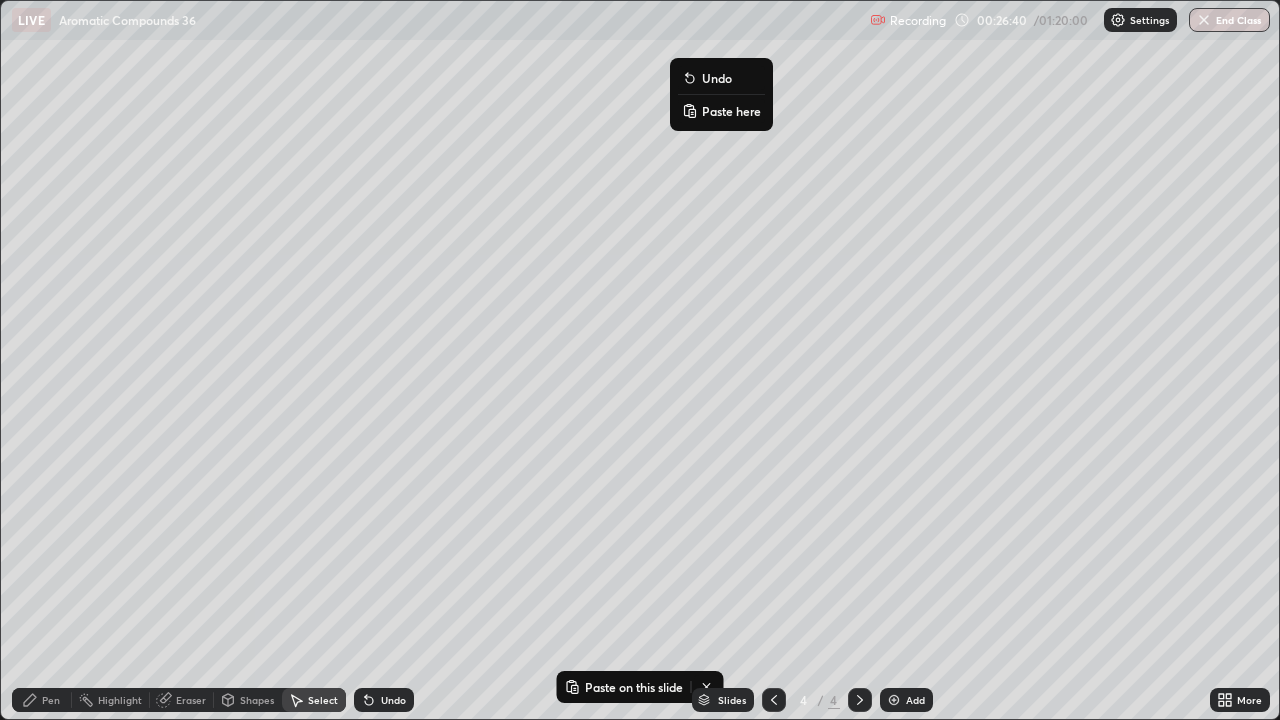 click on "Paste here" at bounding box center [731, 111] 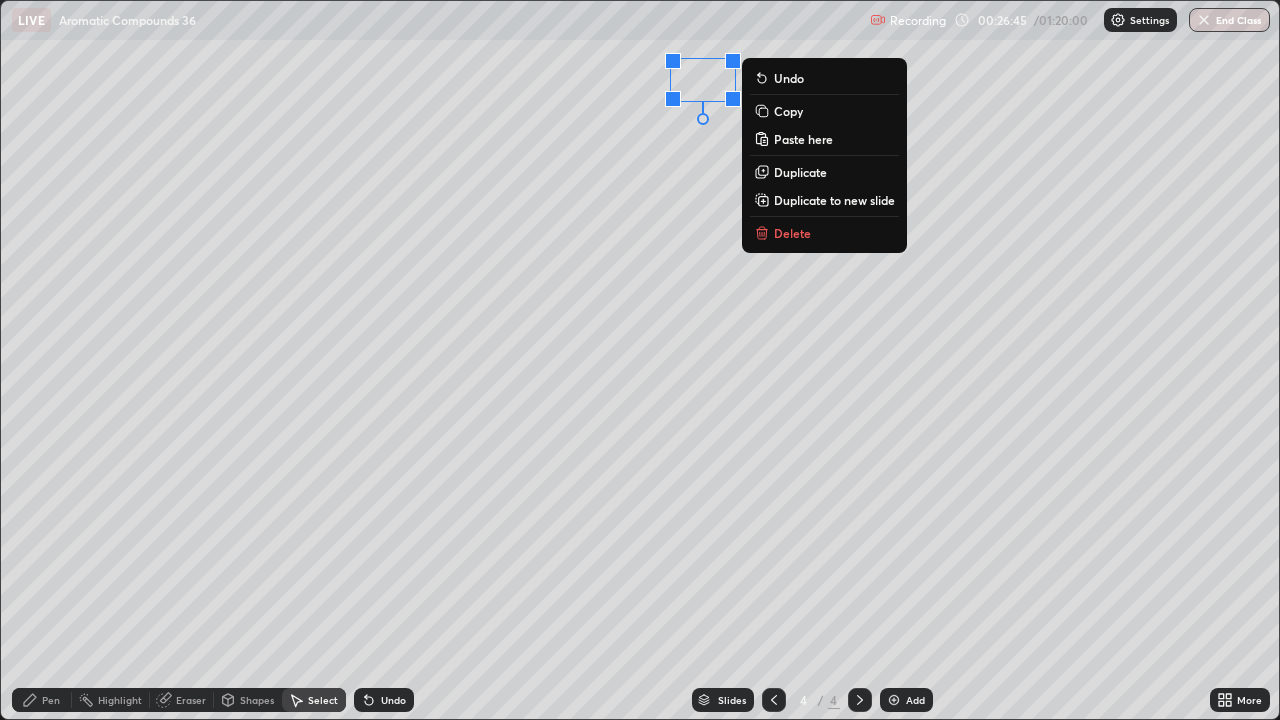 click on "0 ° Undo Copy Paste here Duplicate Duplicate to new slide Delete" at bounding box center (640, 360) 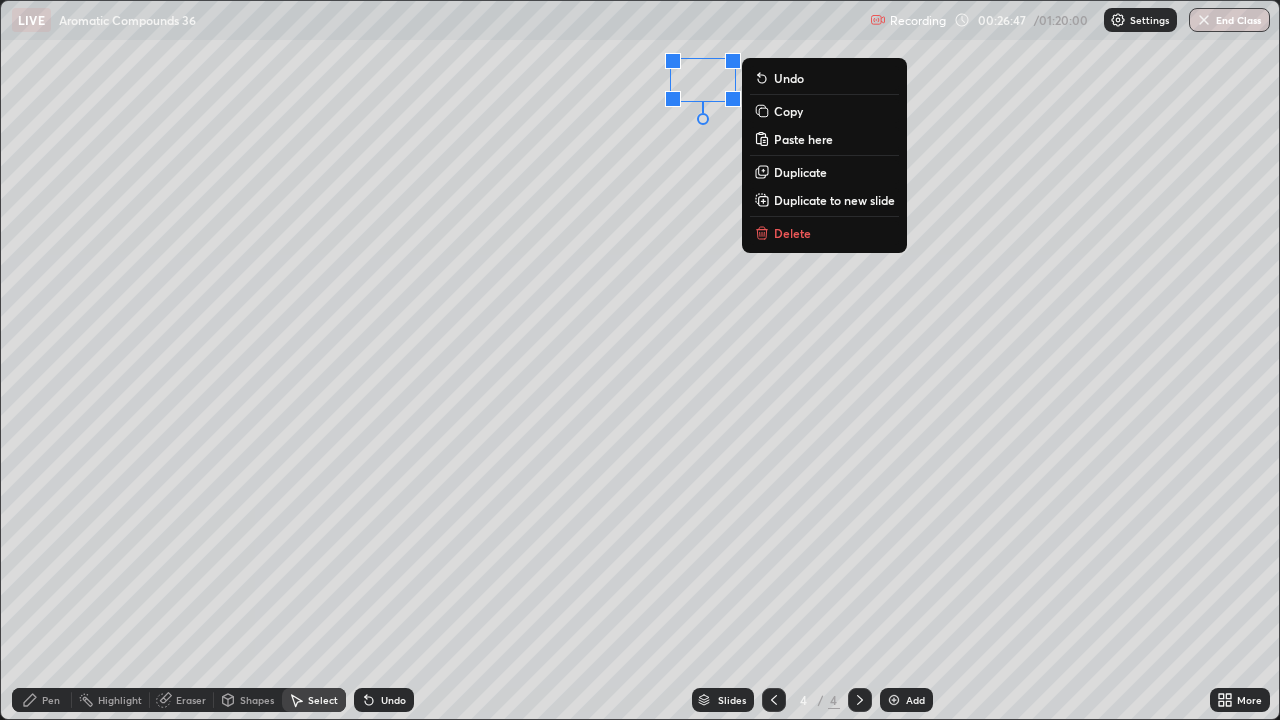 click on "Copy" at bounding box center (788, 111) 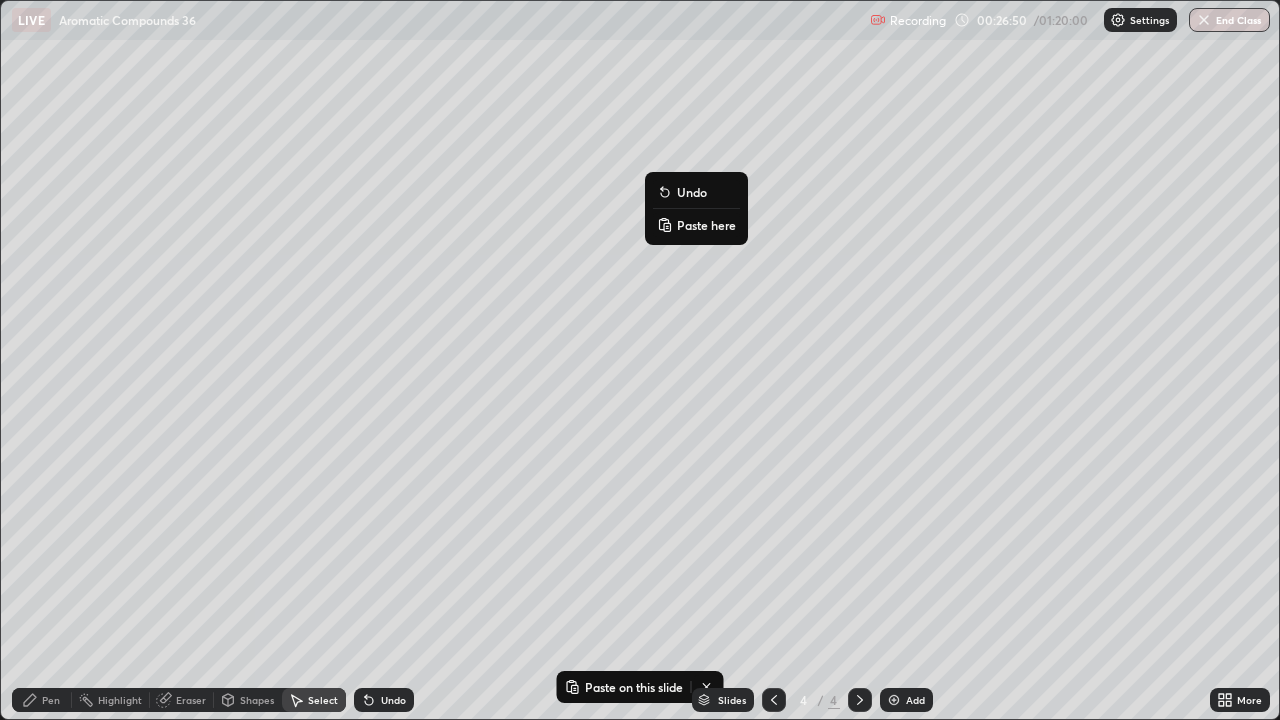 click on "Paste here" at bounding box center (706, 225) 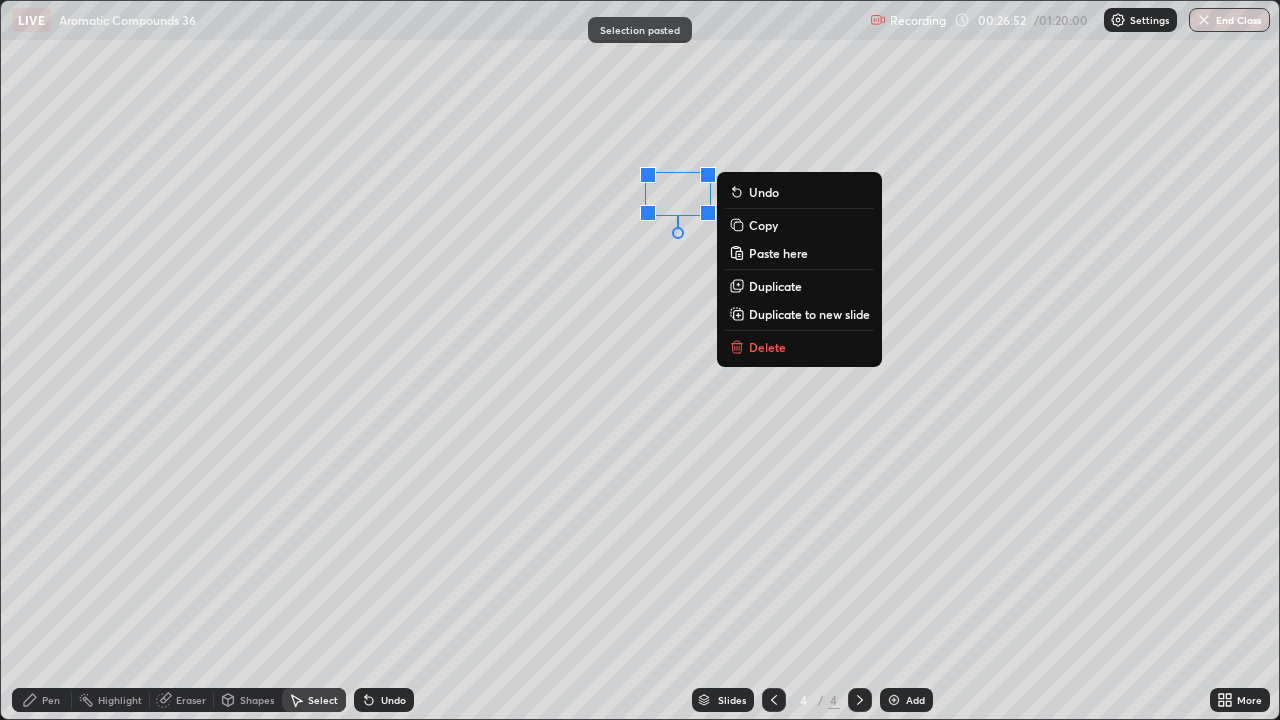 click on "Paste here" at bounding box center [778, 253] 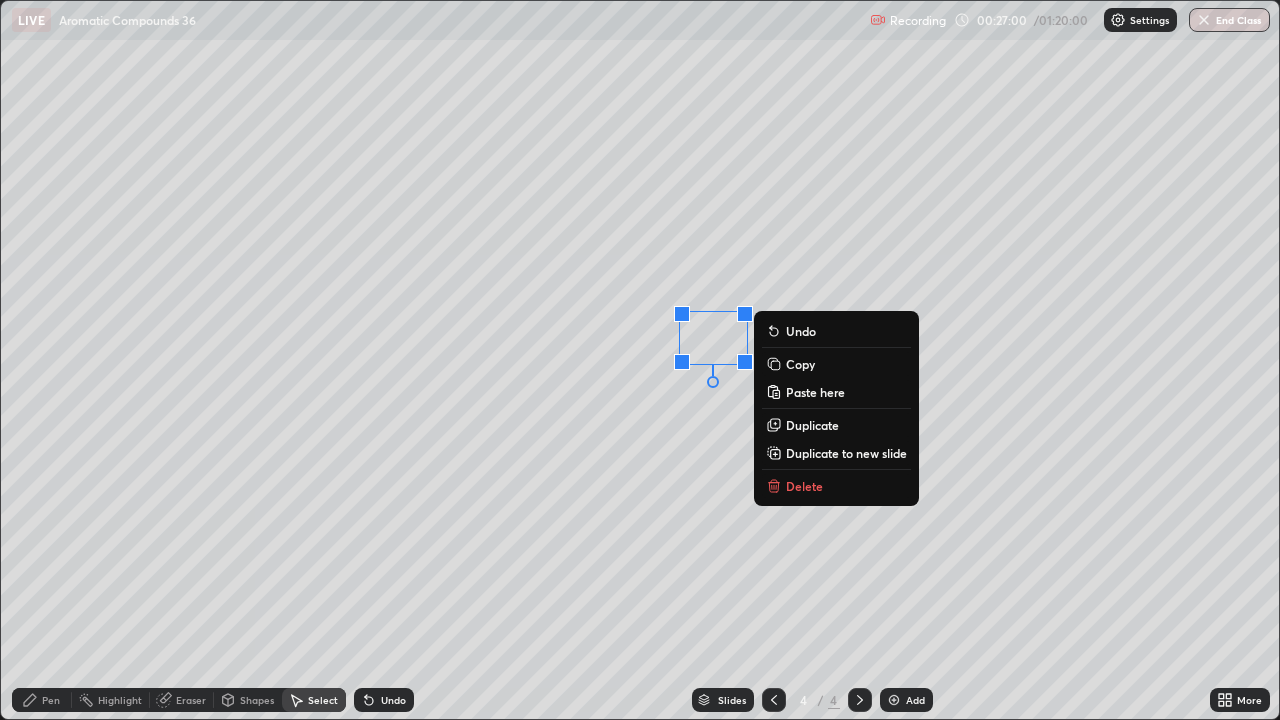 click on "Paste here" at bounding box center (815, 392) 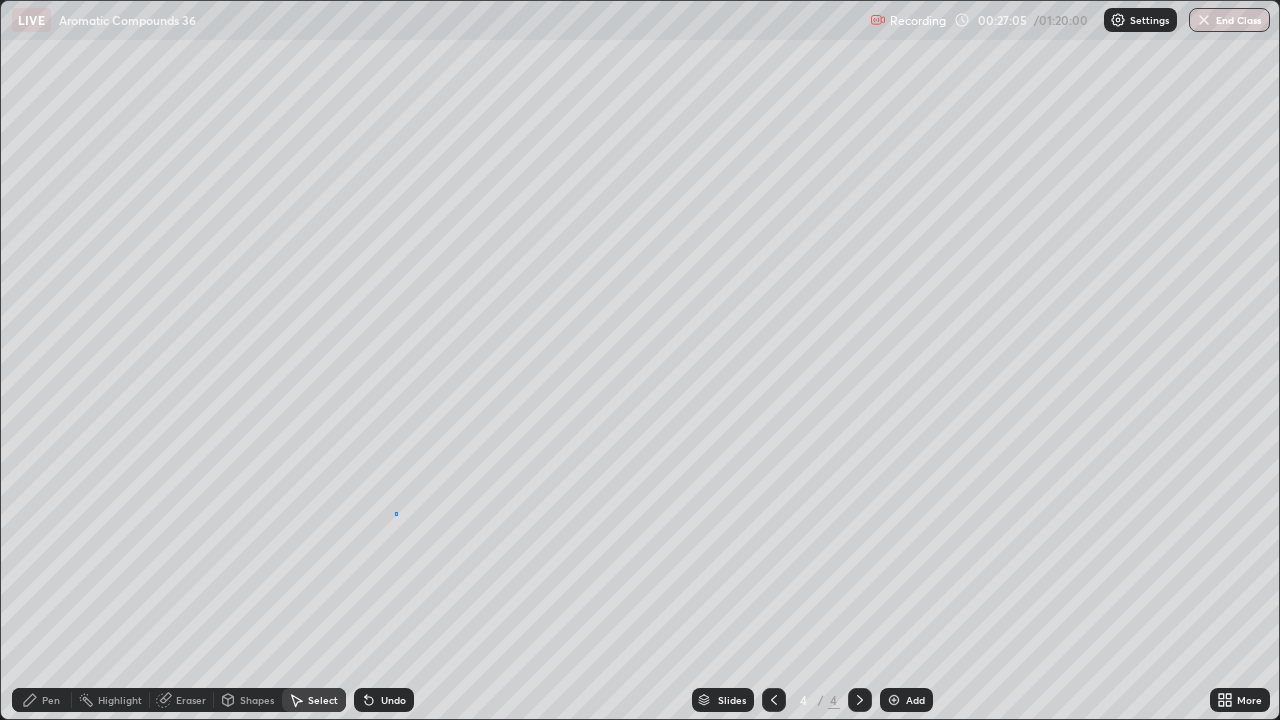 click on "0 ° Undo Copy Paste here Duplicate Duplicate to new slide Delete" at bounding box center [640, 360] 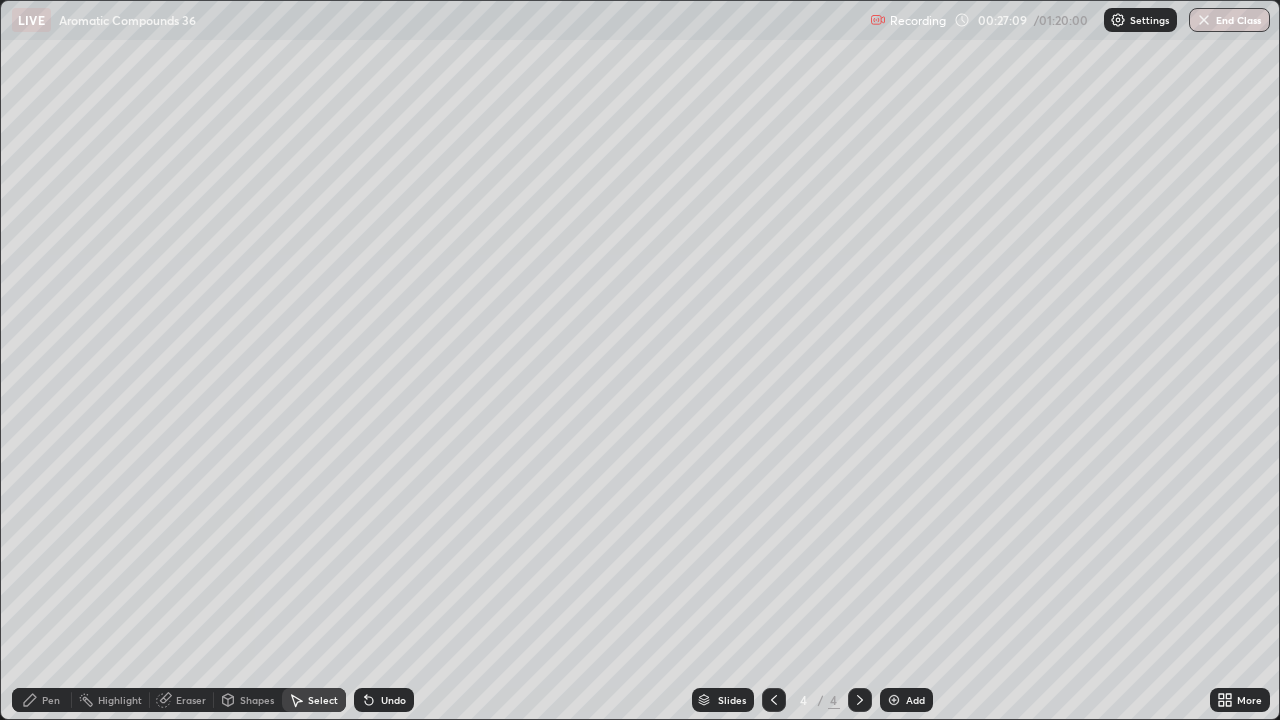 click on "Pen" at bounding box center [51, 700] 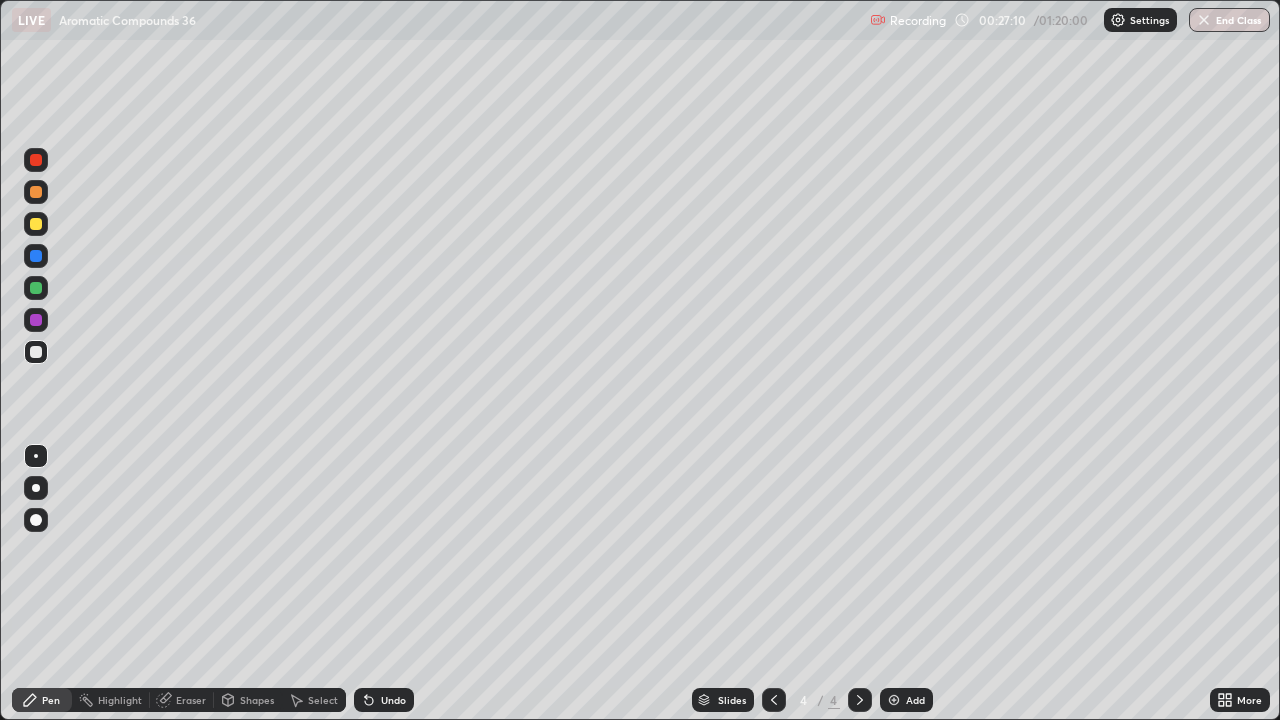 click at bounding box center [36, 352] 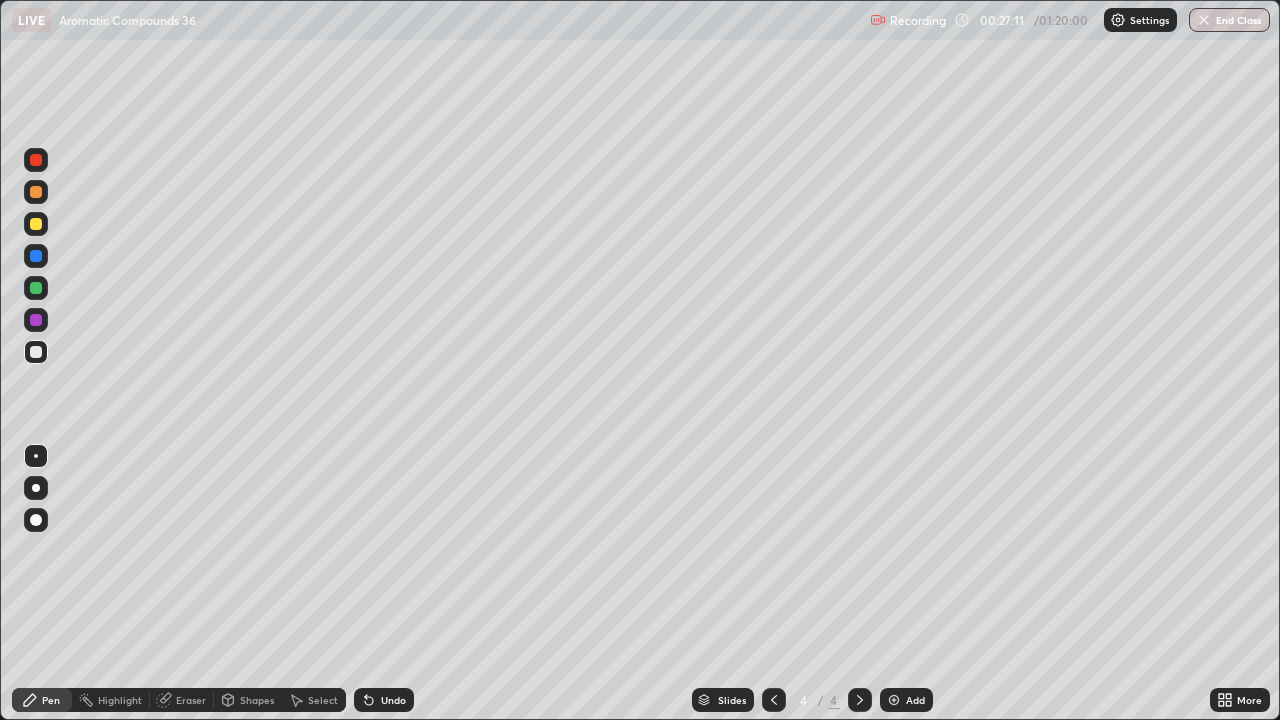 click at bounding box center (36, 224) 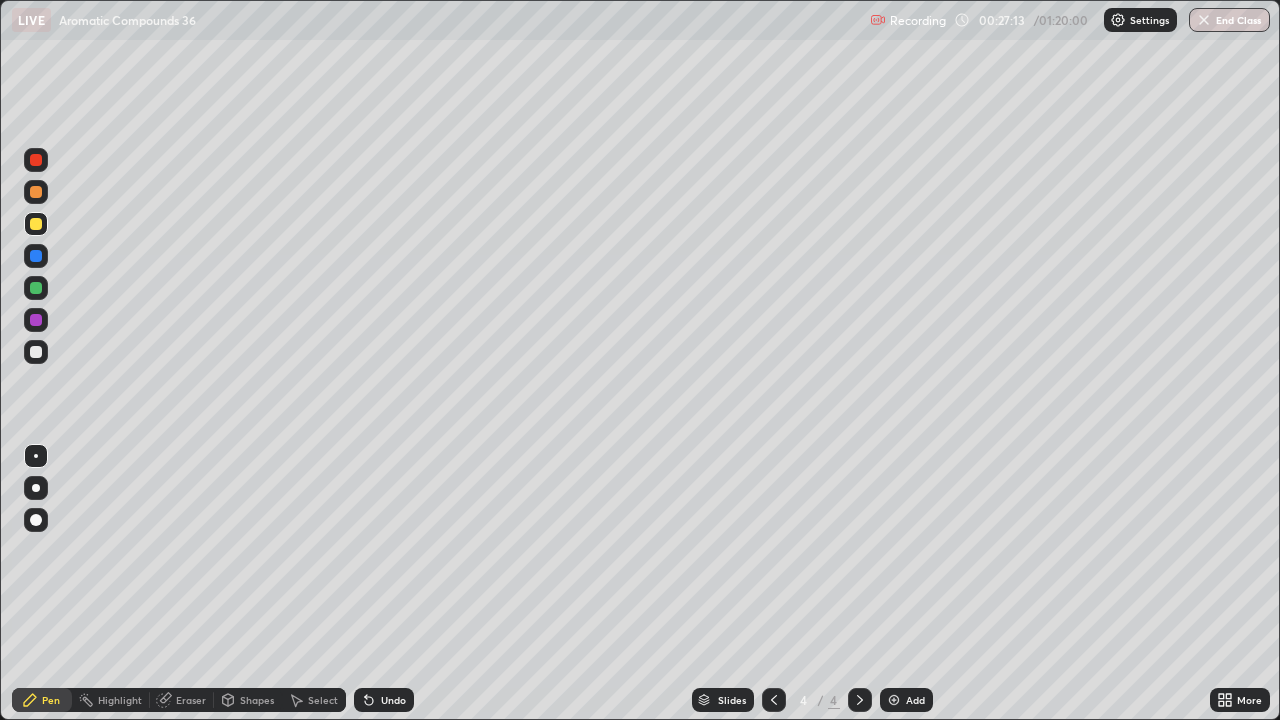 click on "Eraser" at bounding box center [191, 700] 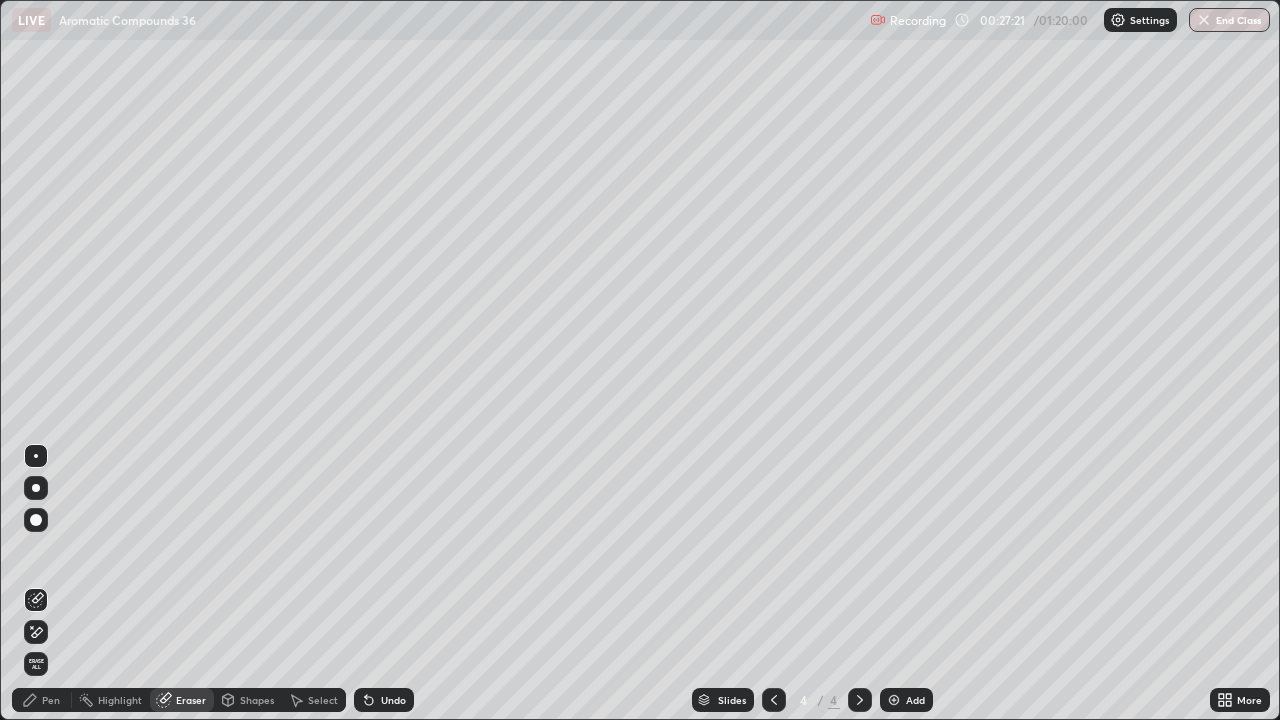 click on "Pen" at bounding box center [51, 700] 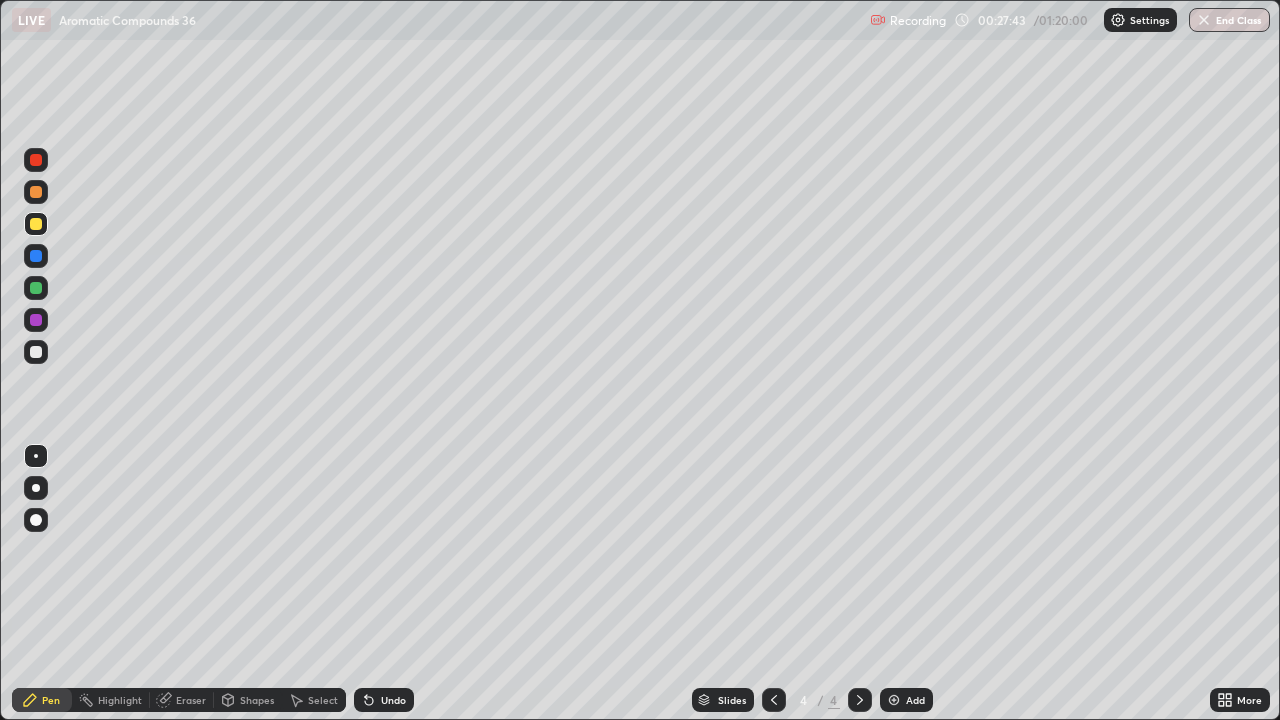 click on "Eraser" at bounding box center [191, 700] 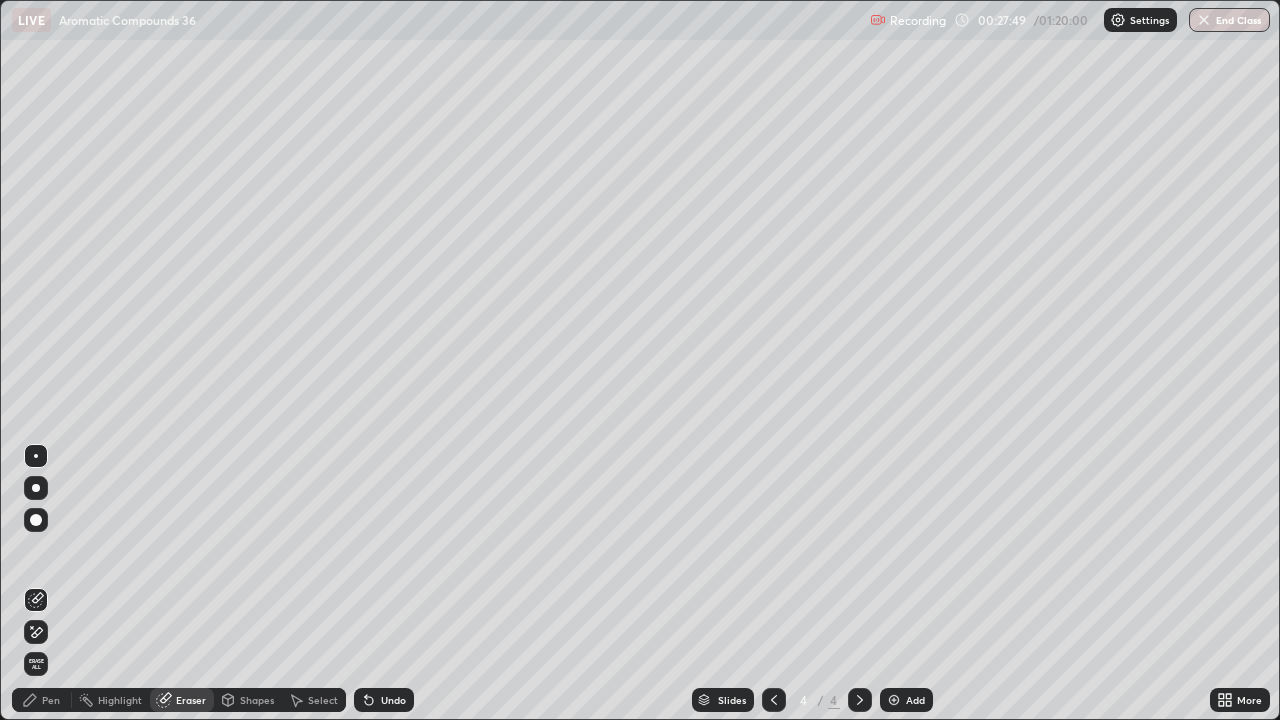 click on "Pen" at bounding box center (51, 700) 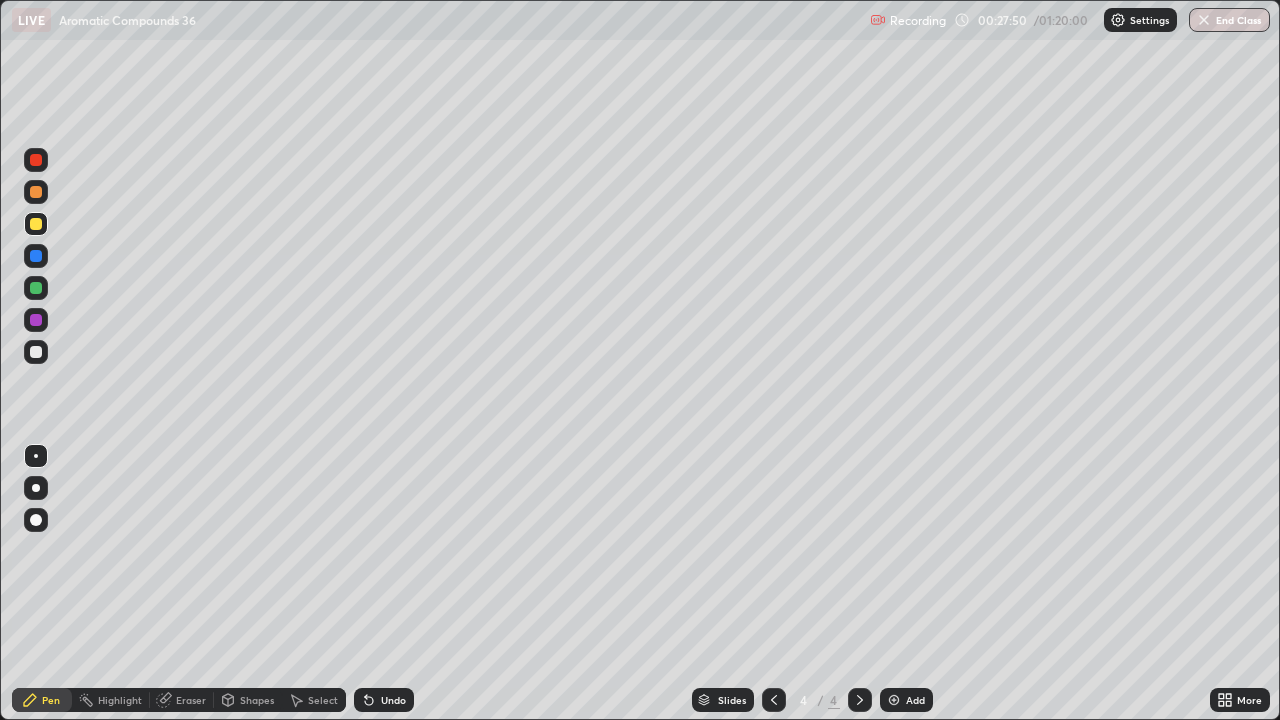 click at bounding box center [36, 352] 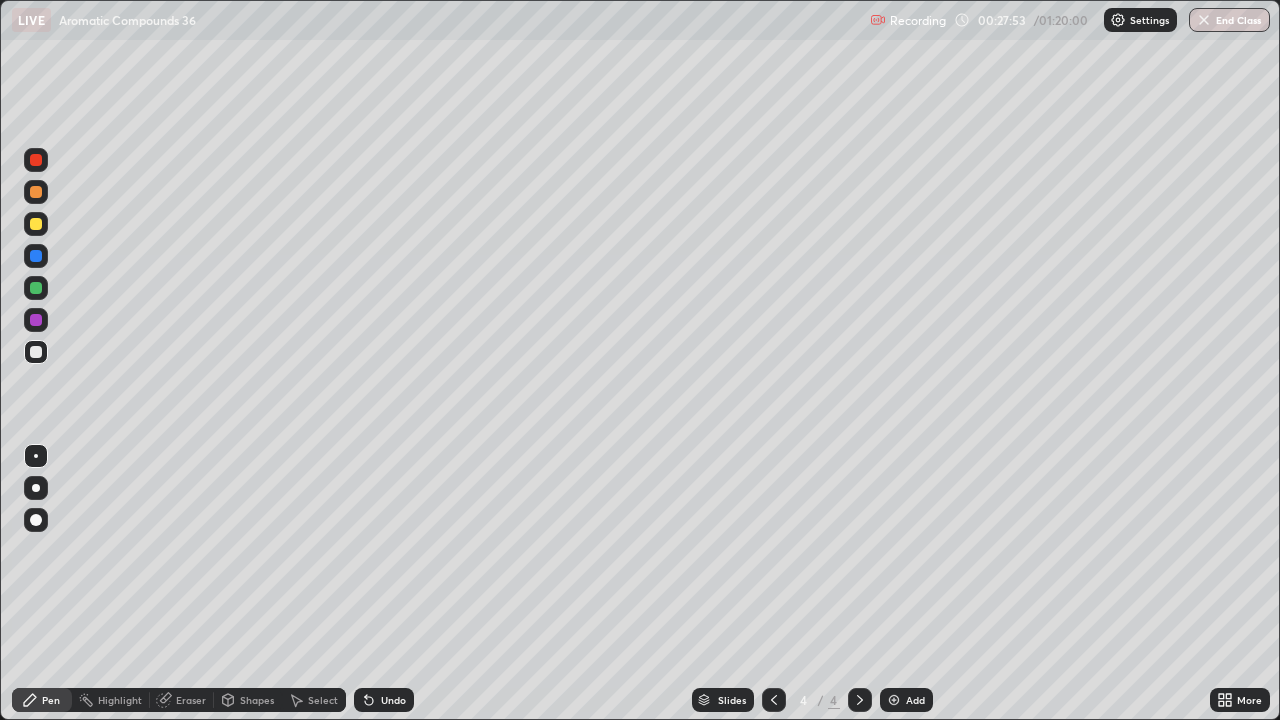 click at bounding box center [36, 224] 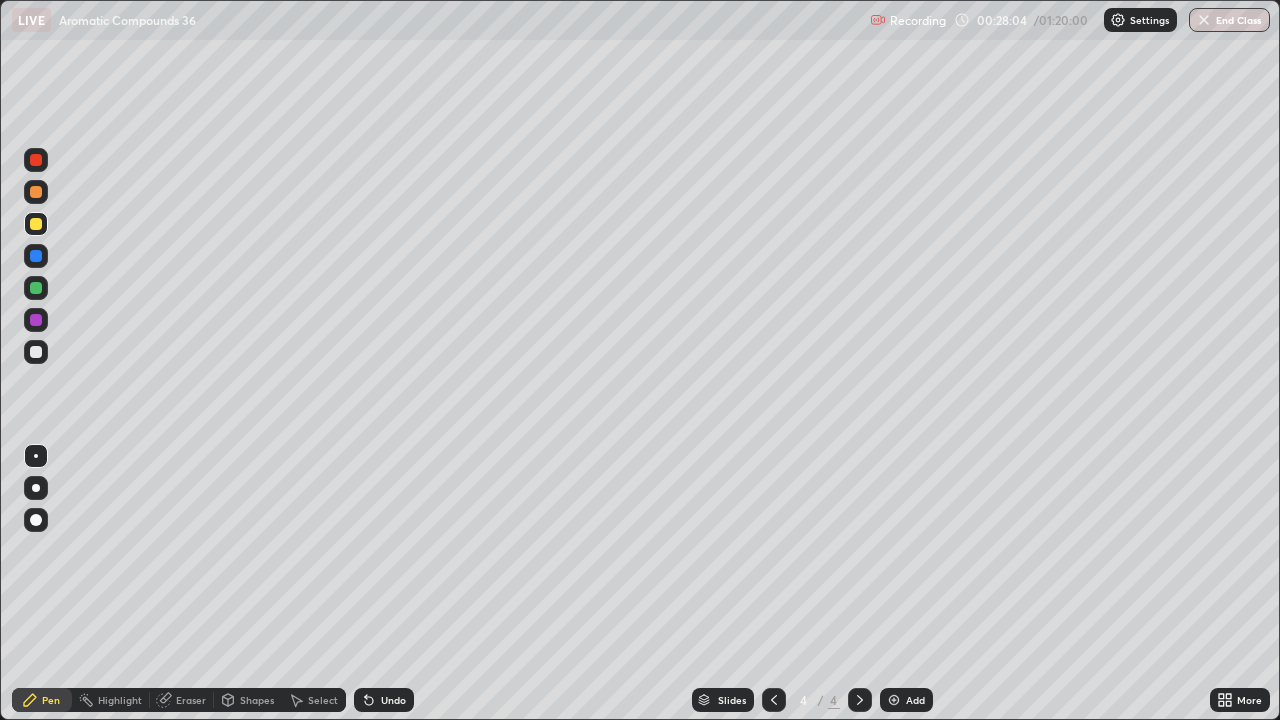 click on "Undo" at bounding box center [393, 700] 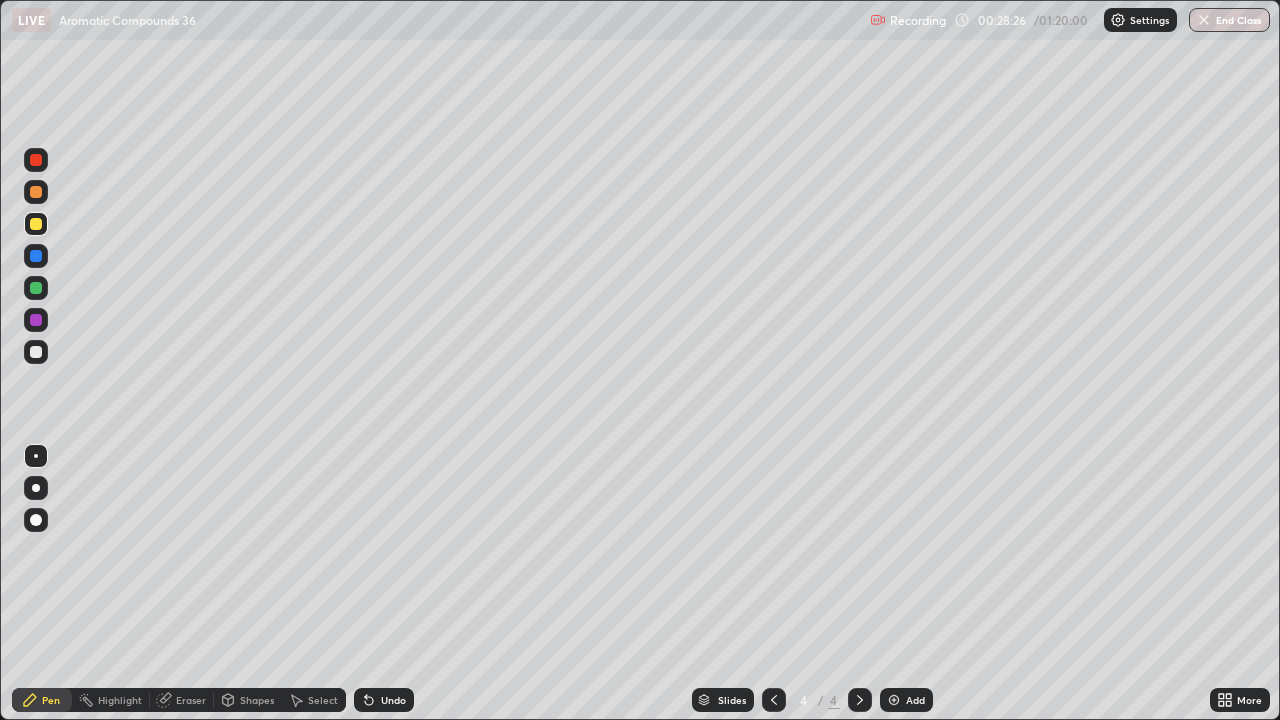 click on "Shapes" at bounding box center (257, 700) 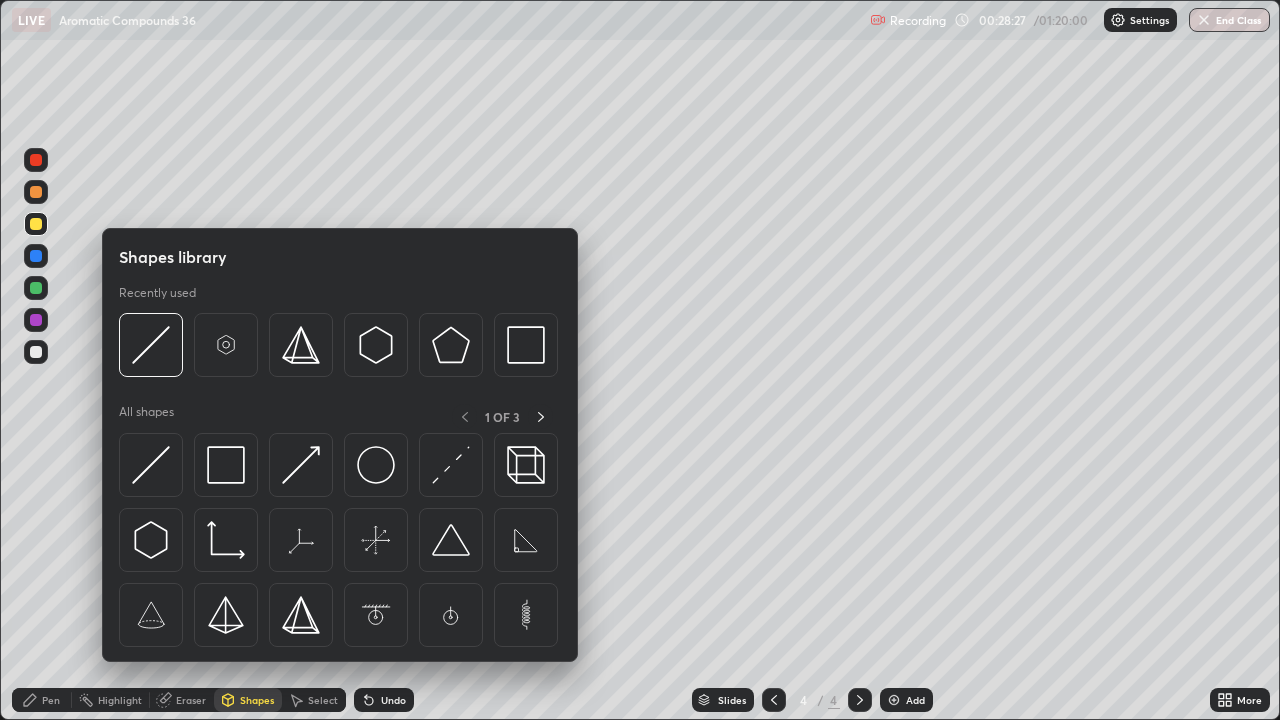 click on "Select" at bounding box center (323, 700) 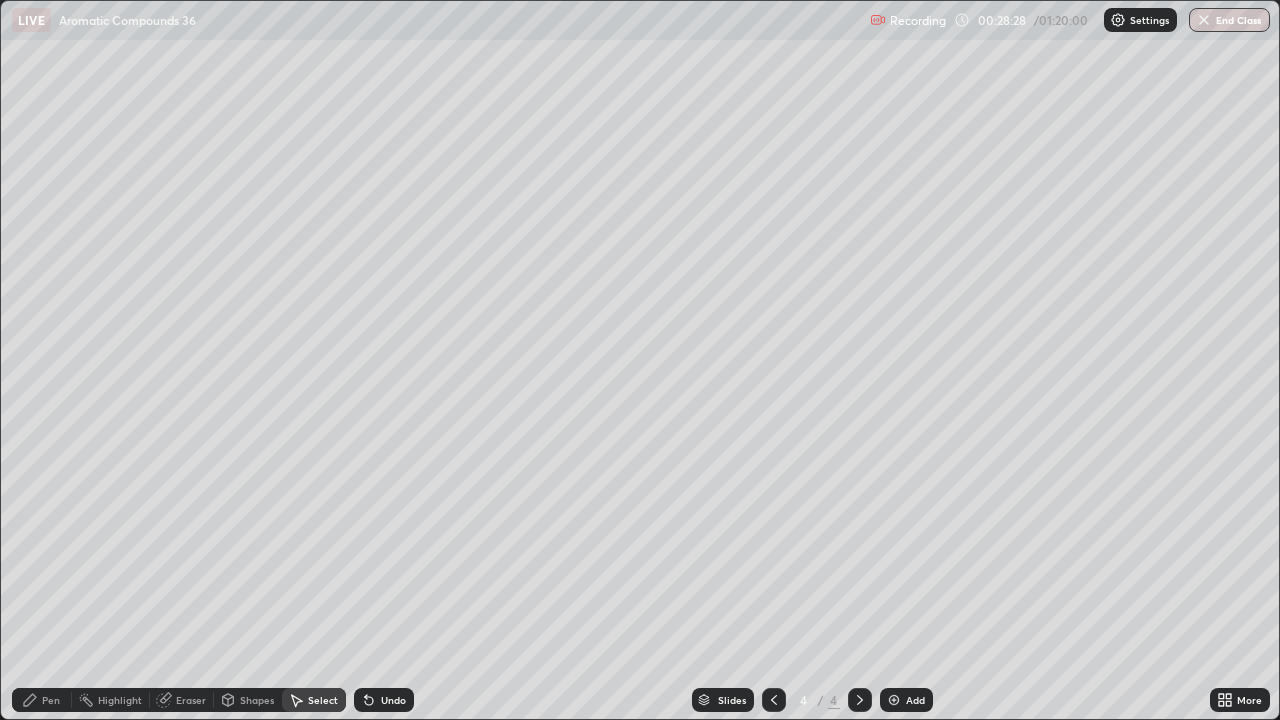 click on "Eraser" at bounding box center (191, 700) 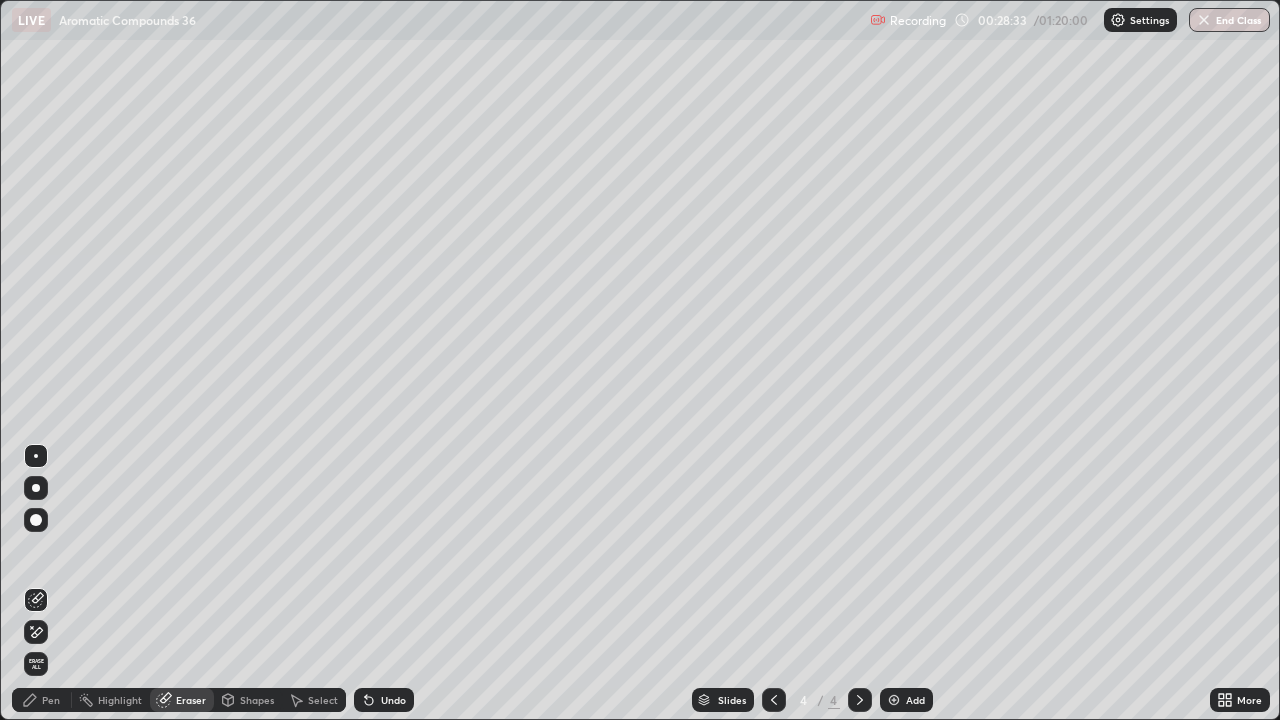 click on "Pen" at bounding box center (51, 700) 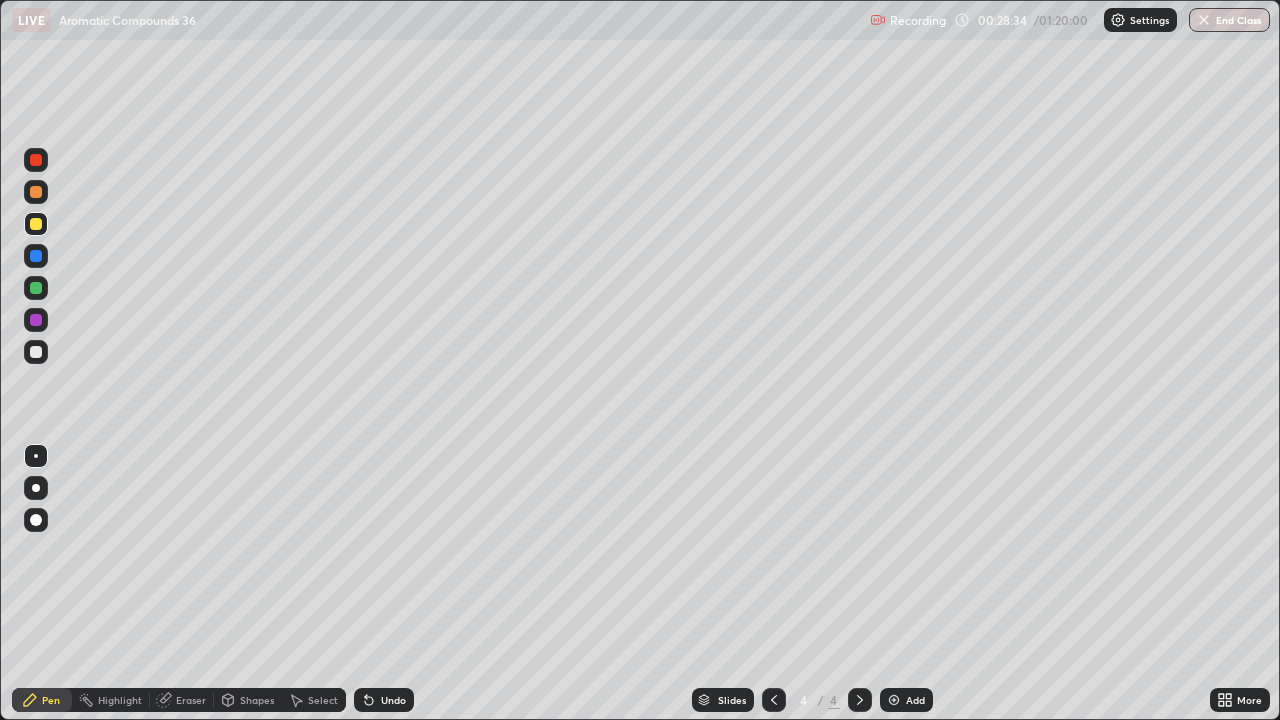 click at bounding box center (36, 224) 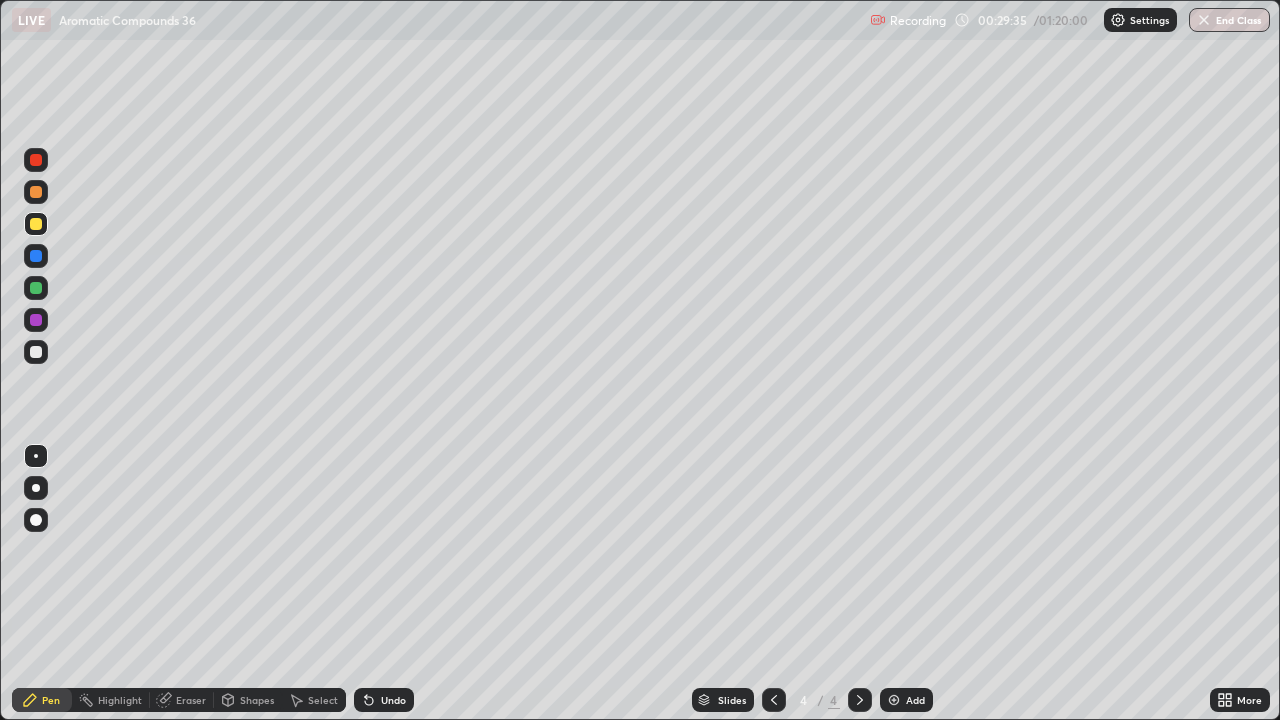 click on "Select" at bounding box center [323, 700] 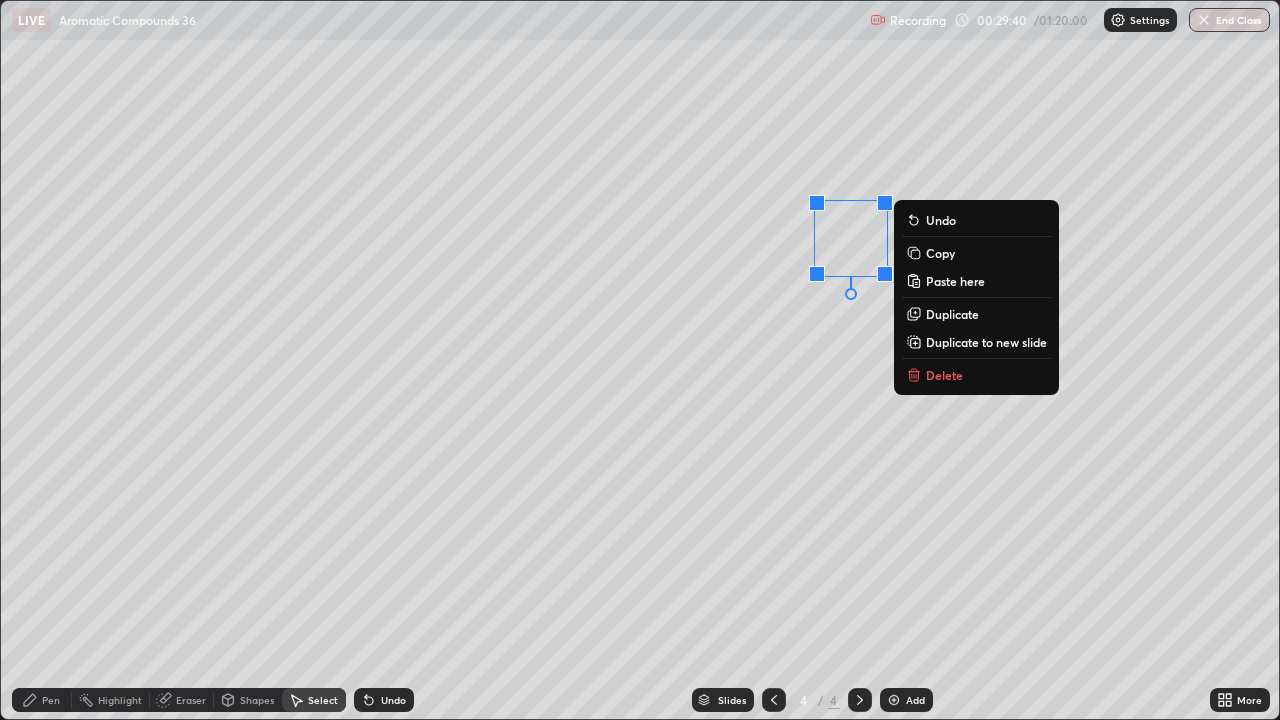 click on "Copy" at bounding box center (940, 253) 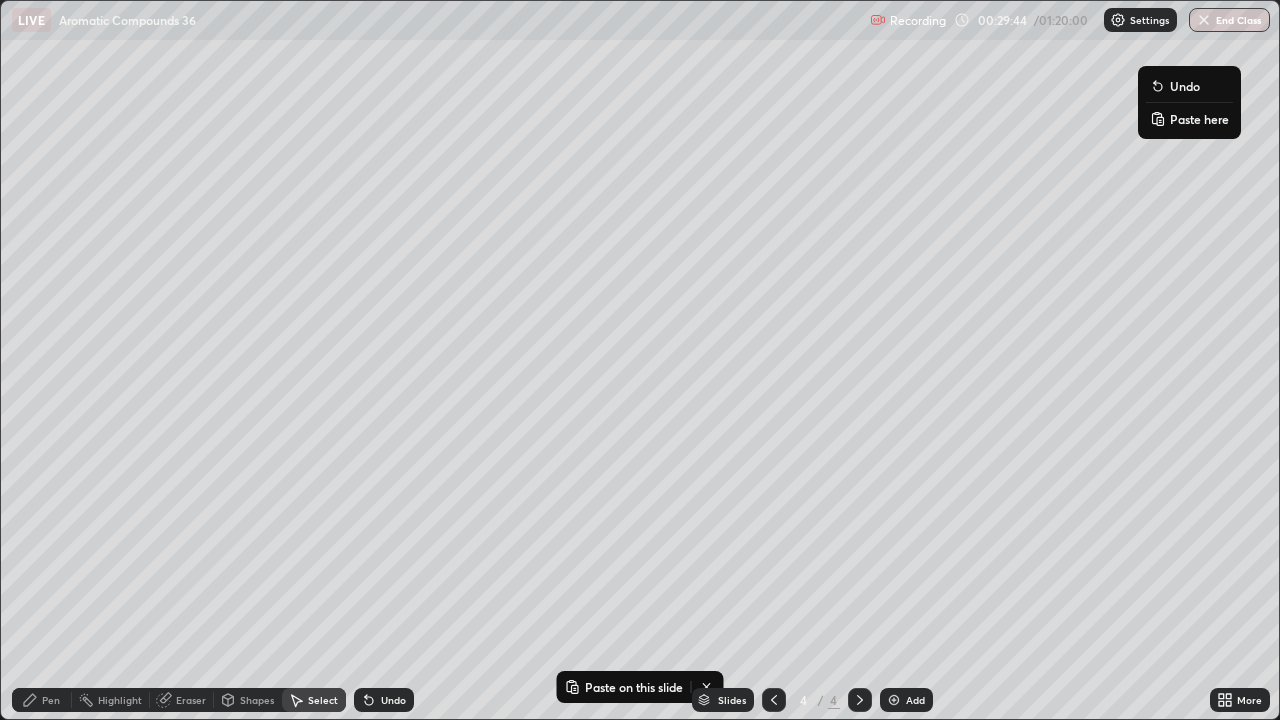 click 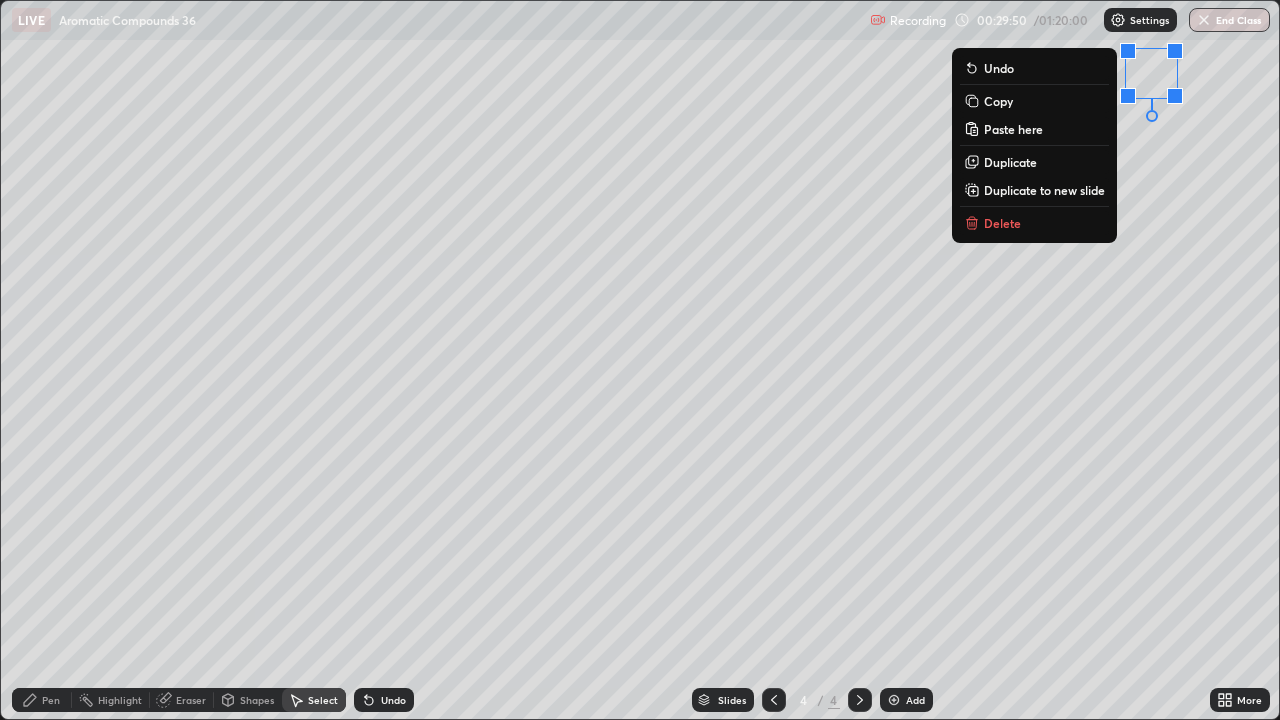 click on "0 ° Undo Copy Paste here Duplicate Duplicate to new slide Delete" at bounding box center [640, 360] 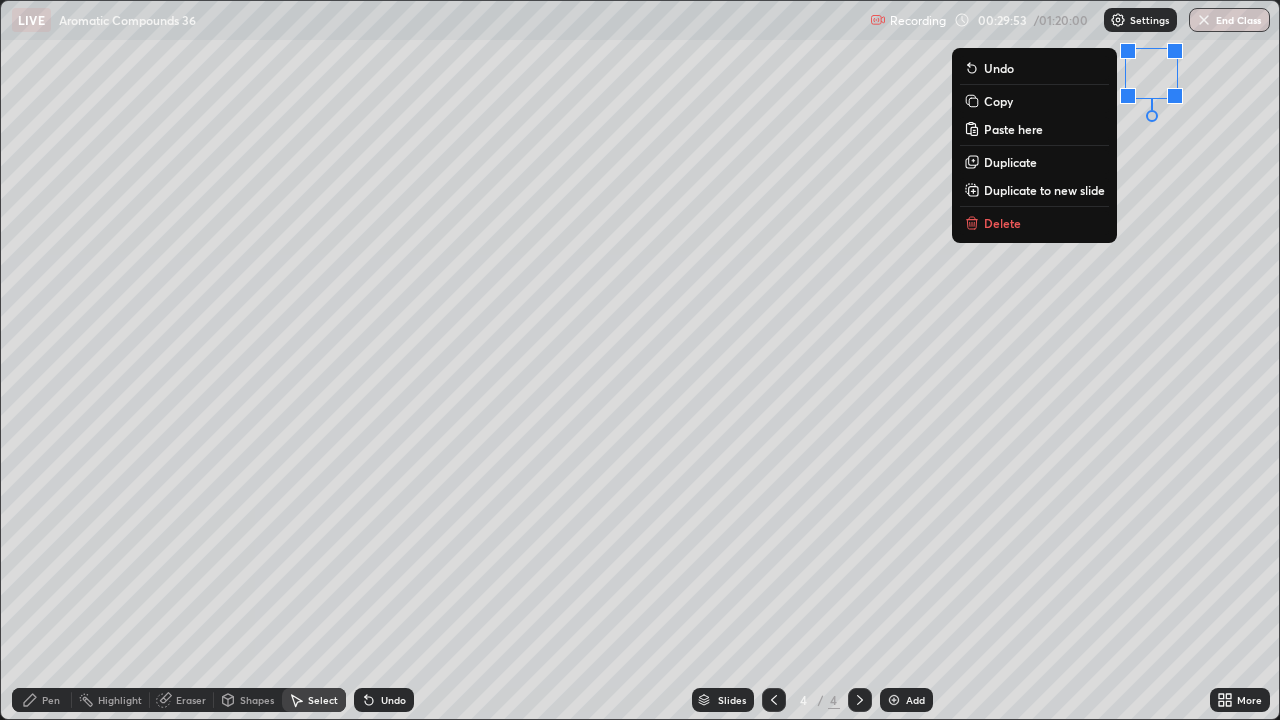 click on "Copy" at bounding box center [1034, 101] 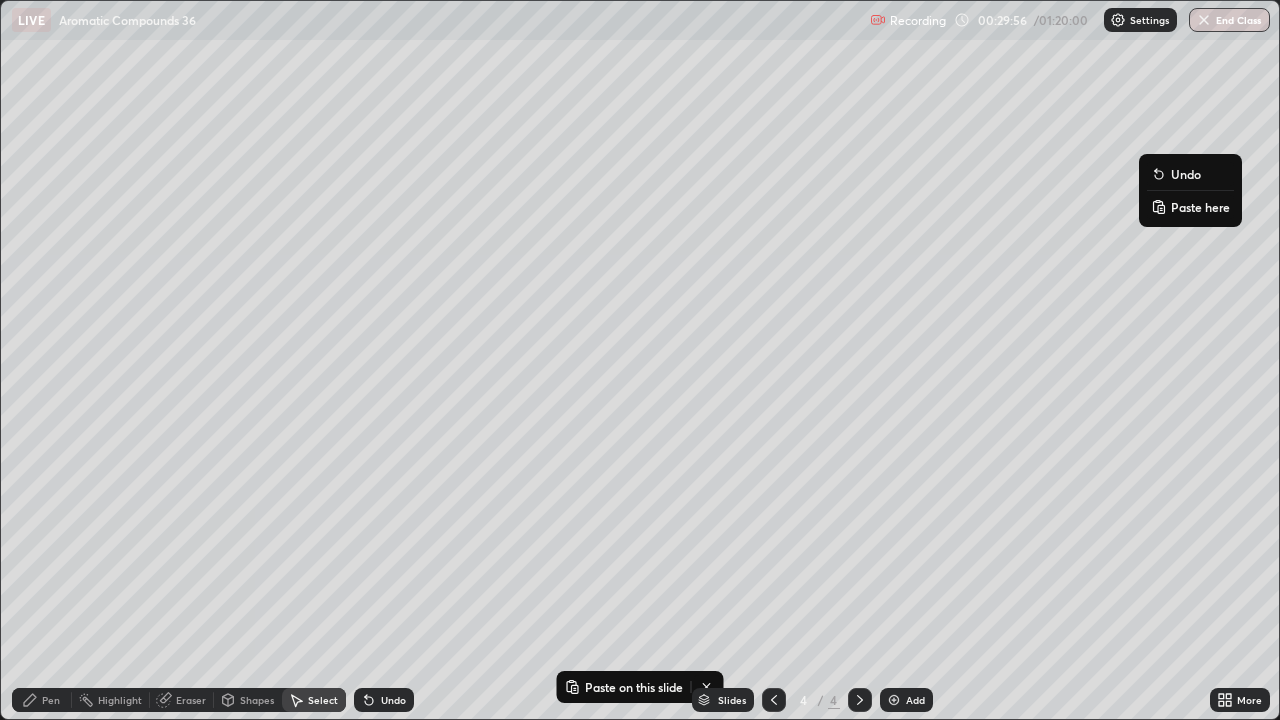 click on "Paste here" at bounding box center (1200, 207) 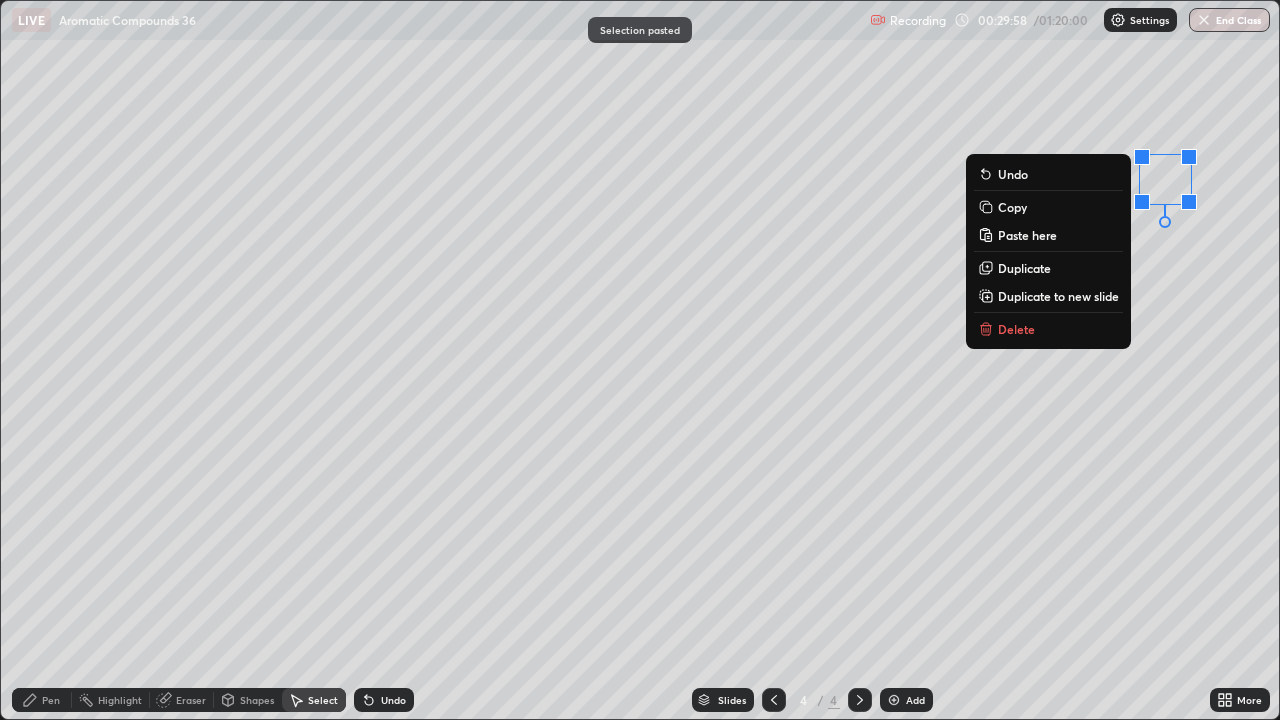 click on "Paste here" at bounding box center [1048, 235] 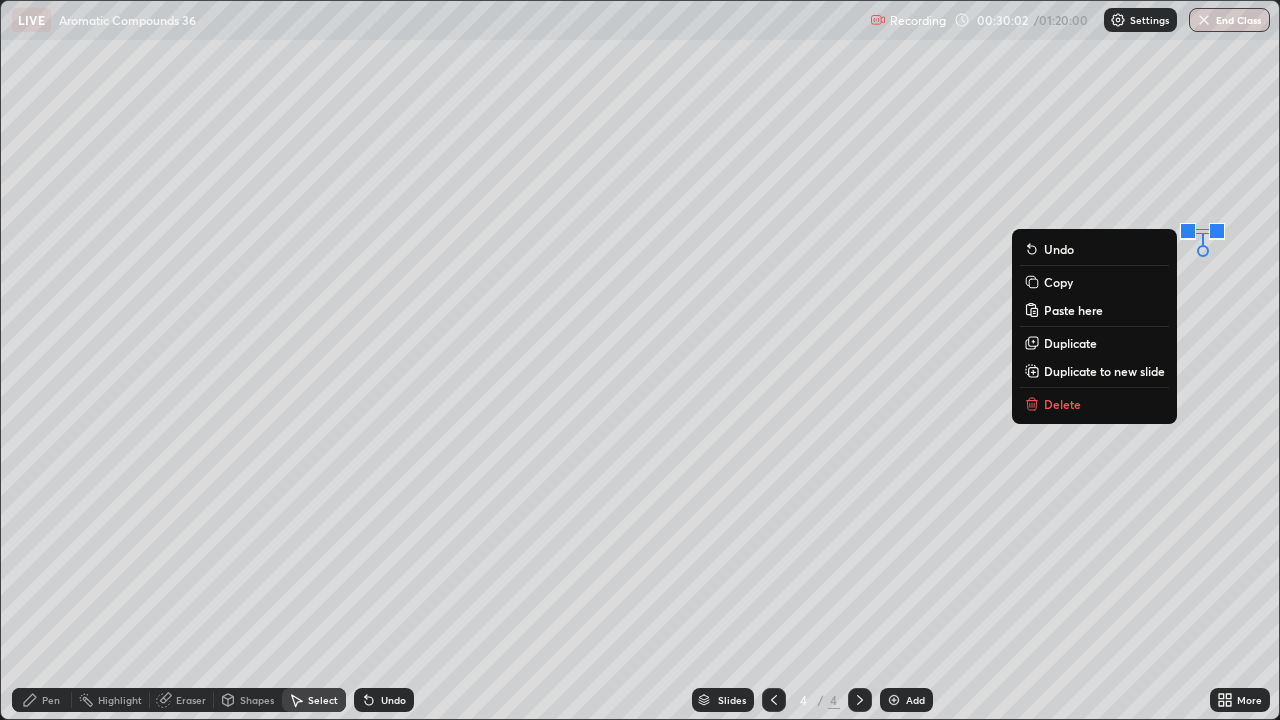 click on "Undo" at bounding box center [393, 700] 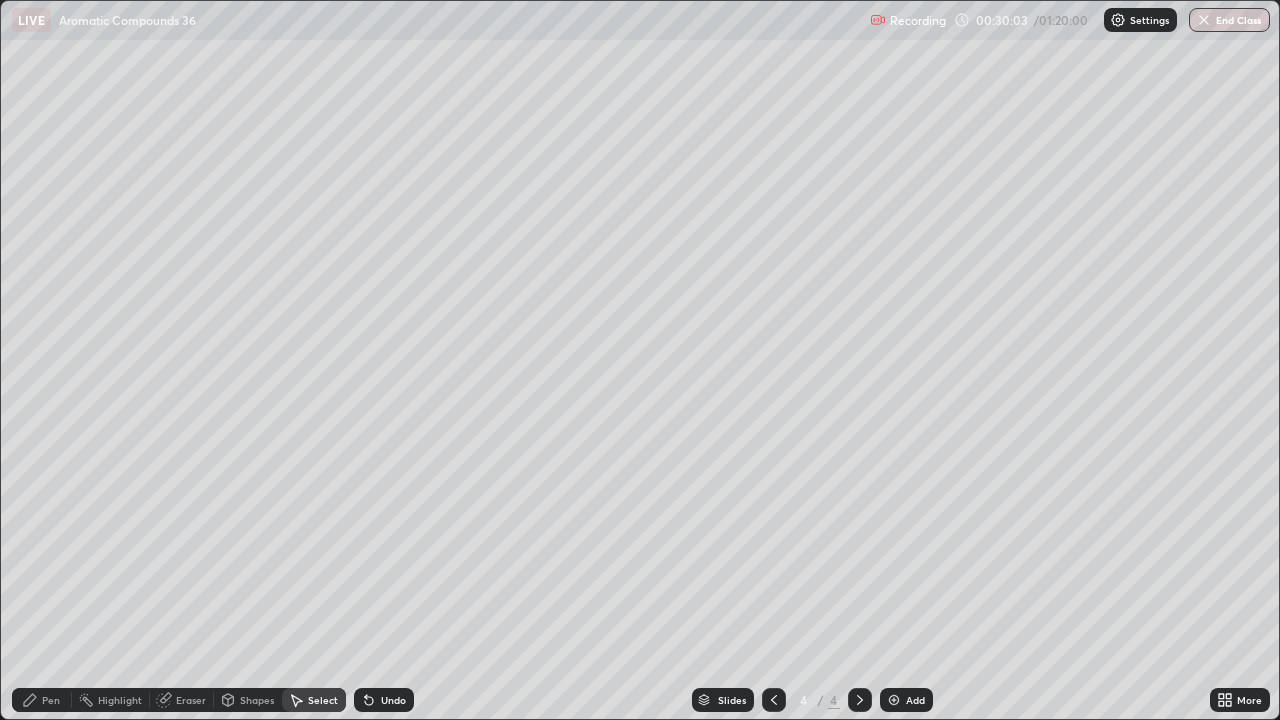 click on "Undo" at bounding box center [393, 700] 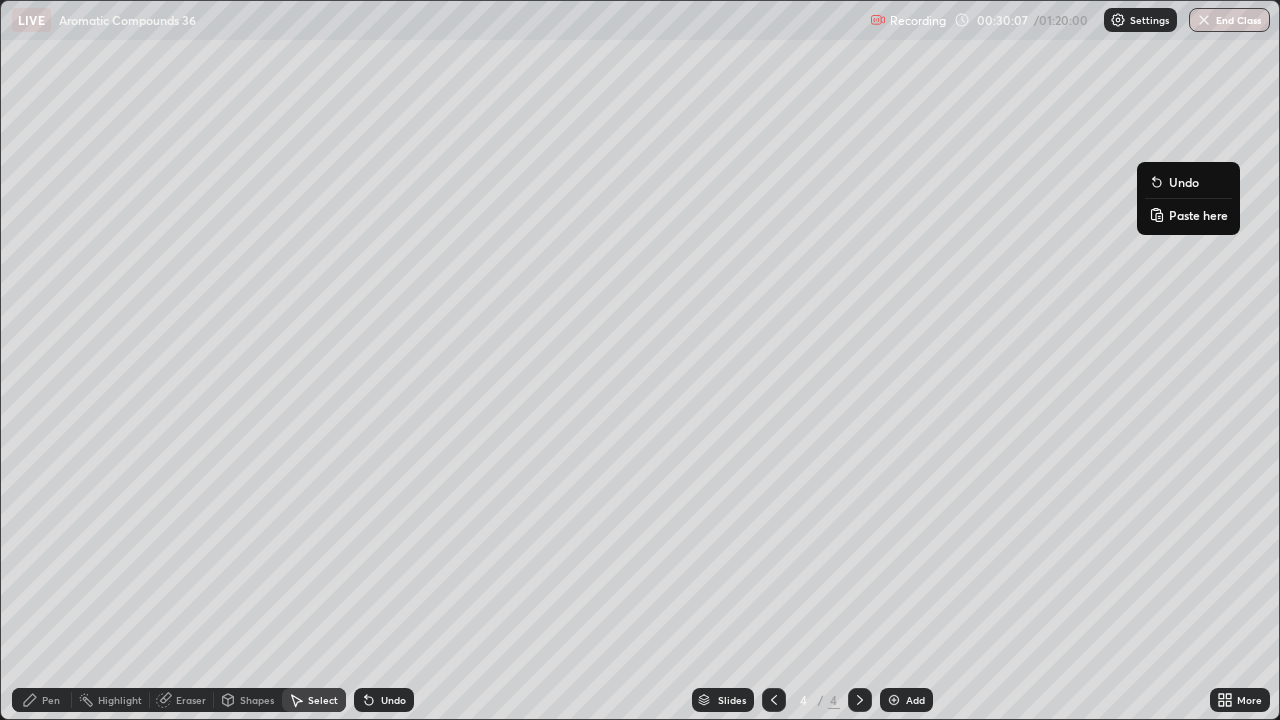 click on "Paste here" at bounding box center [1198, 215] 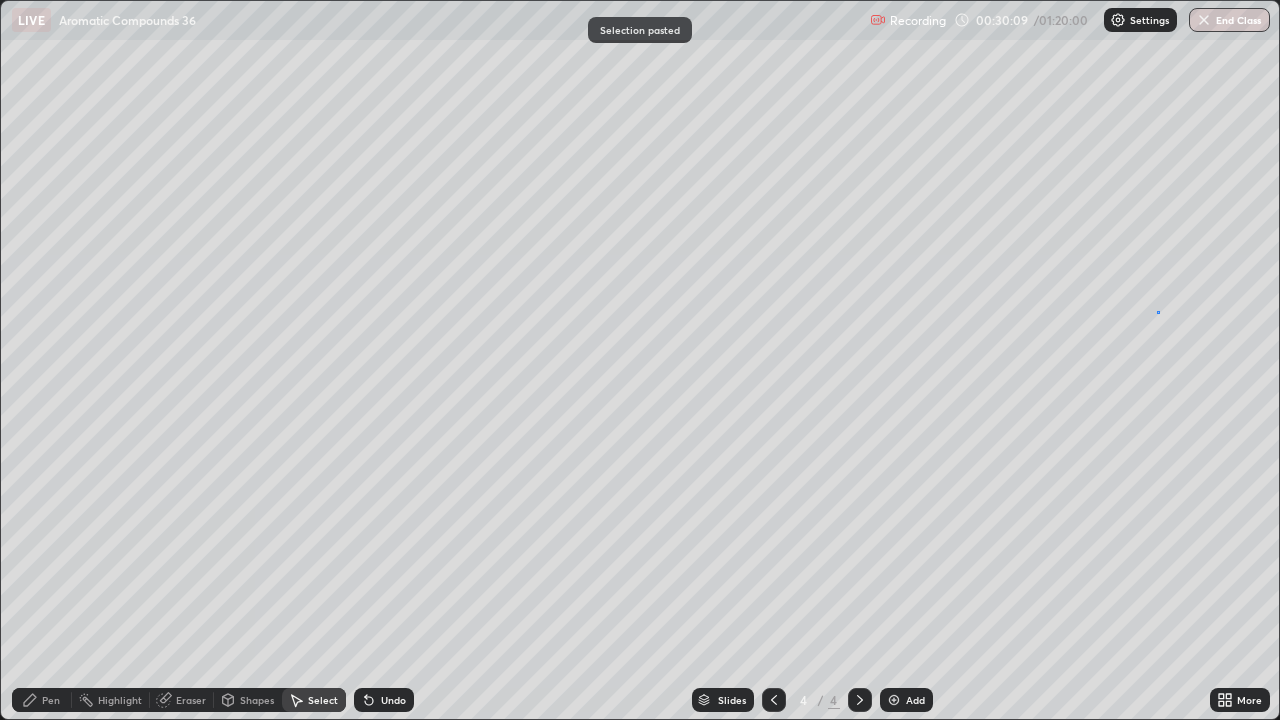 click on "0 ° Undo Copy Paste here Duplicate Duplicate to new slide Delete" at bounding box center [640, 360] 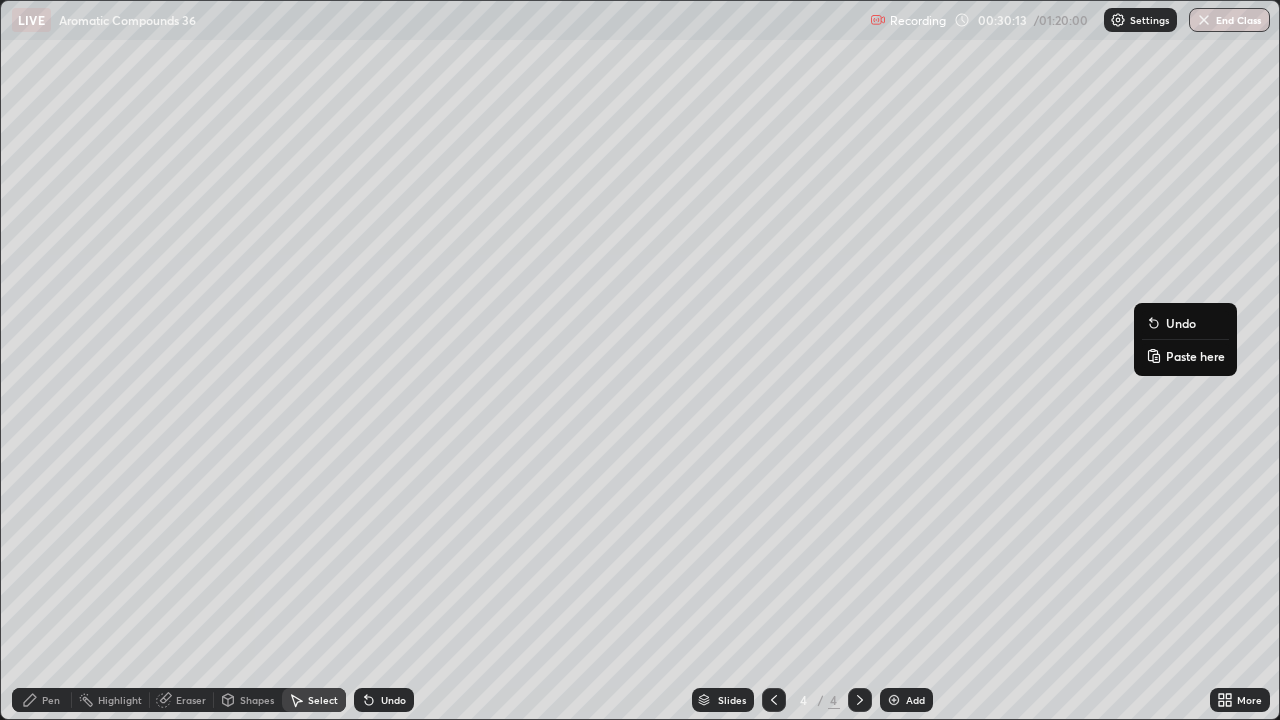 click on "Paste here" at bounding box center [1195, 356] 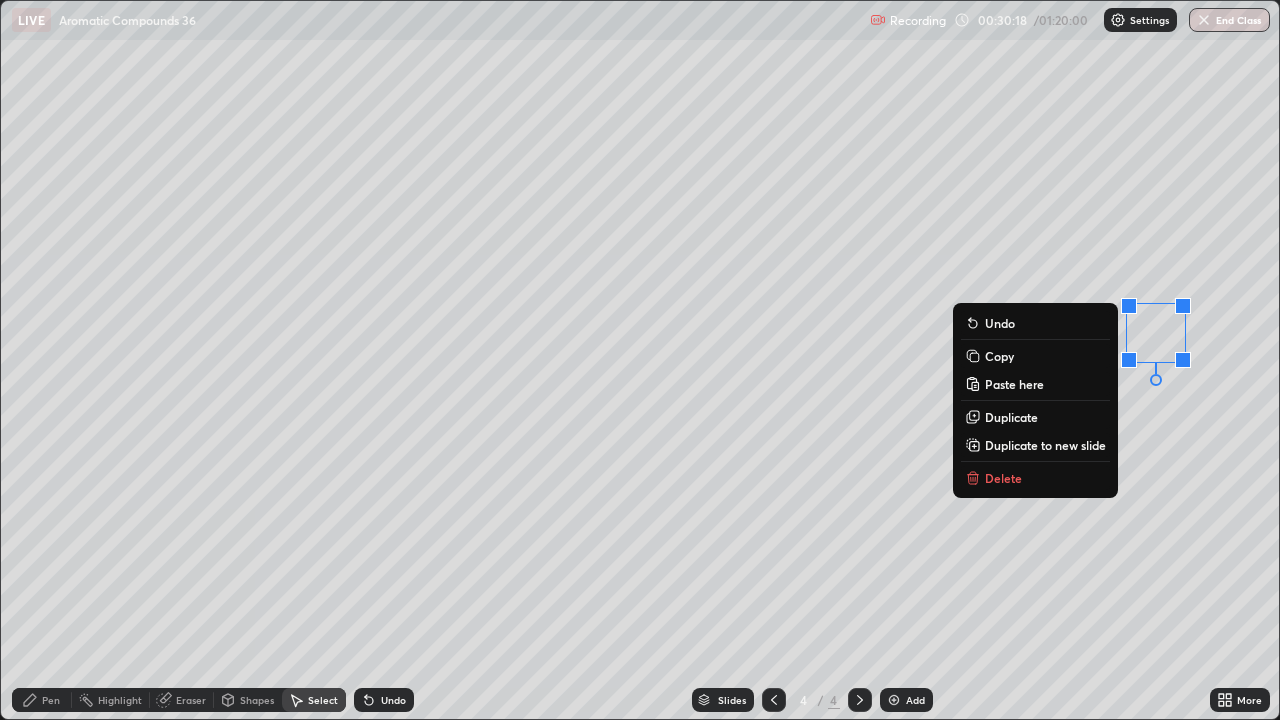 click on "0 ° Undo Copy Paste here Duplicate Duplicate to new slide Delete" at bounding box center [640, 360] 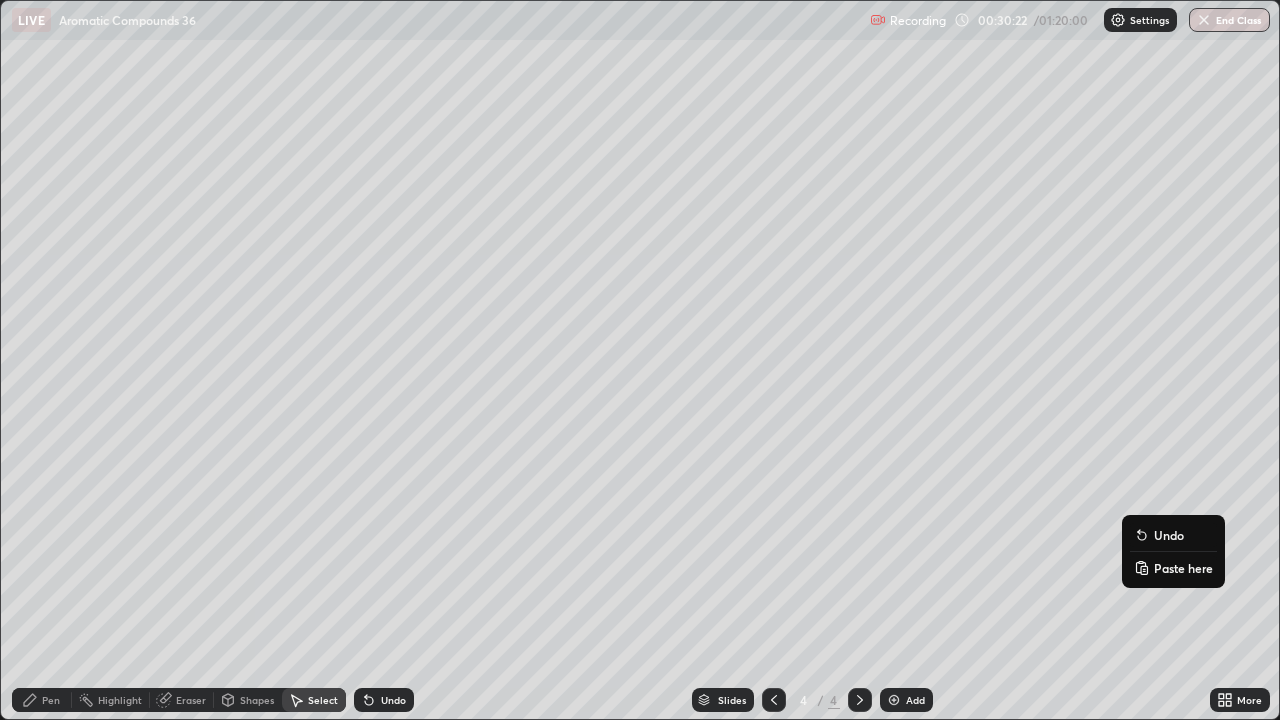 click on "Paste here" at bounding box center [1183, 568] 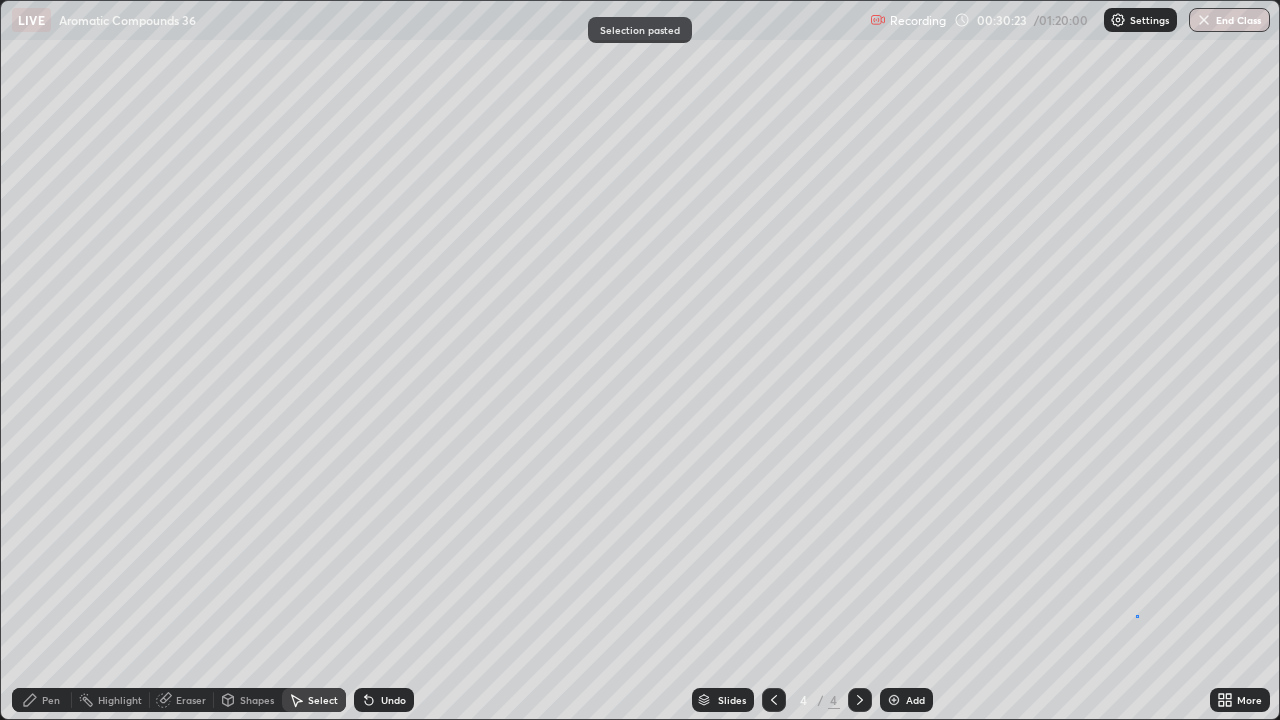 click on "0 ° Undo Copy Paste here Duplicate Duplicate to new slide Delete" at bounding box center (640, 360) 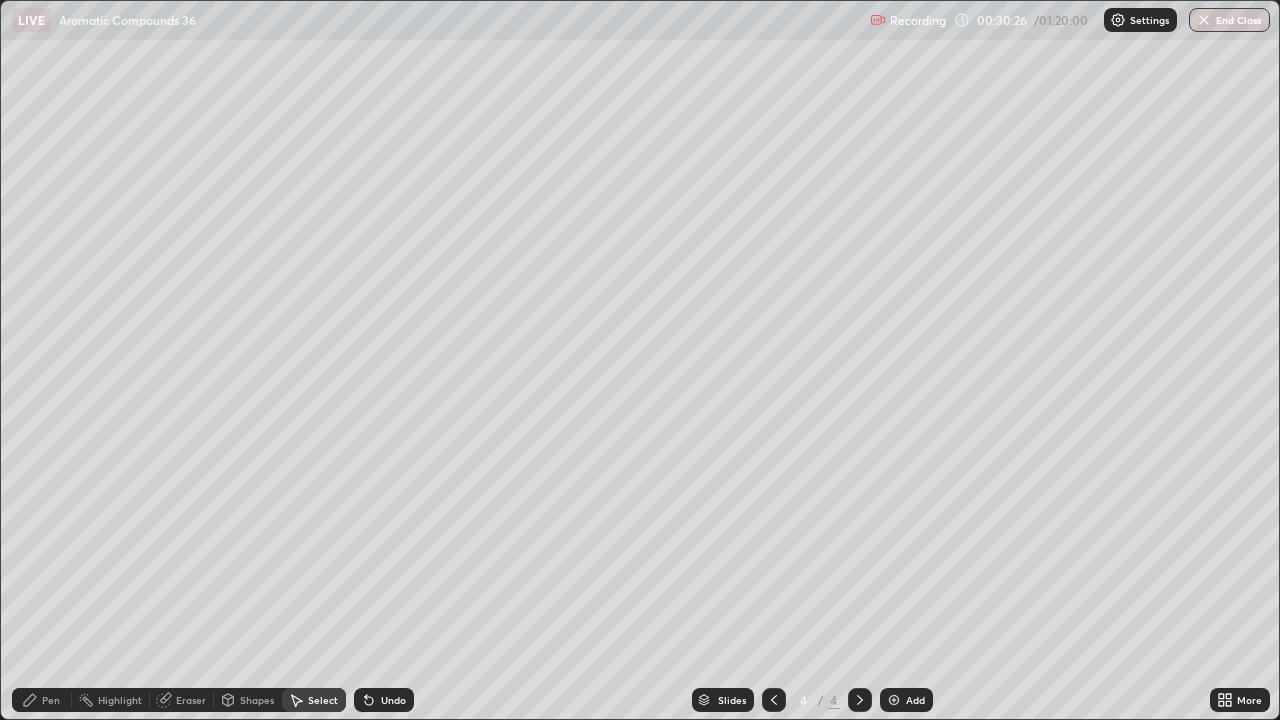 click on "Pen" at bounding box center [51, 700] 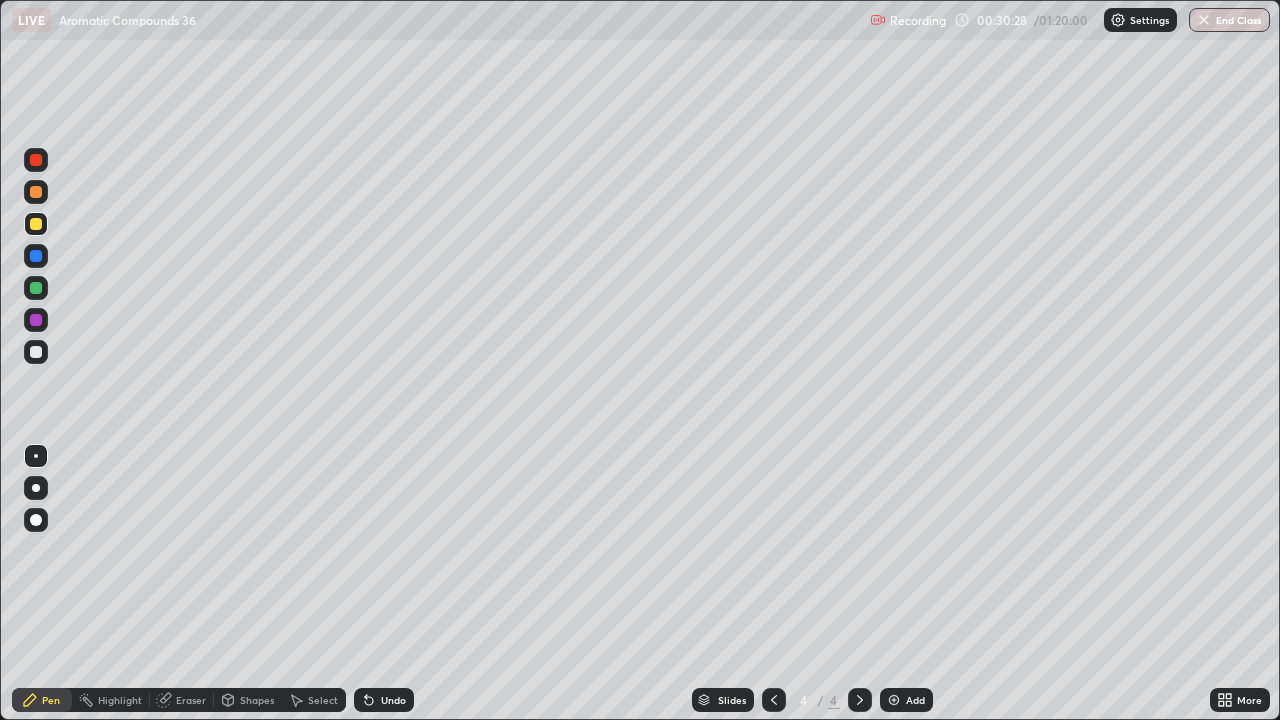 click on "Eraser" at bounding box center (191, 700) 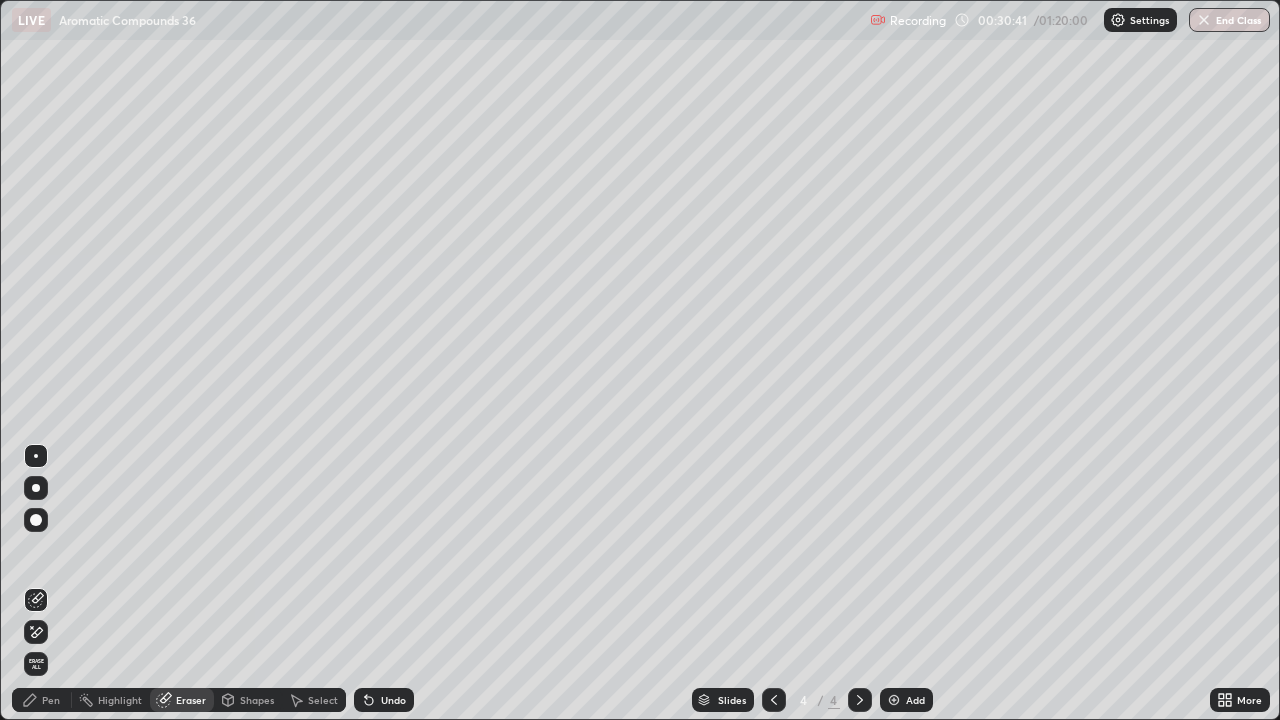 click on "Pen" at bounding box center [51, 700] 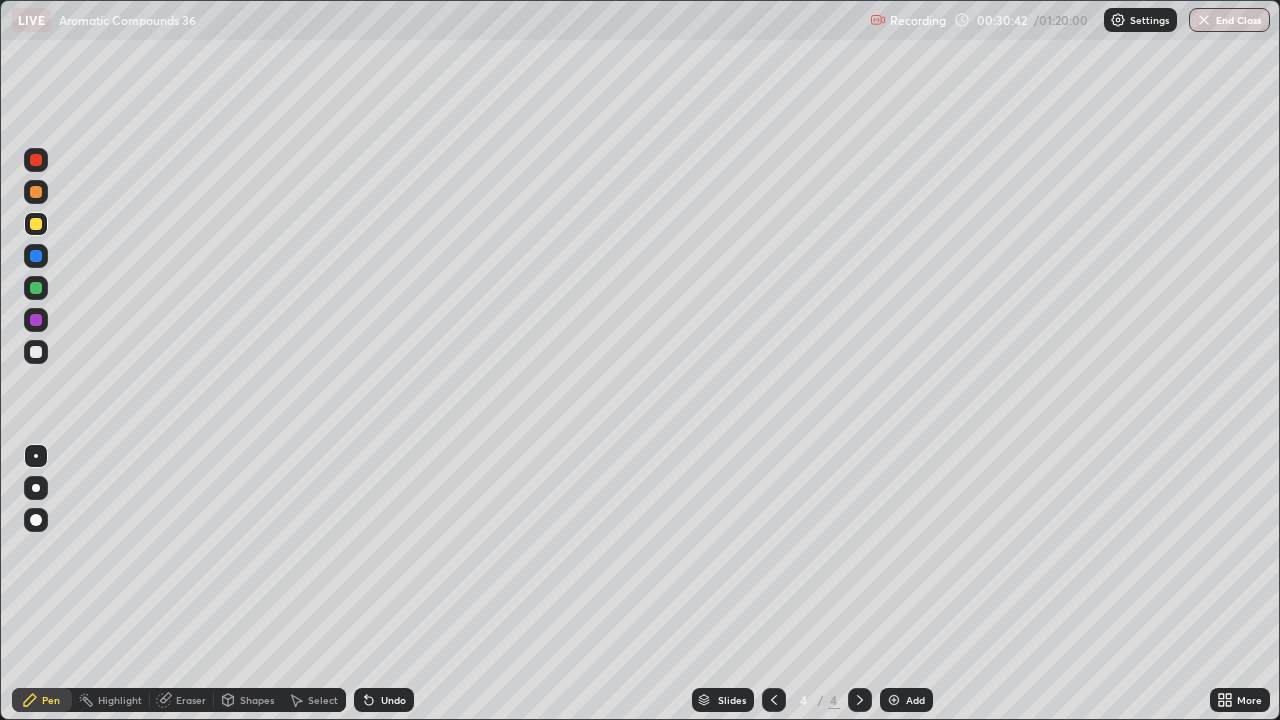 click at bounding box center [36, 352] 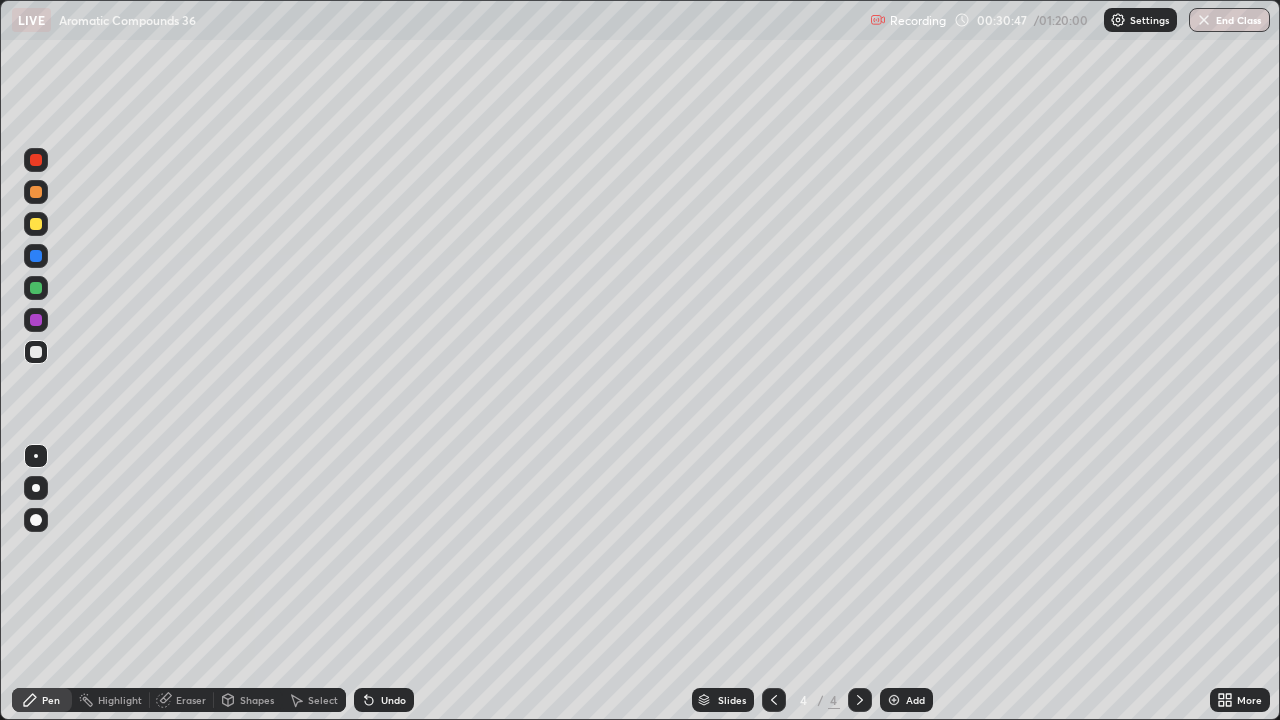 click at bounding box center [36, 224] 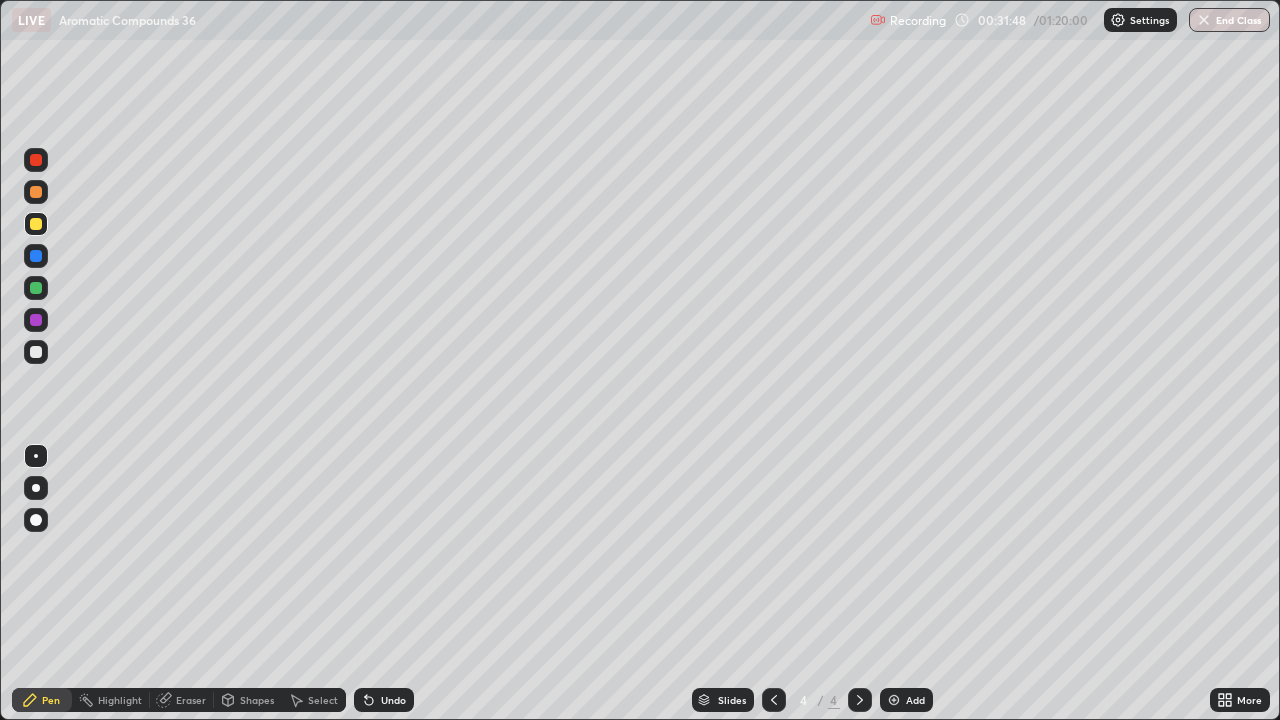 click on "Add" at bounding box center [915, 700] 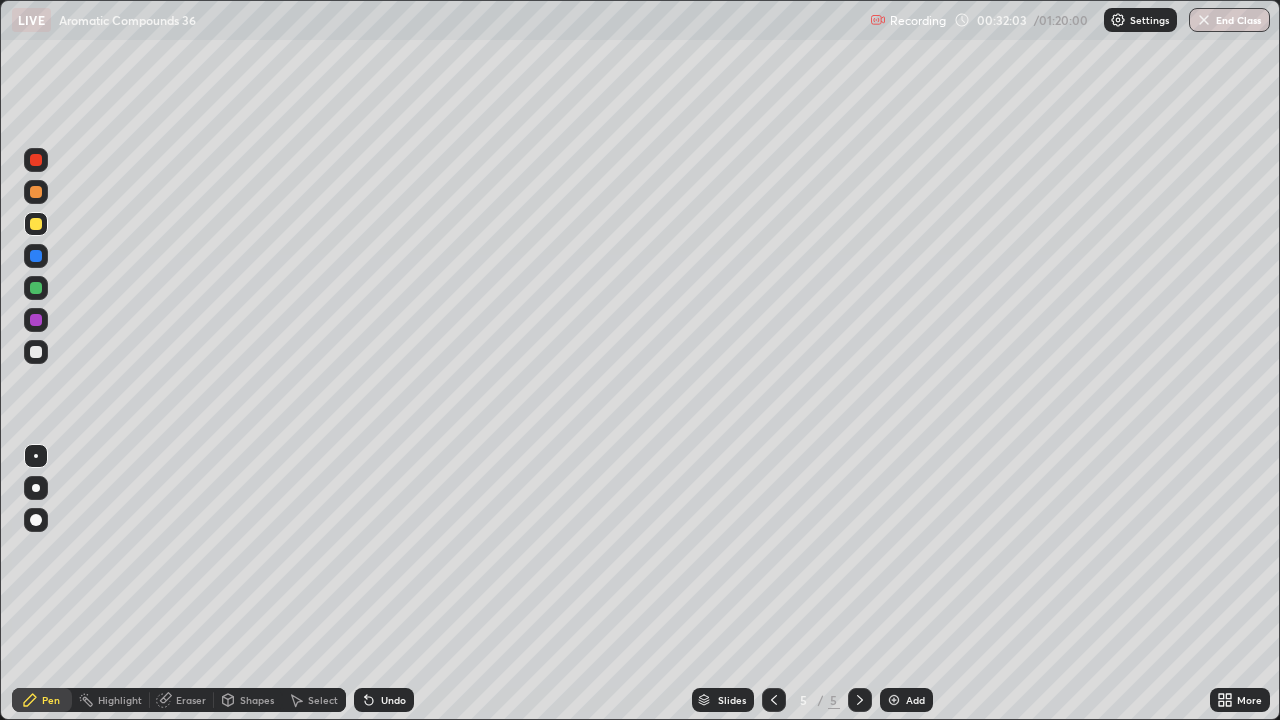 click at bounding box center (36, 352) 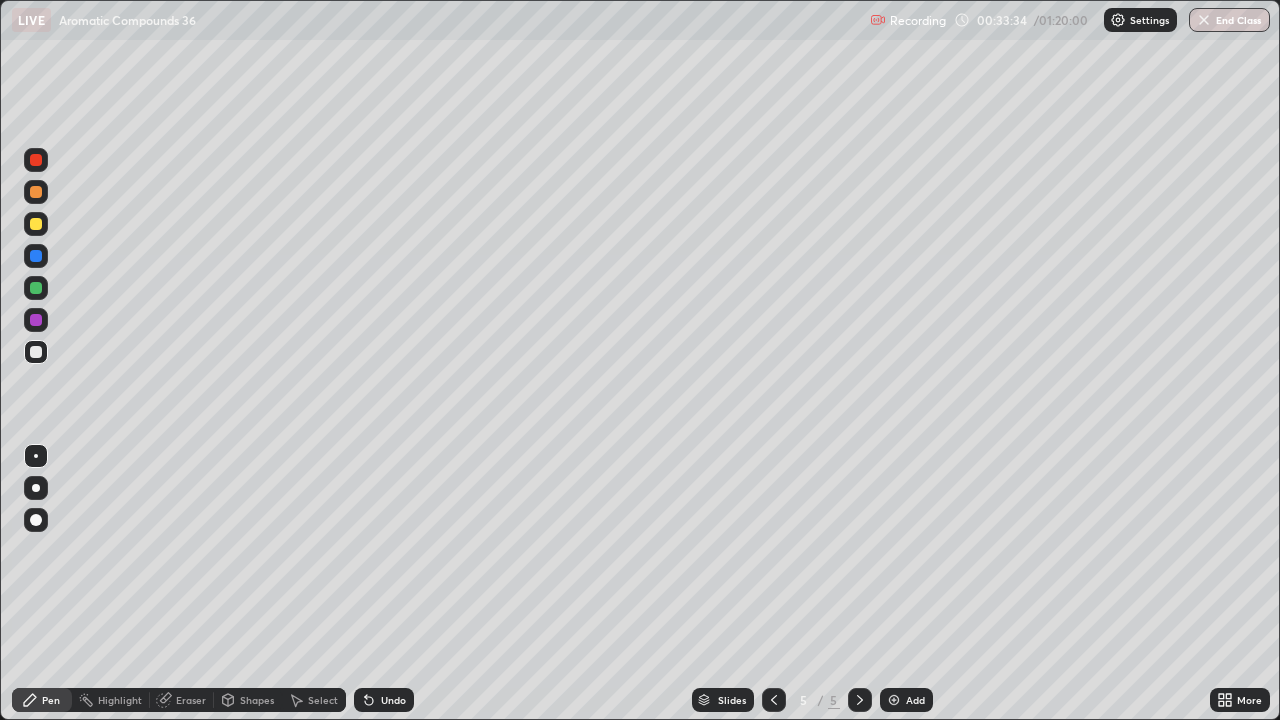 click at bounding box center [36, 224] 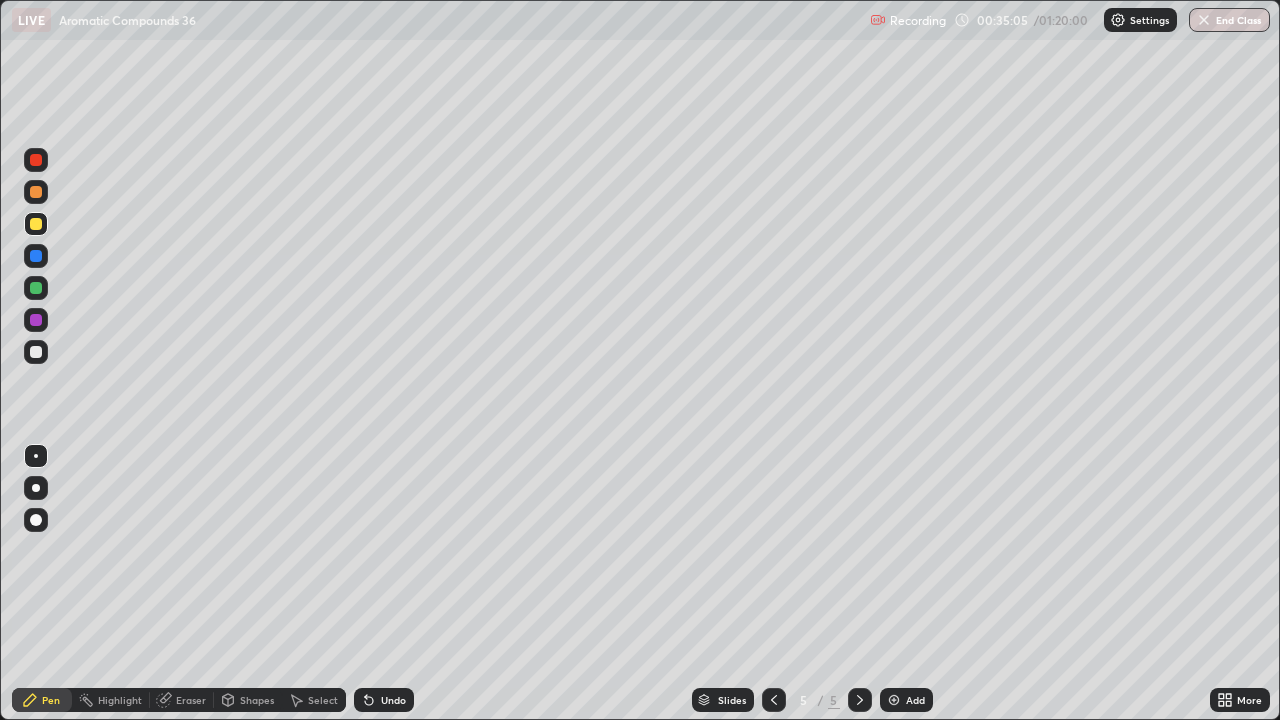 click on "Undo" at bounding box center (393, 700) 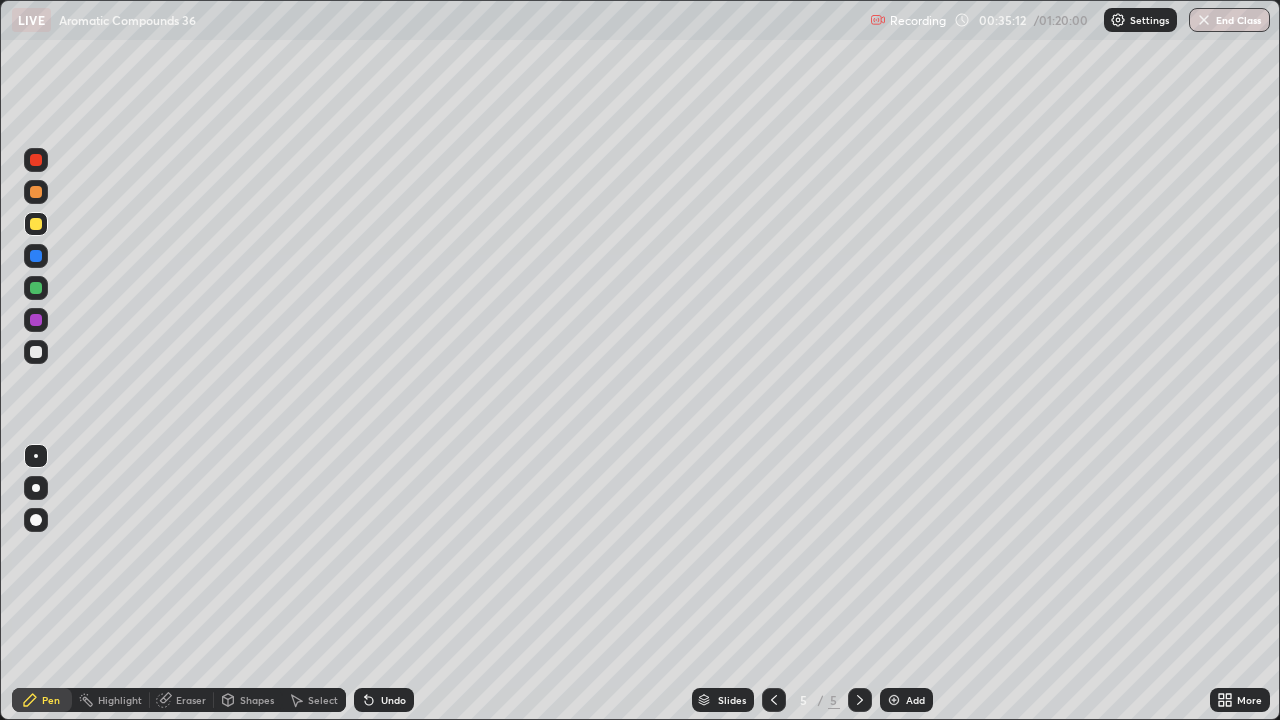 click 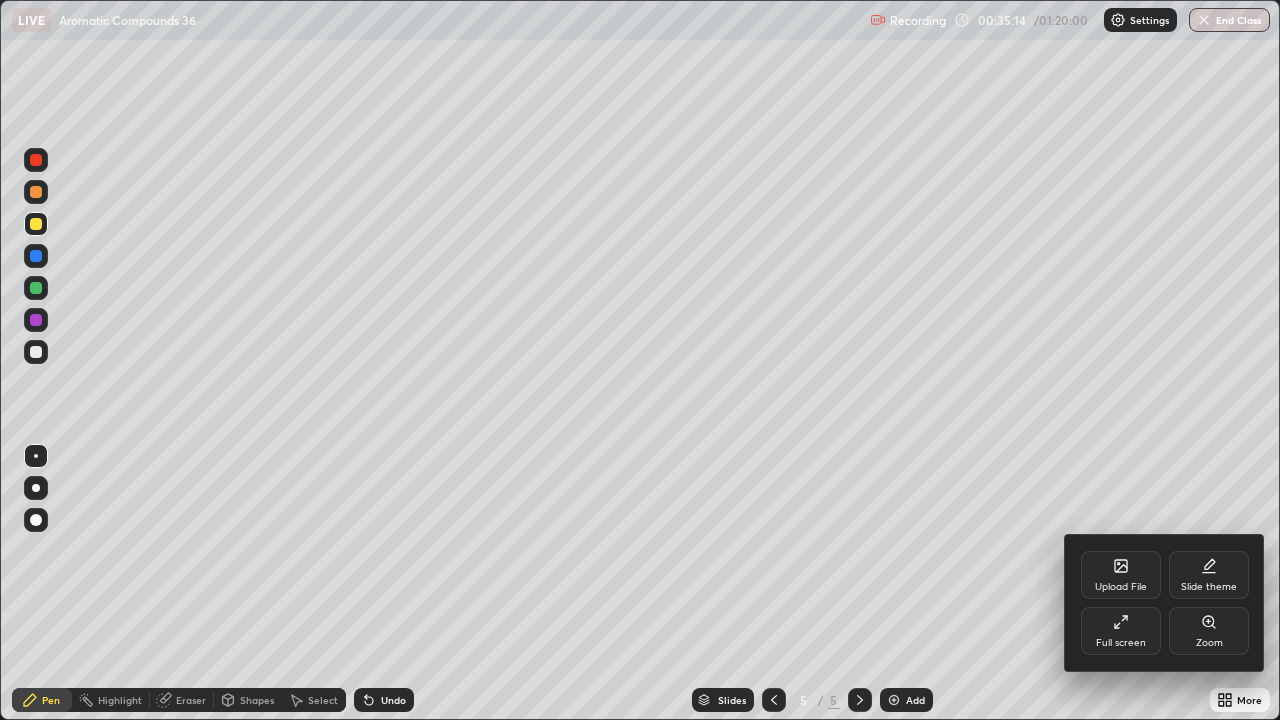 click on "Full screen" at bounding box center (1121, 643) 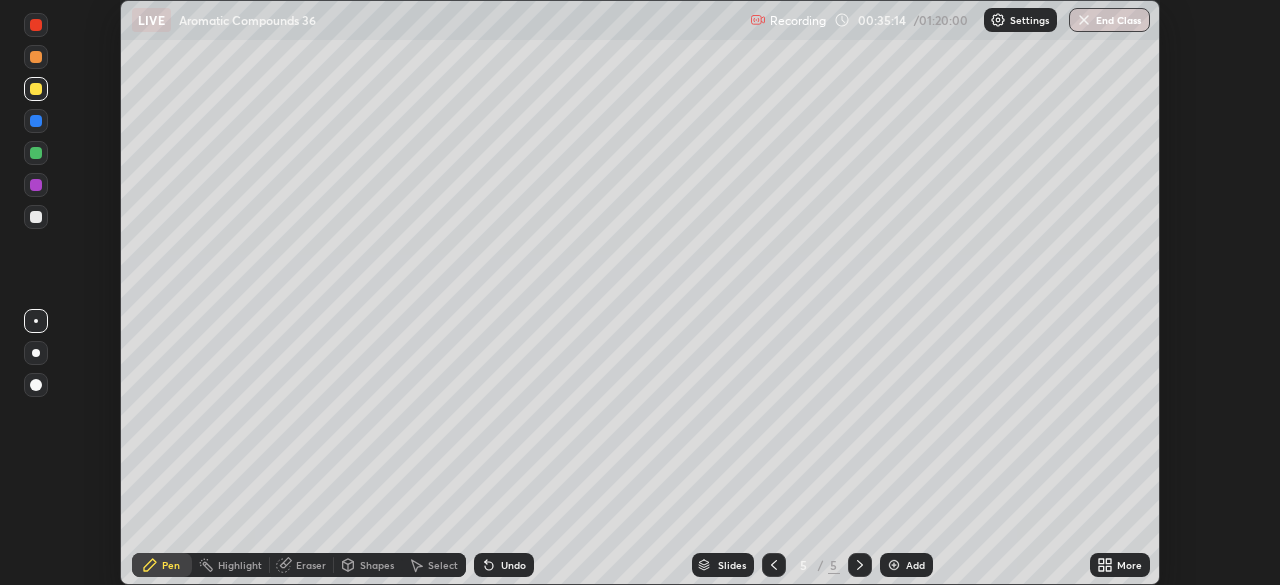 scroll, scrollTop: 585, scrollLeft: 1280, axis: both 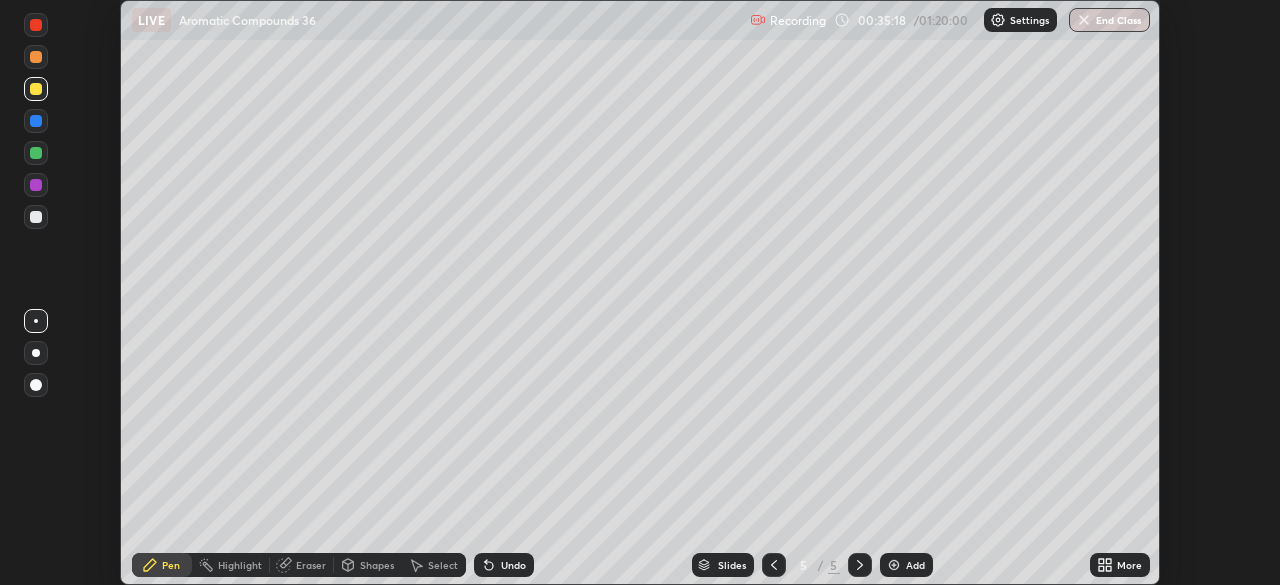 click on "Setting up your live class" at bounding box center [640, 292] 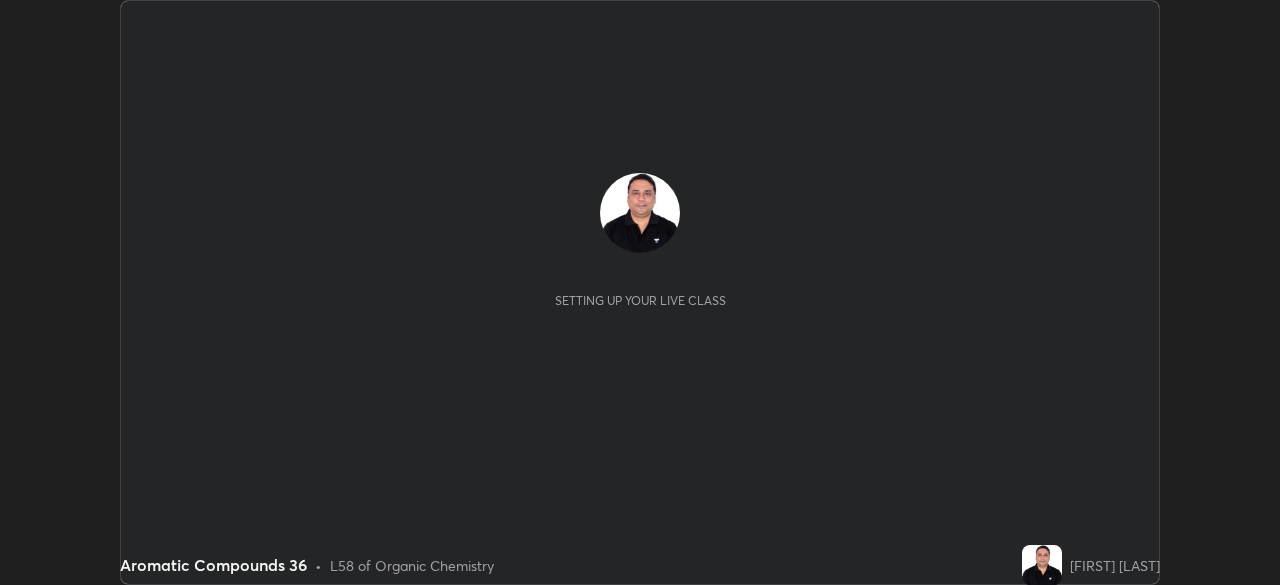 scroll, scrollTop: 0, scrollLeft: 0, axis: both 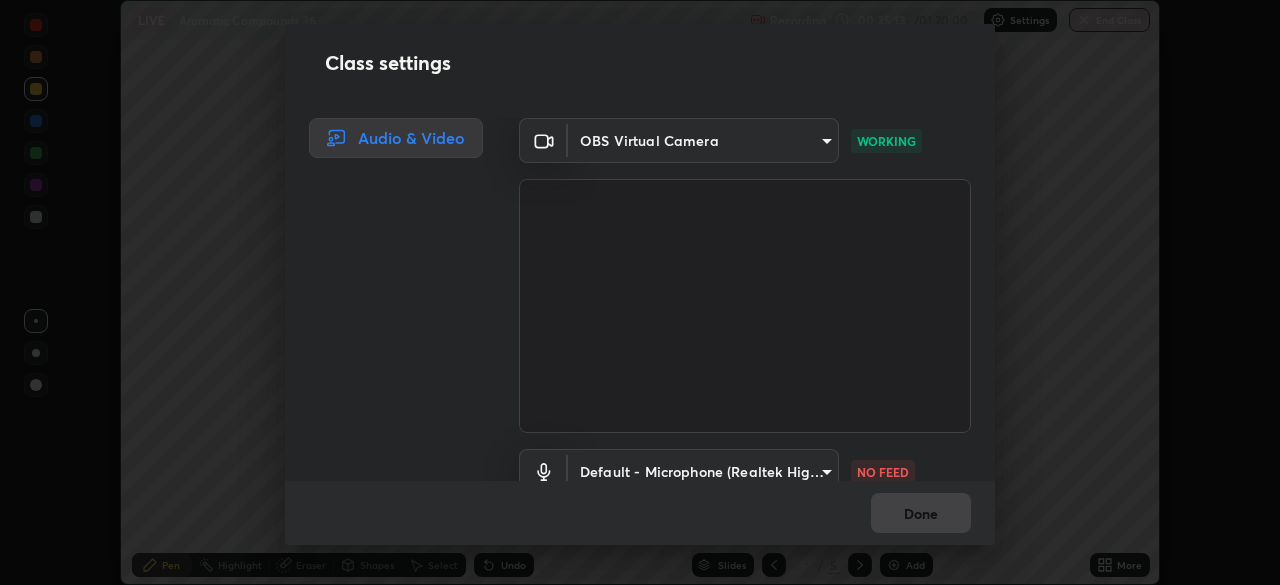 click on "Erase all LIVE Aromatic Compounds 36 Recording 00:35:13 /  01:20:00 Settings End Class Setting up your live class Aromatic Compounds 36 • L58 of Organic Chemistry [FIRST] [LAST] Pen Highlight Eraser Shapes Select Undo Slides 5 / 5 Add More No doubts shared Encourage your learners to ask a doubt for better clarity Report an issue Reason for reporting Buffering Chat not working Audio - Video sync issue Educator video quality low ​ Attach an image Report Class settings Audio & Video OBS Virtual Camera [HASH] WORKING Default - Microphone (Realtek High Definition Audio) default NO FEED Done" at bounding box center [640, 292] 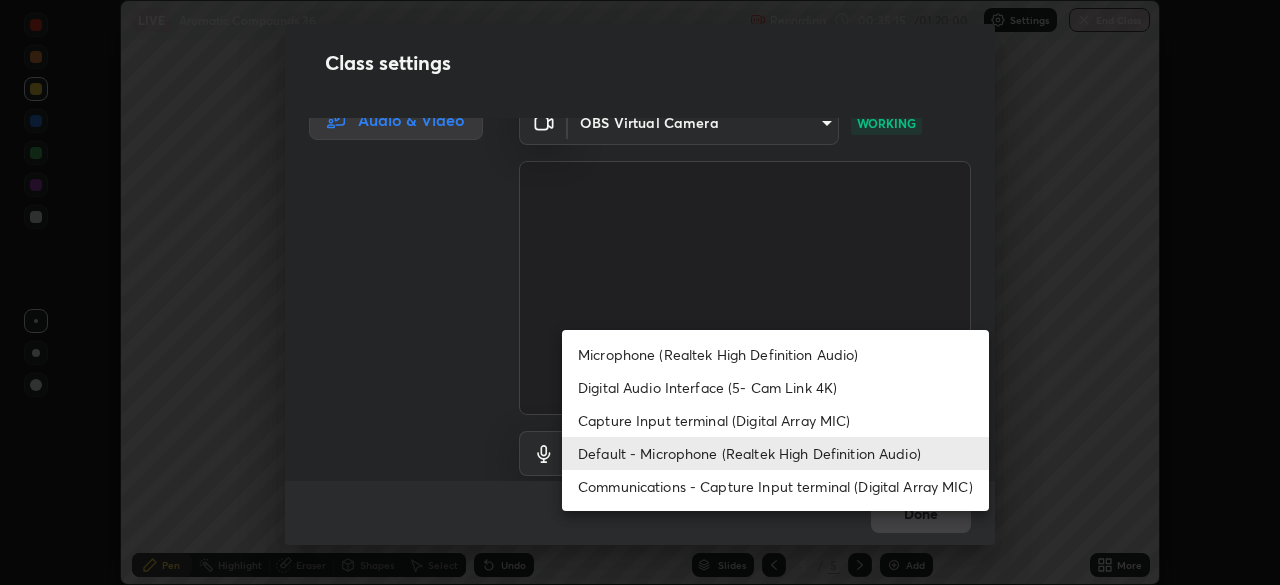 click on "Microphone (Realtek High Definition Audio)" at bounding box center [775, 354] 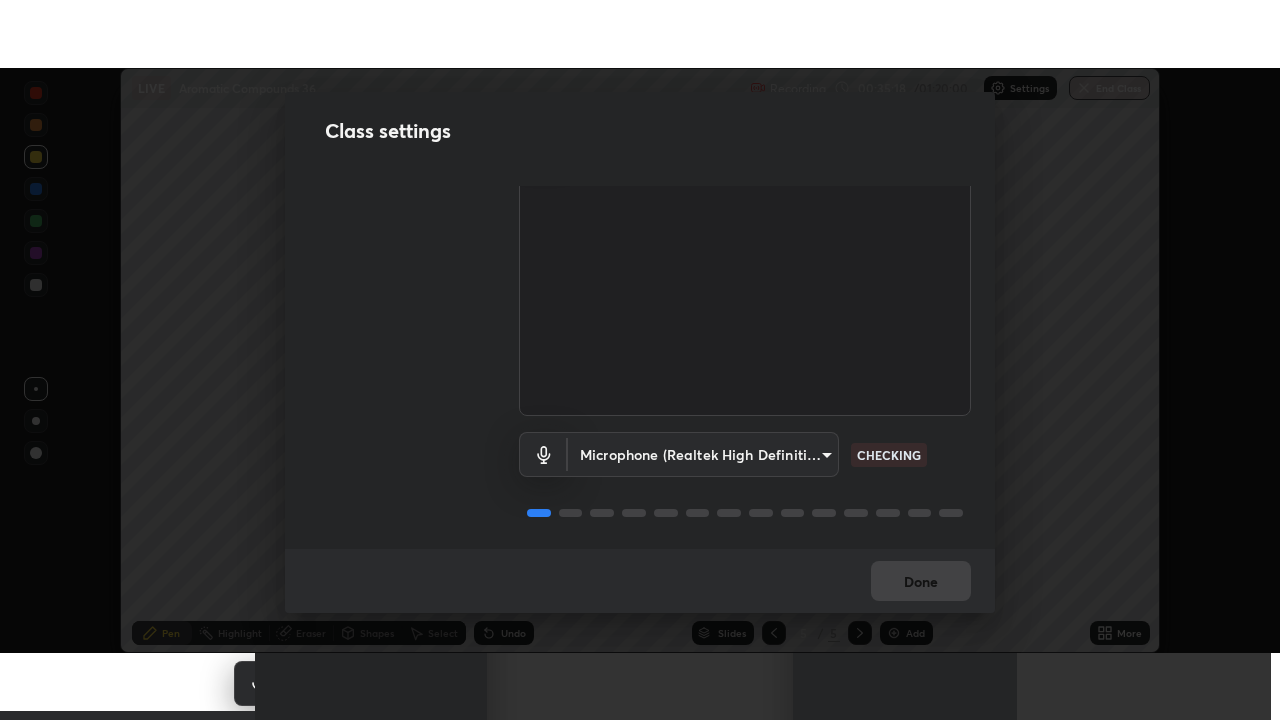 scroll, scrollTop: 91, scrollLeft: 0, axis: vertical 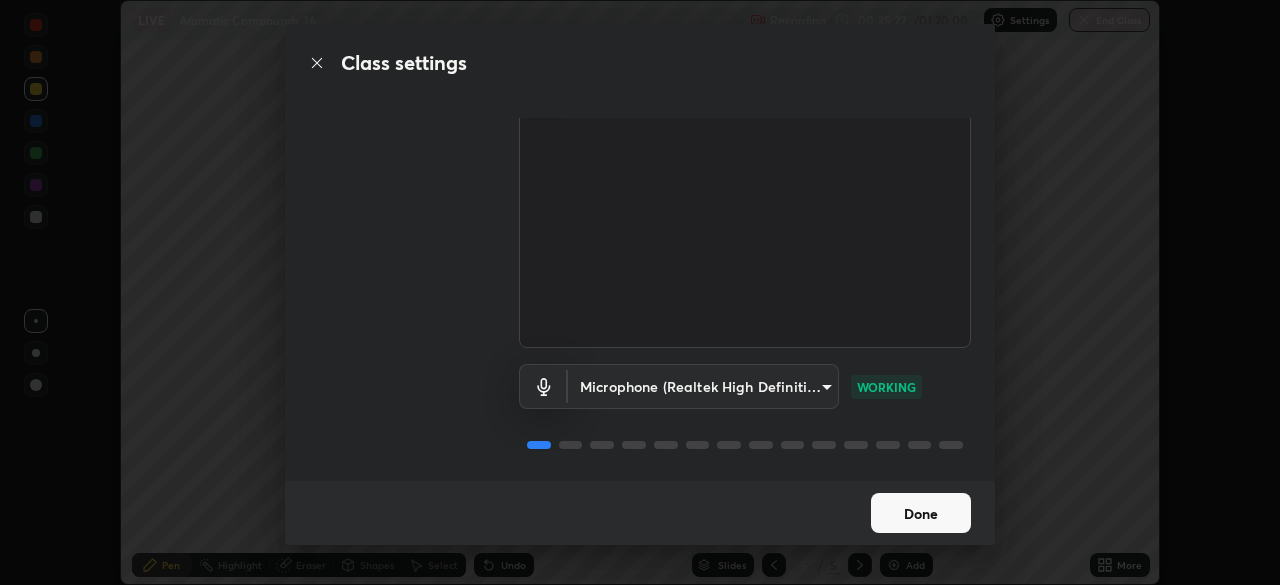 click on "Done" at bounding box center [921, 513] 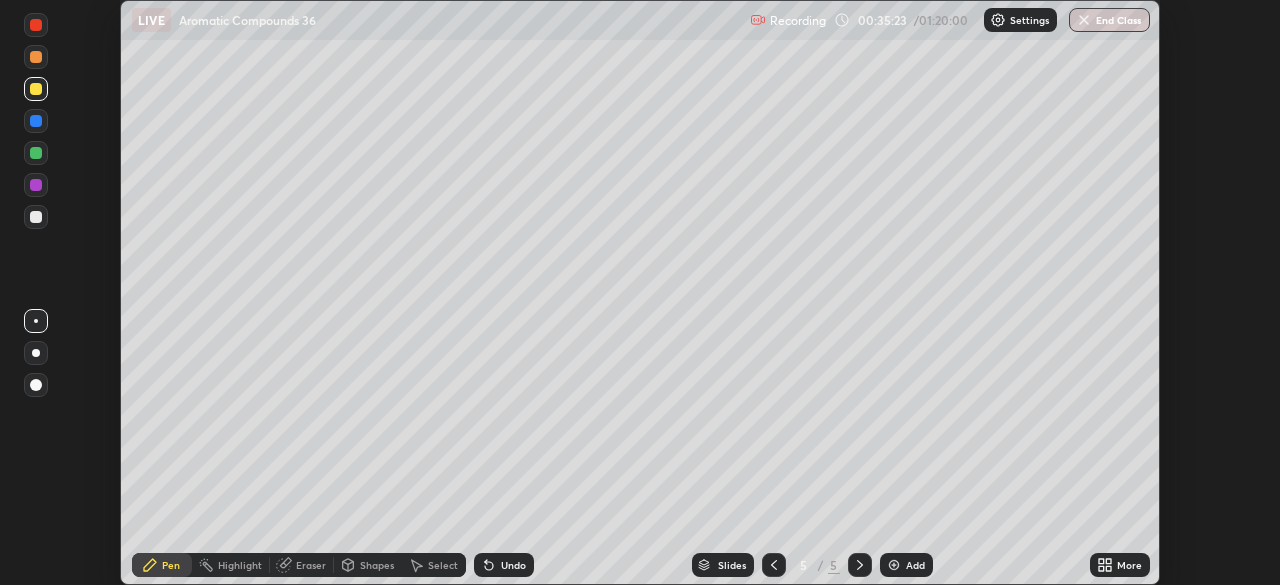 click 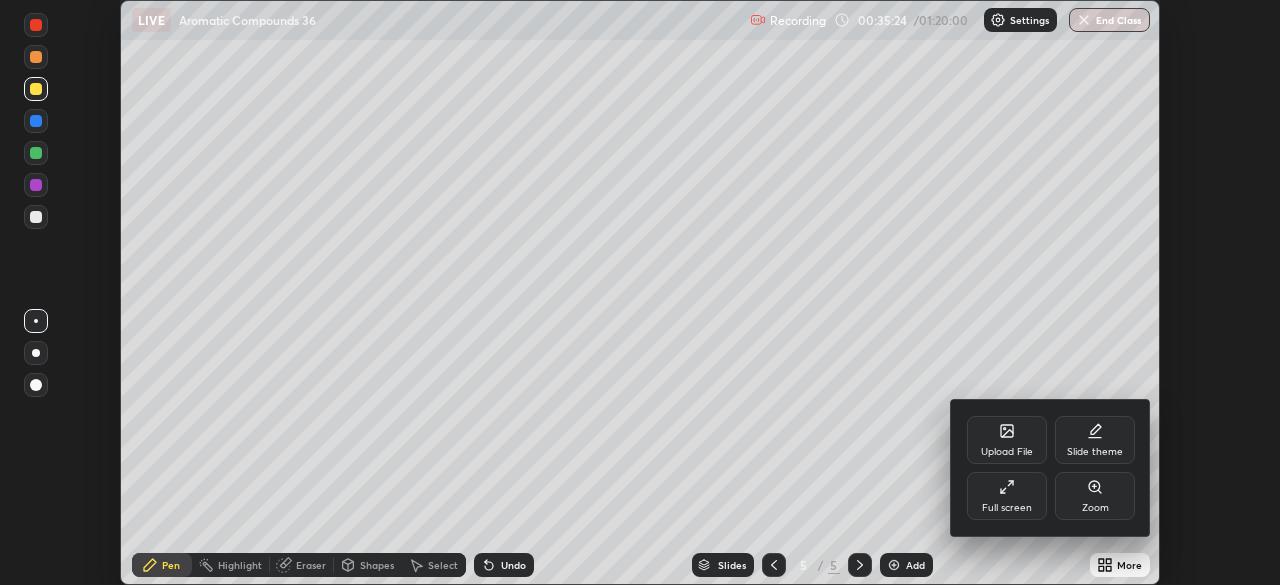 click on "Full screen" at bounding box center (1007, 508) 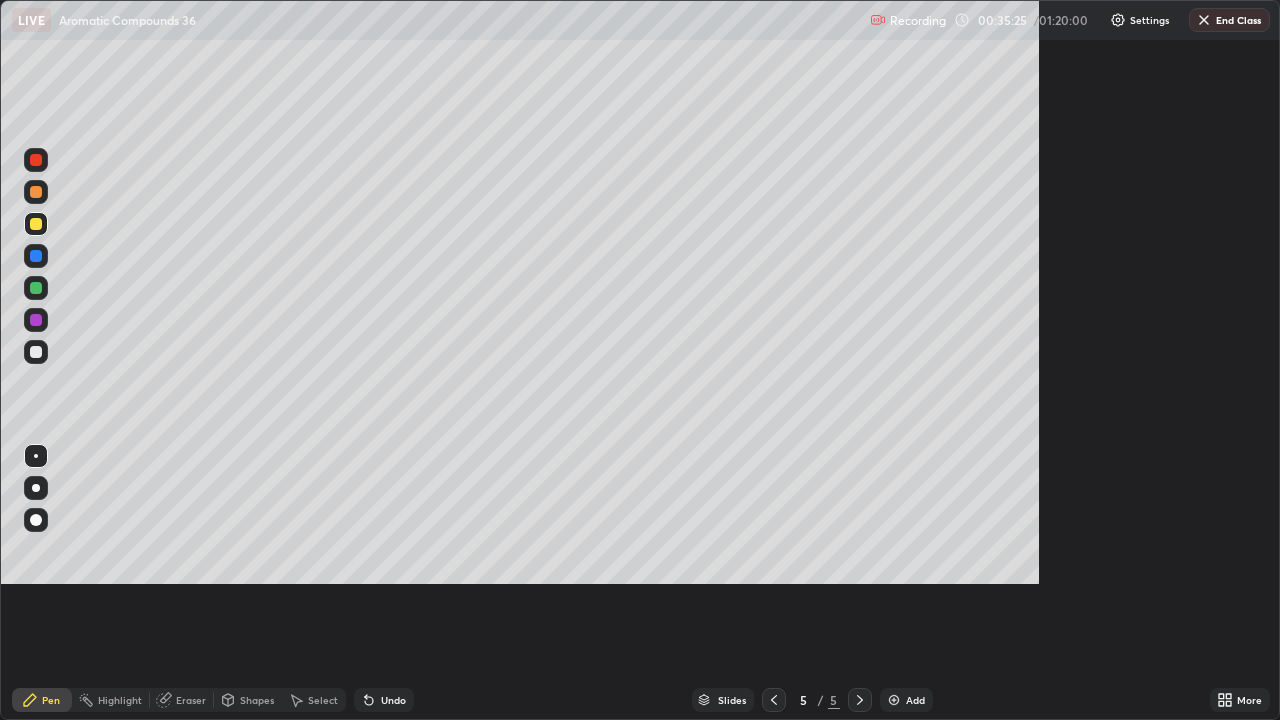 scroll, scrollTop: 99280, scrollLeft: 98720, axis: both 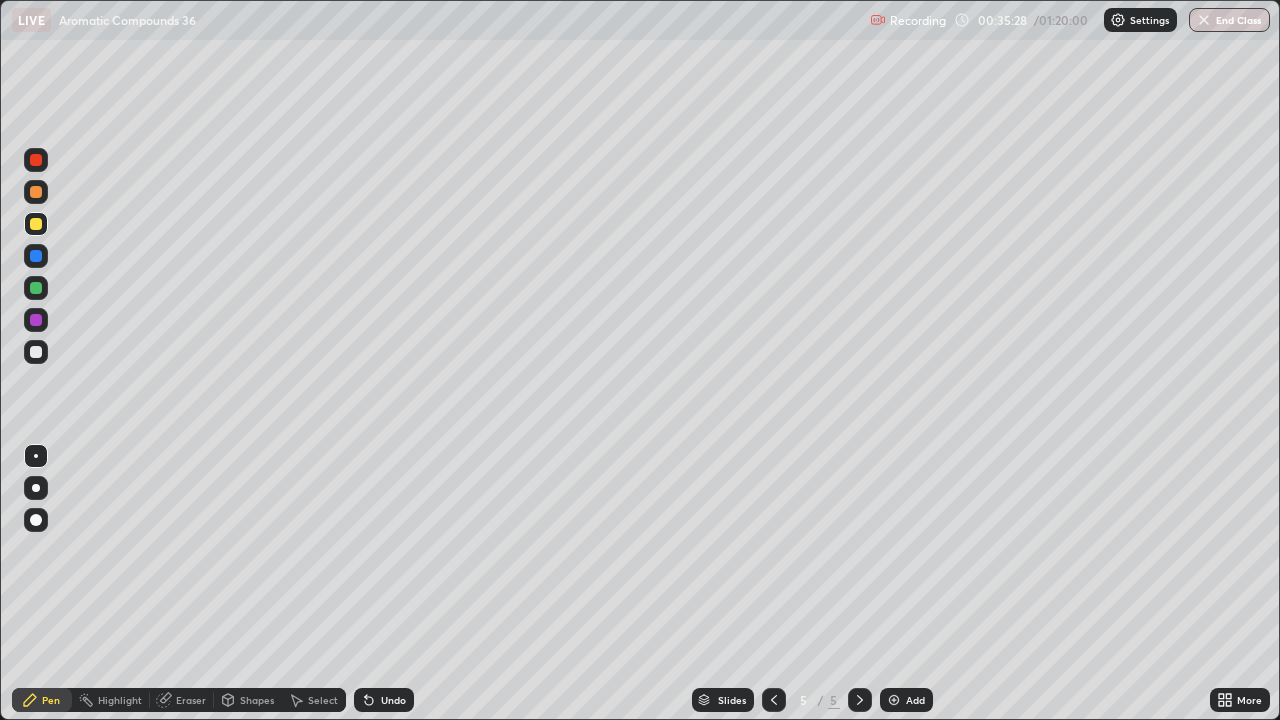 click at bounding box center [36, 352] 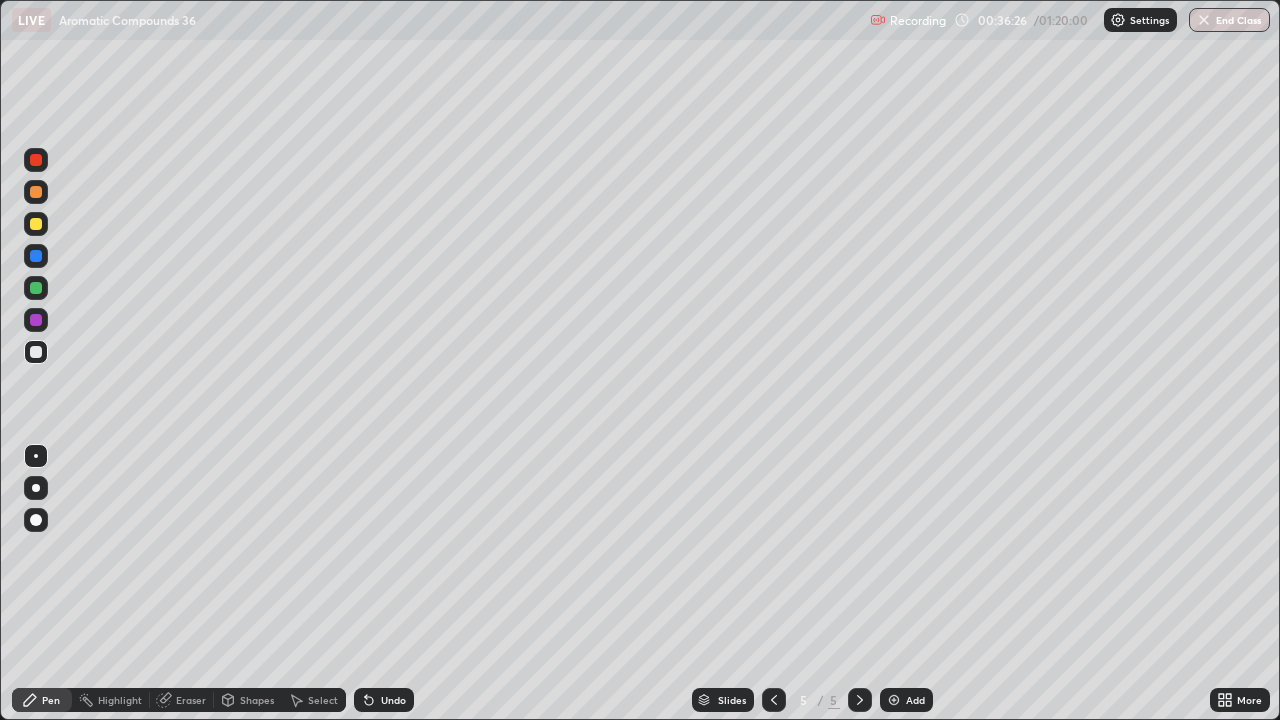 click on "Undo" at bounding box center [384, 700] 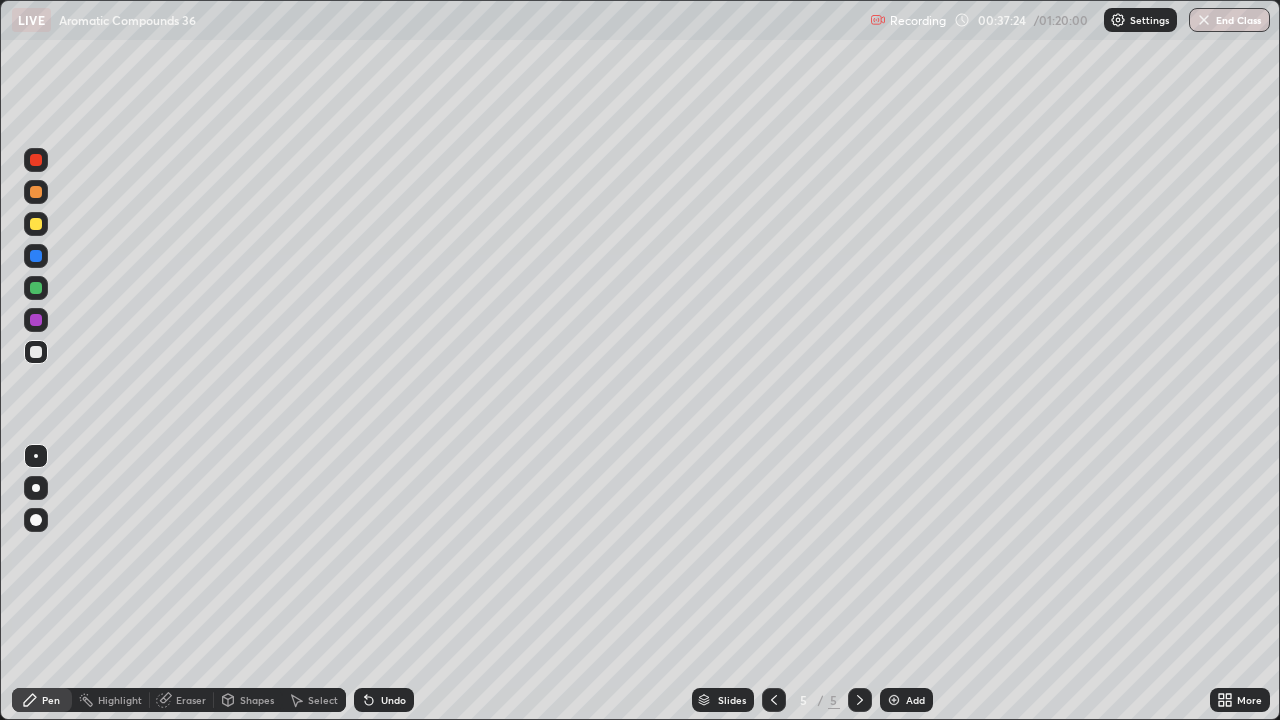 click at bounding box center (36, 224) 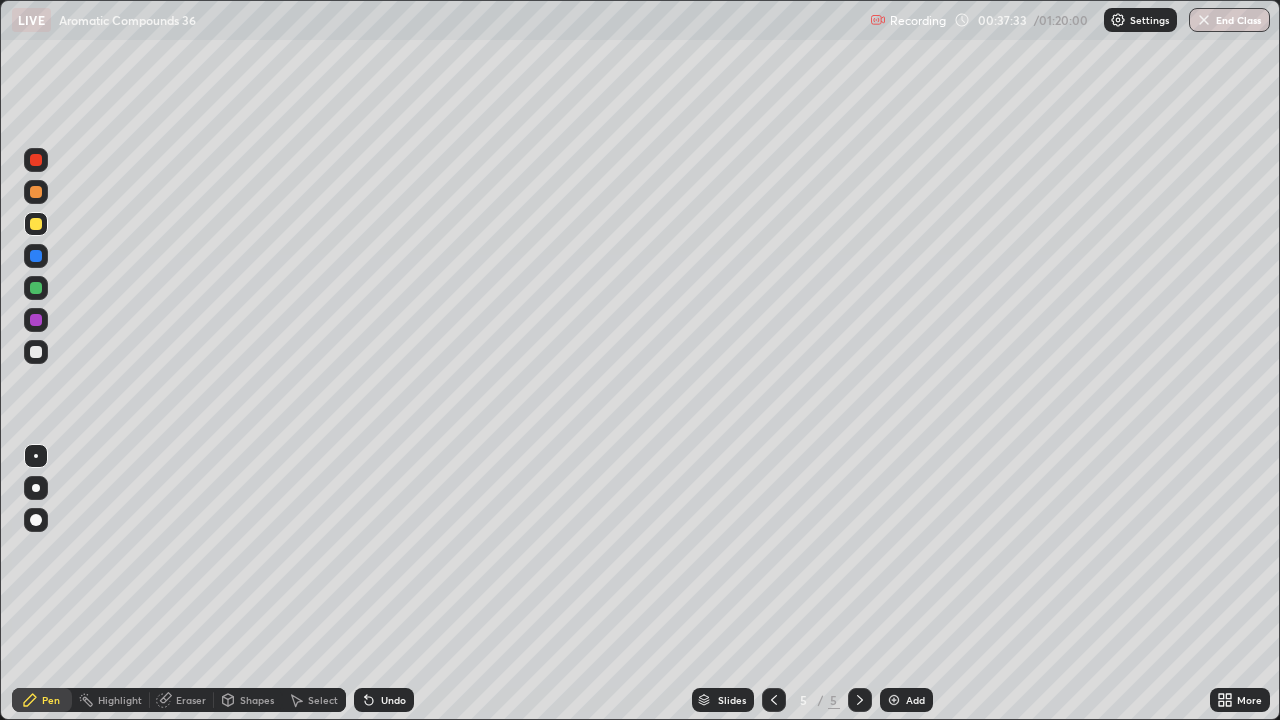 click at bounding box center (36, 352) 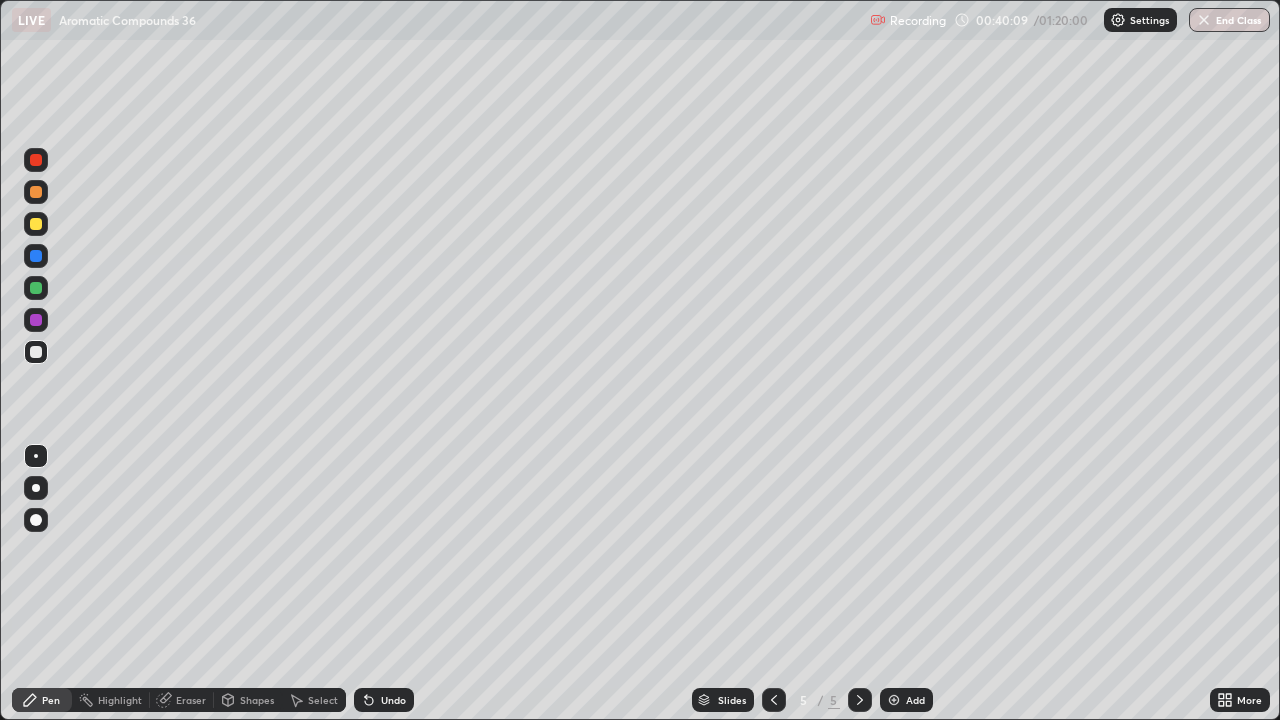 click at bounding box center (36, 224) 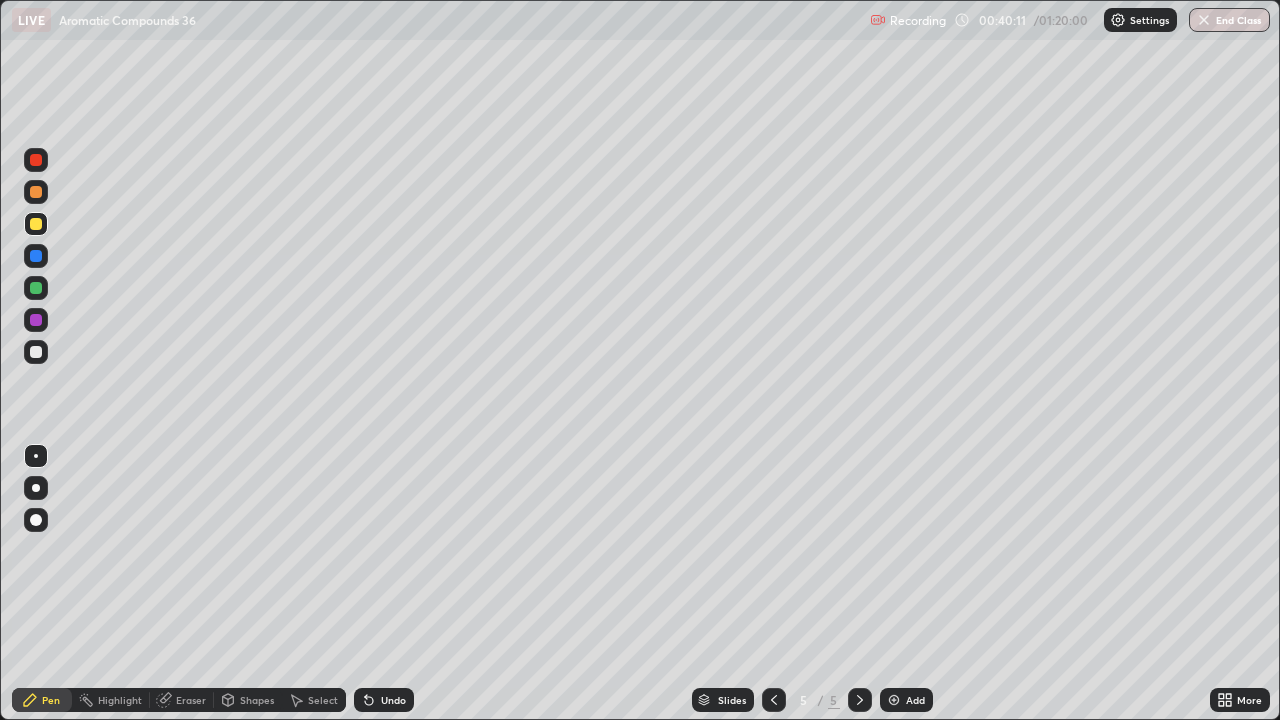 click at bounding box center (36, 352) 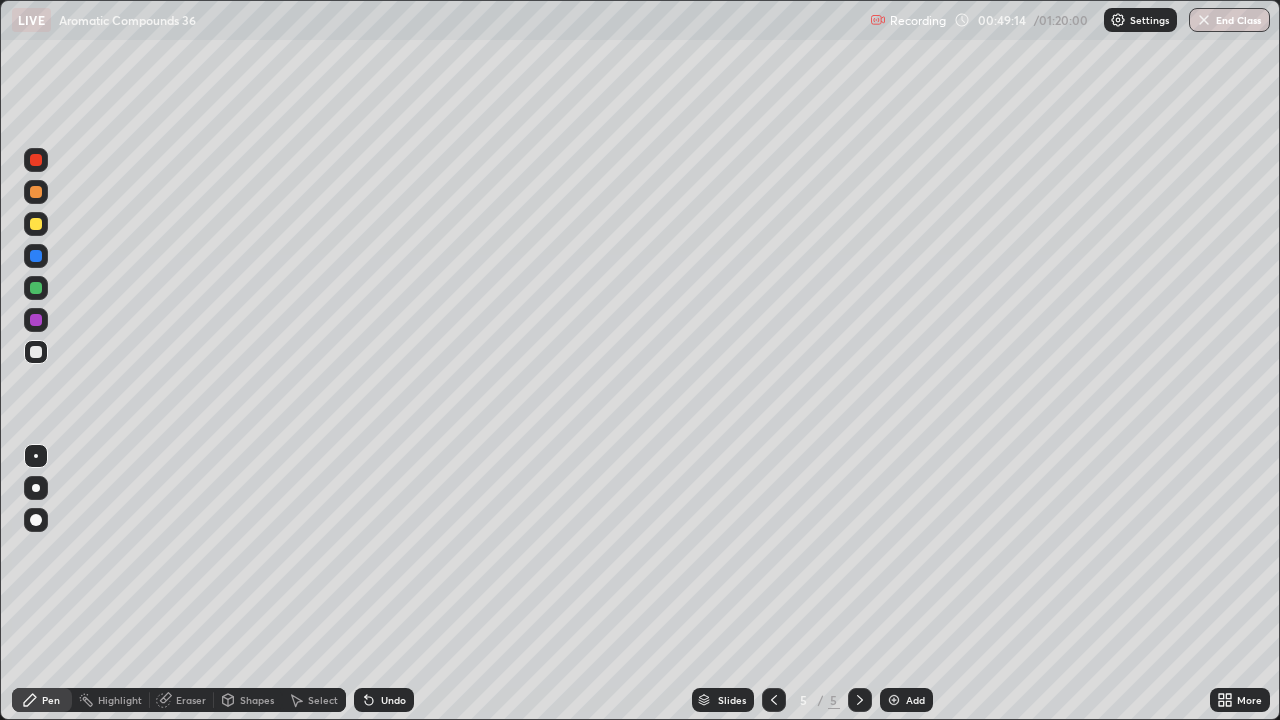 click on "Add" at bounding box center [906, 700] 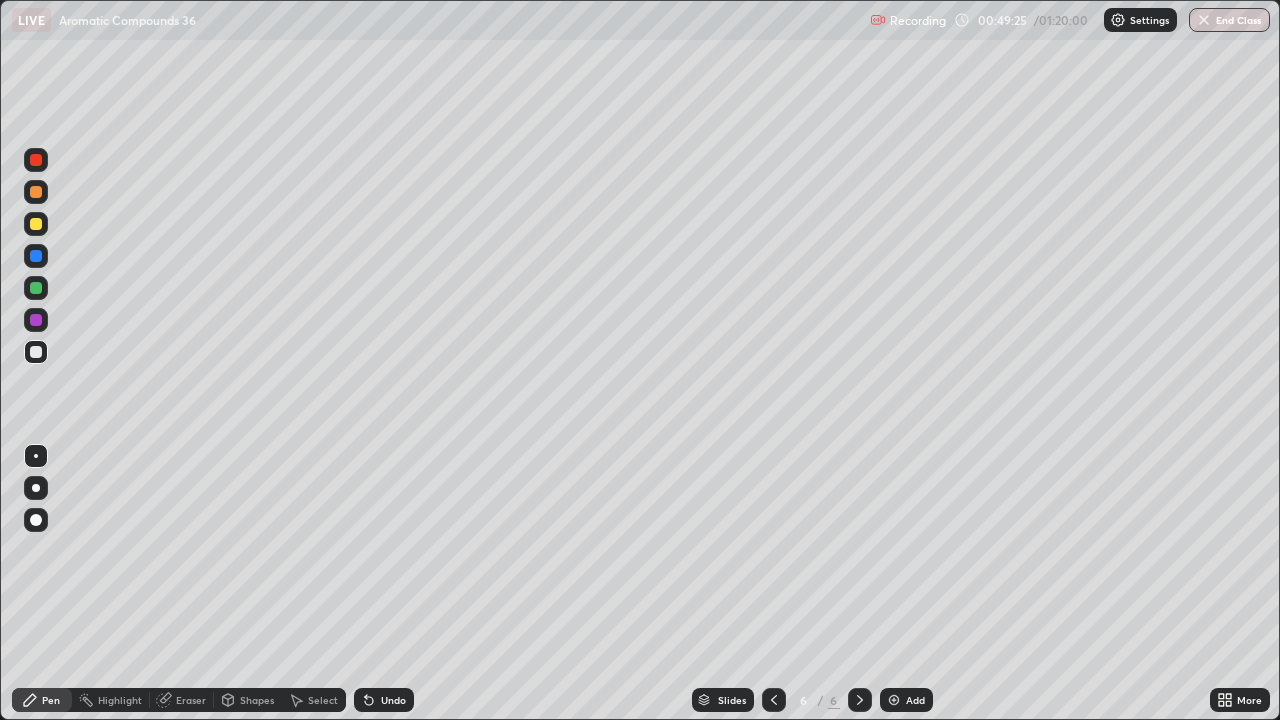 click at bounding box center [774, 700] 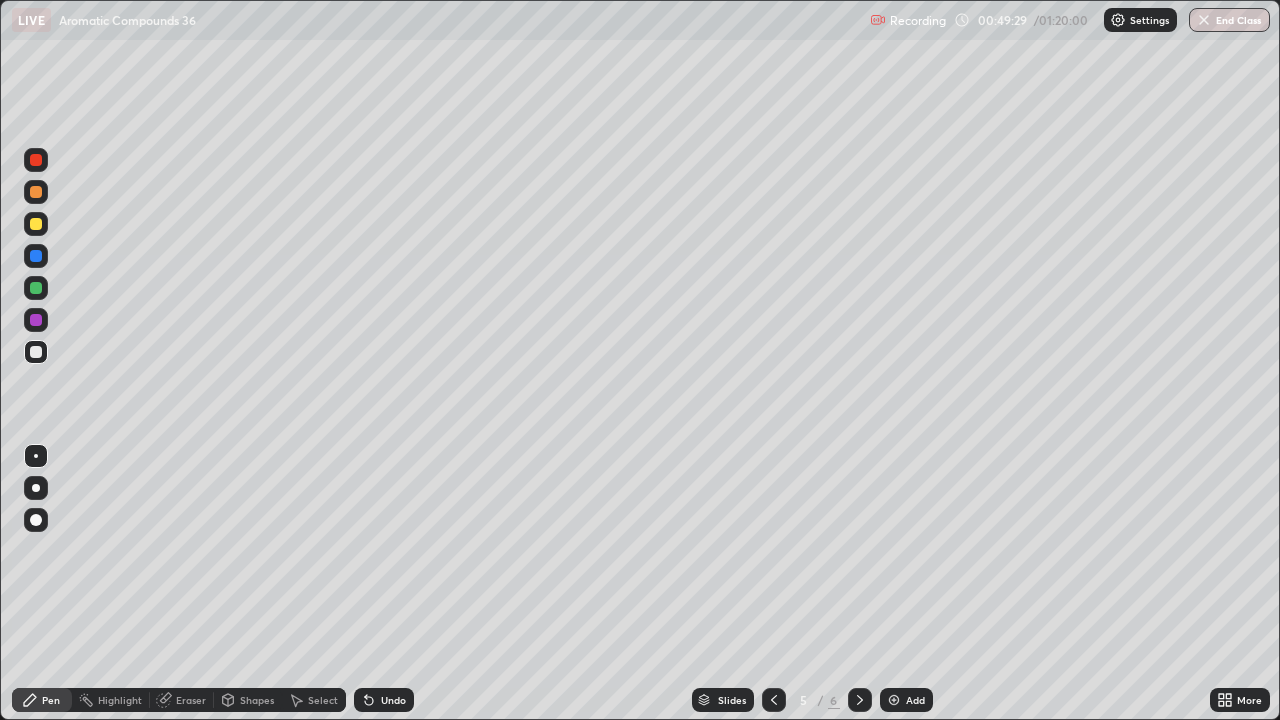 click 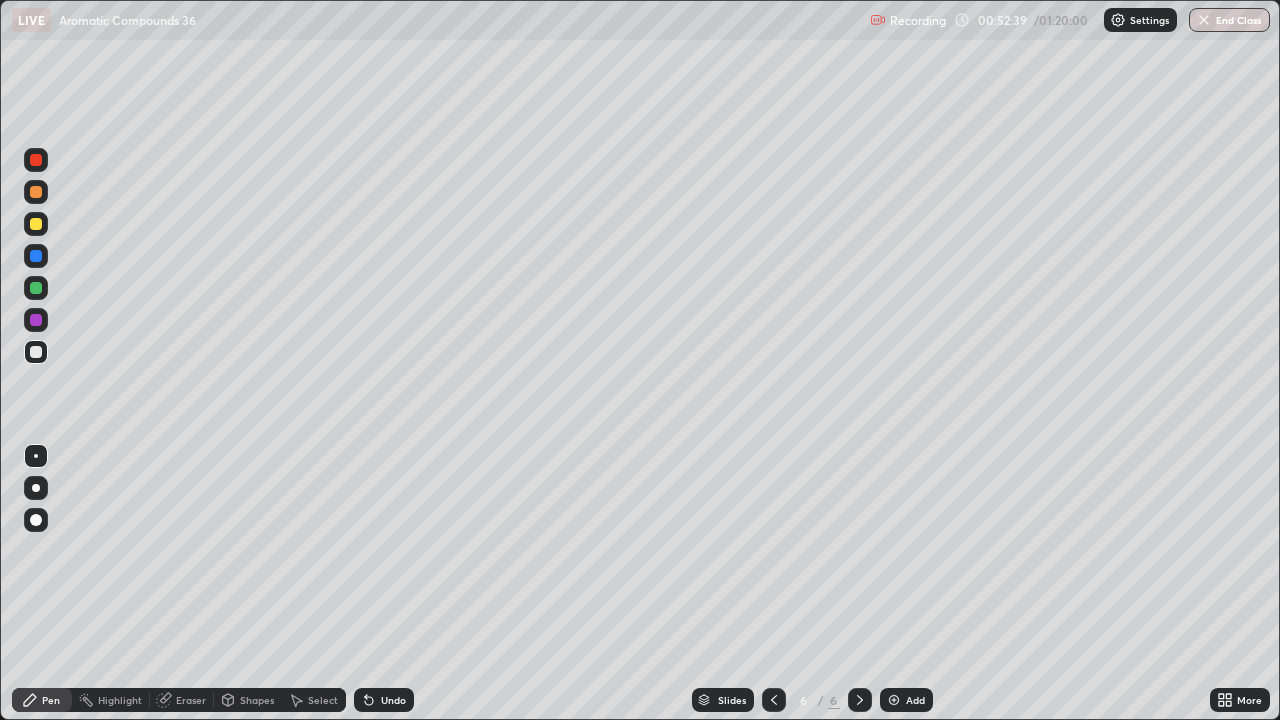 click on "Add" at bounding box center [915, 700] 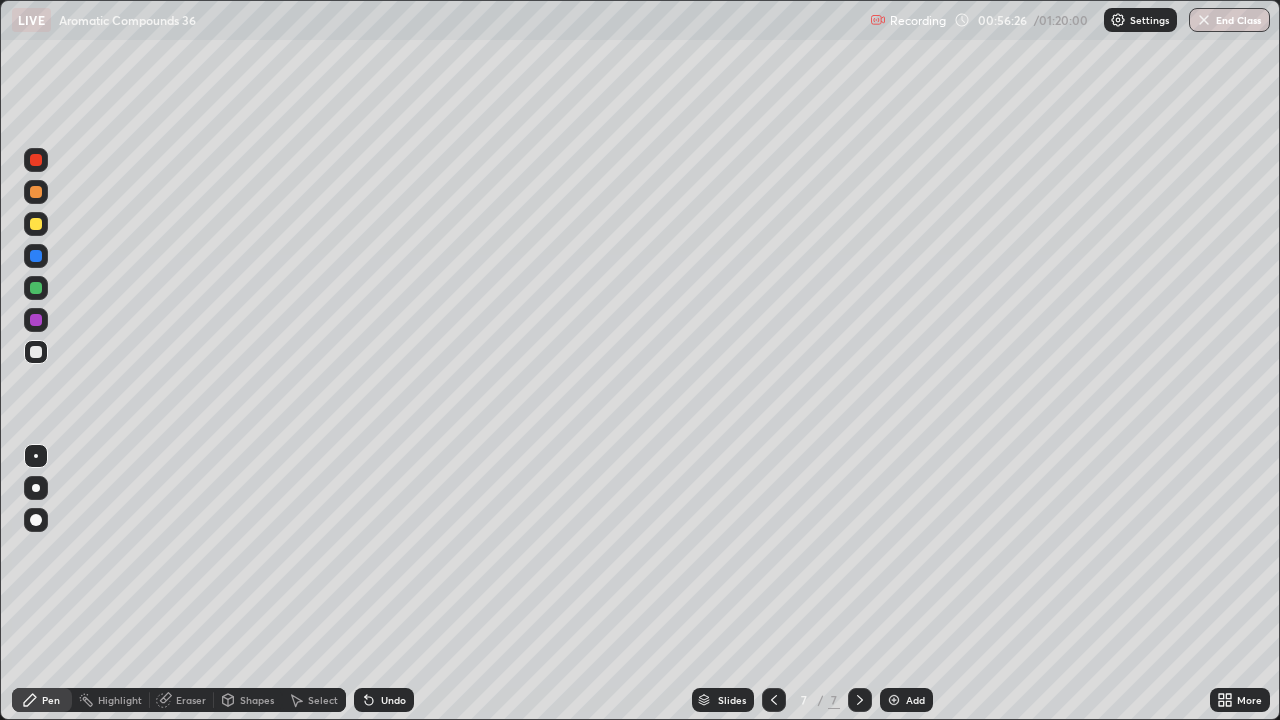 click on "Undo" at bounding box center [384, 700] 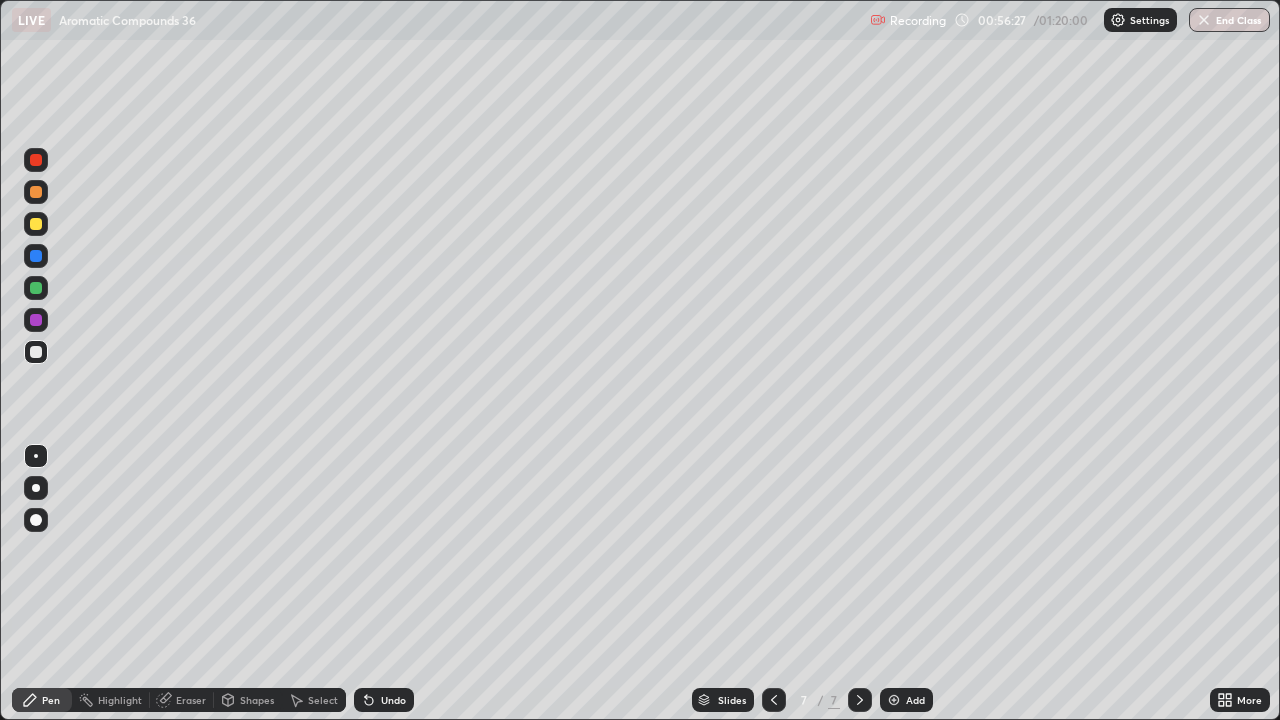 click on "Undo" at bounding box center [393, 700] 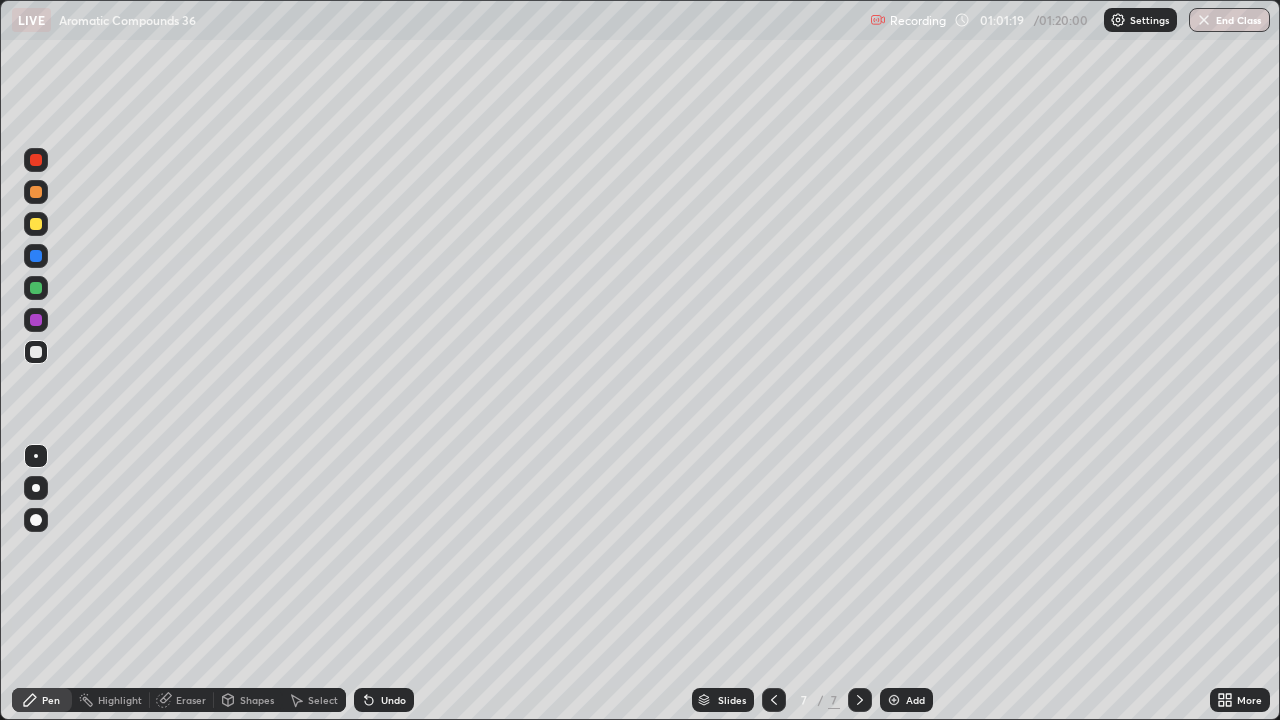 click on "Add" at bounding box center [915, 700] 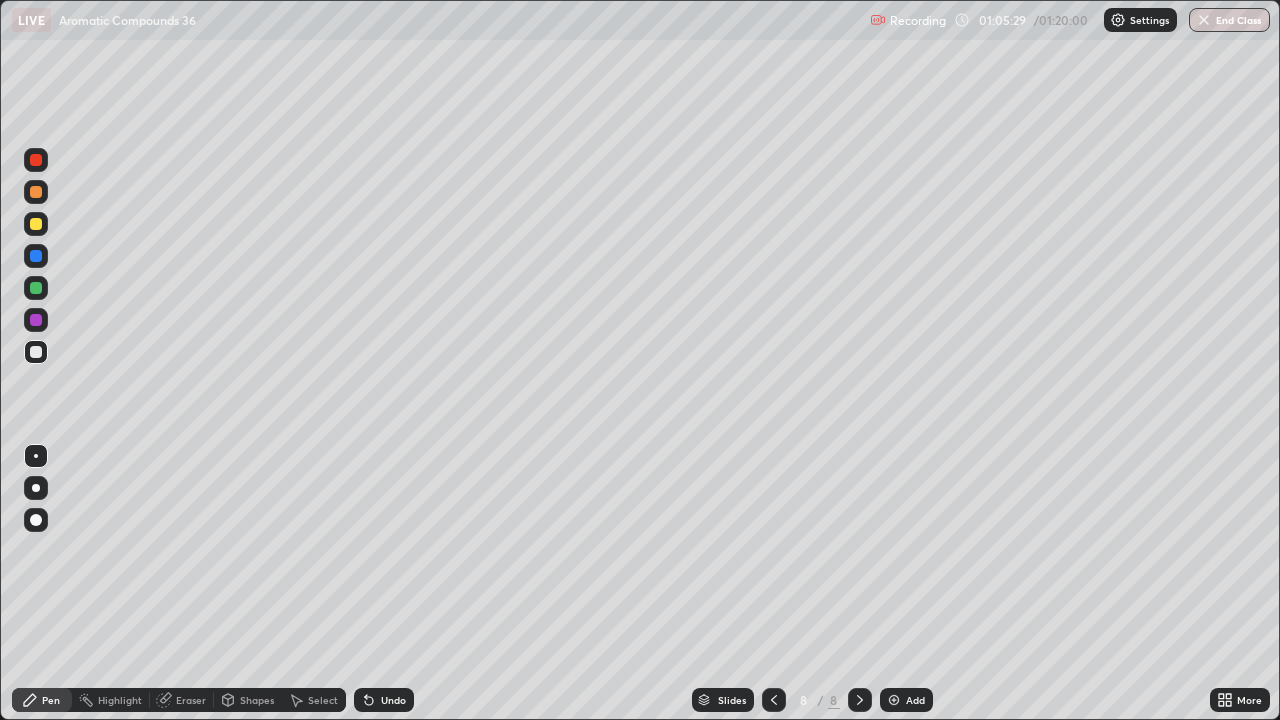 click on "Add" at bounding box center (906, 700) 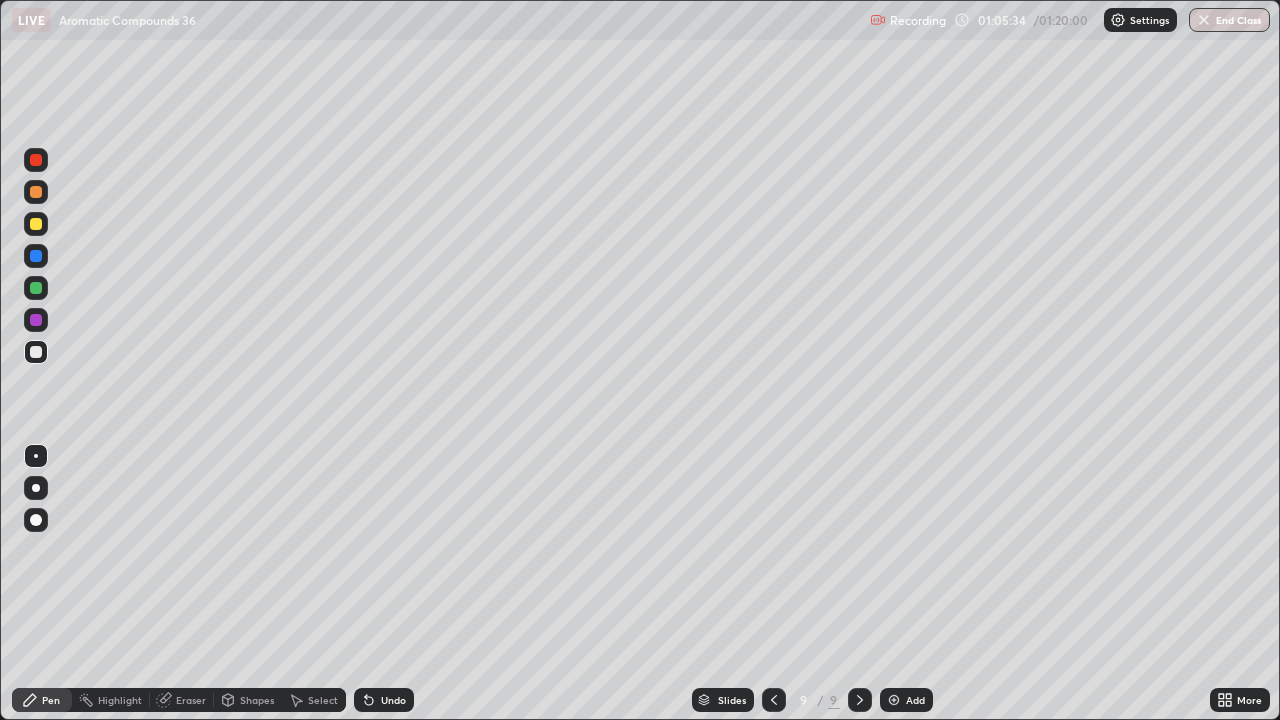 click at bounding box center (36, 224) 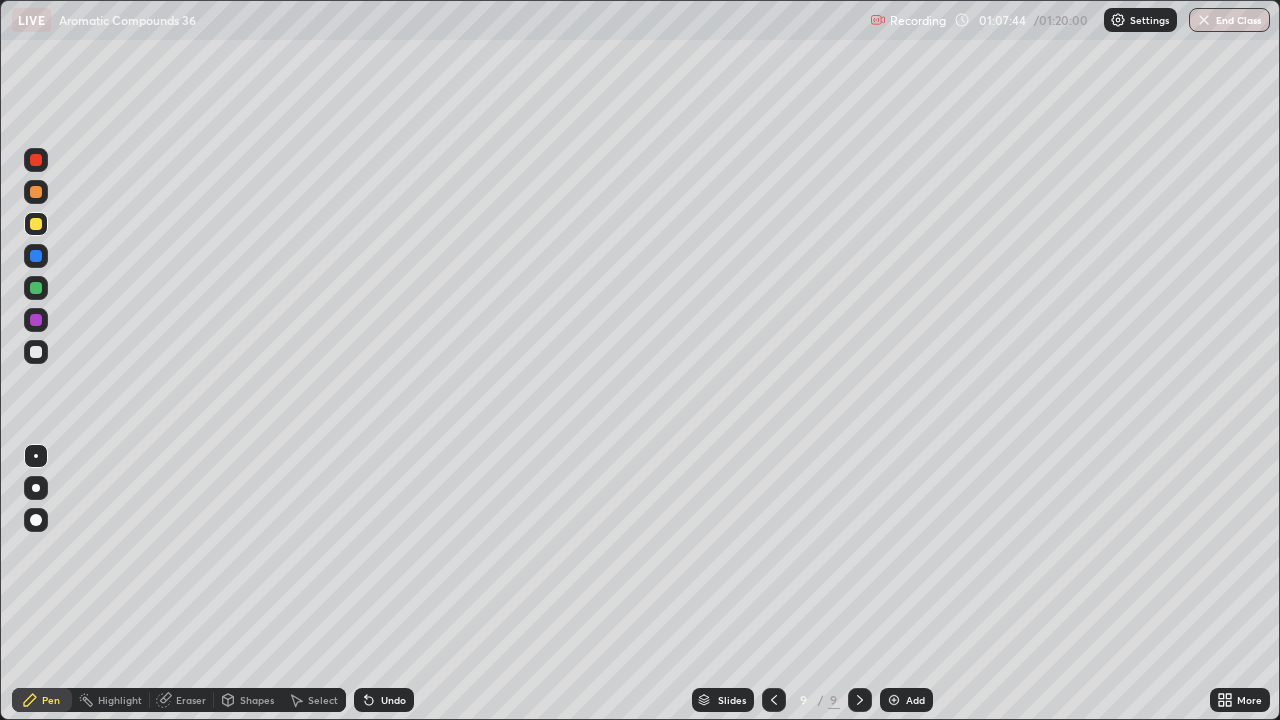 click on "Undo" at bounding box center [384, 700] 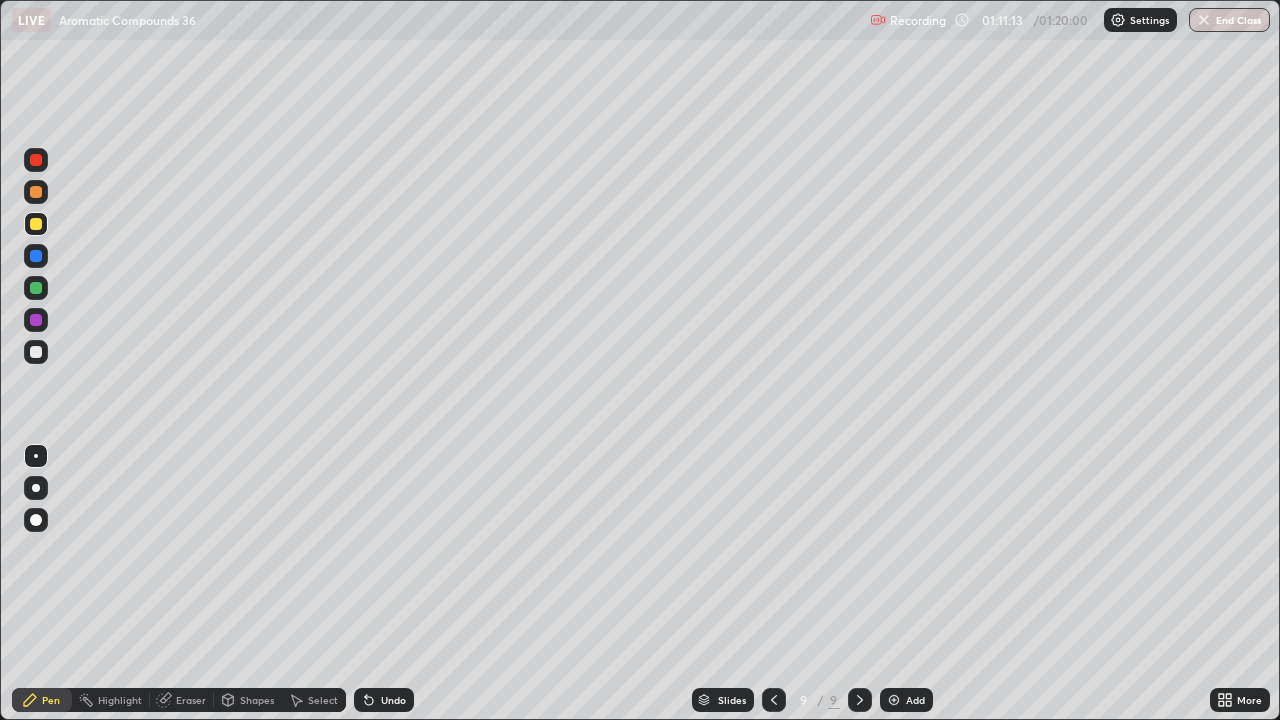 click at bounding box center (36, 352) 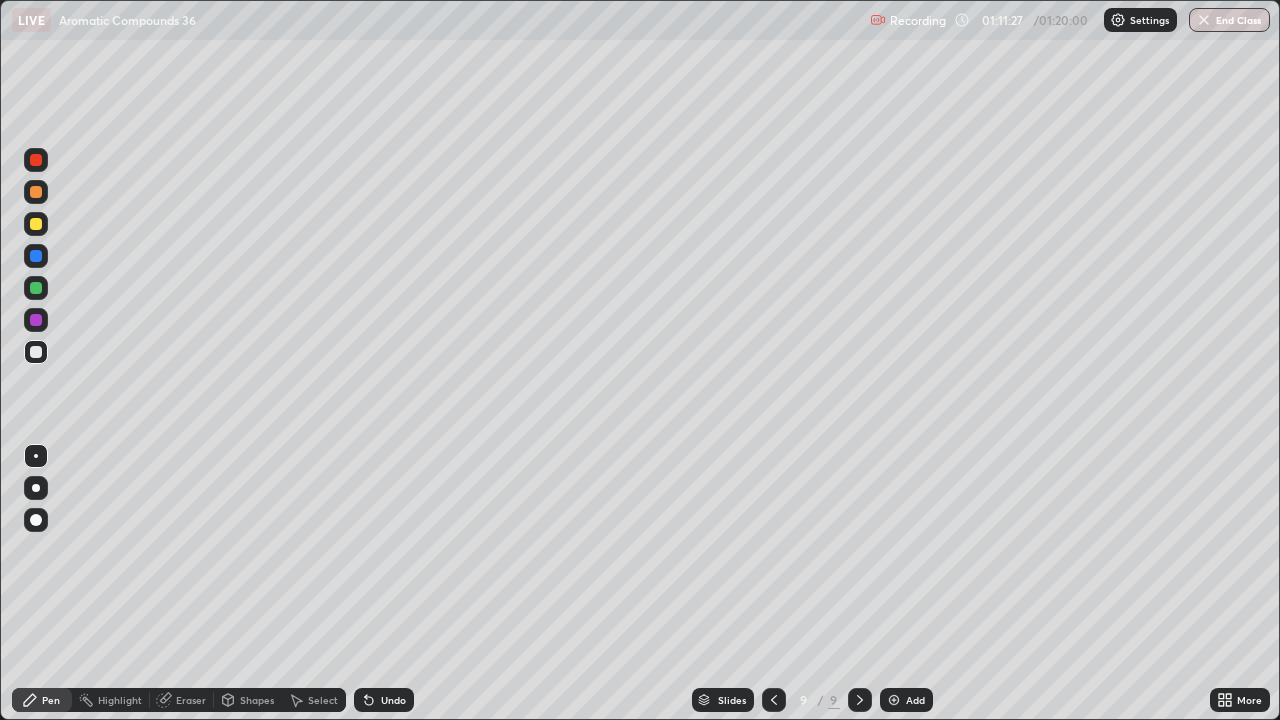 click on "Undo" at bounding box center [384, 700] 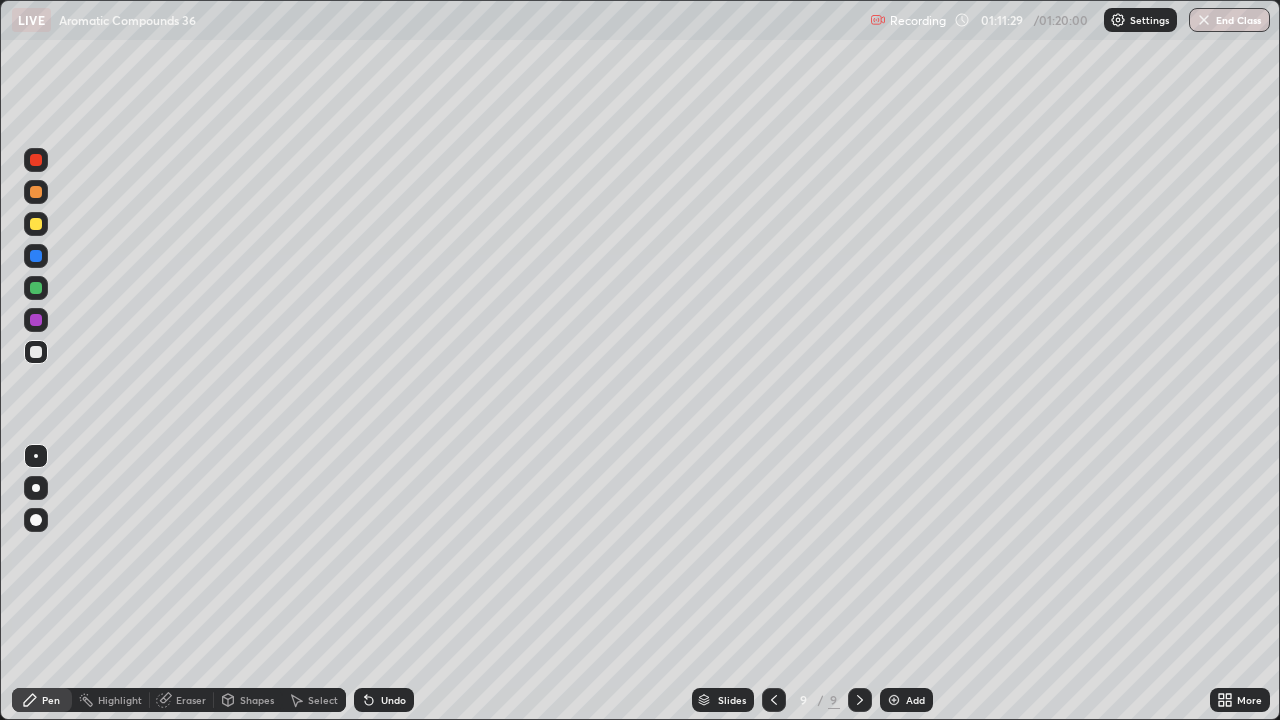 click on "Undo" at bounding box center [393, 700] 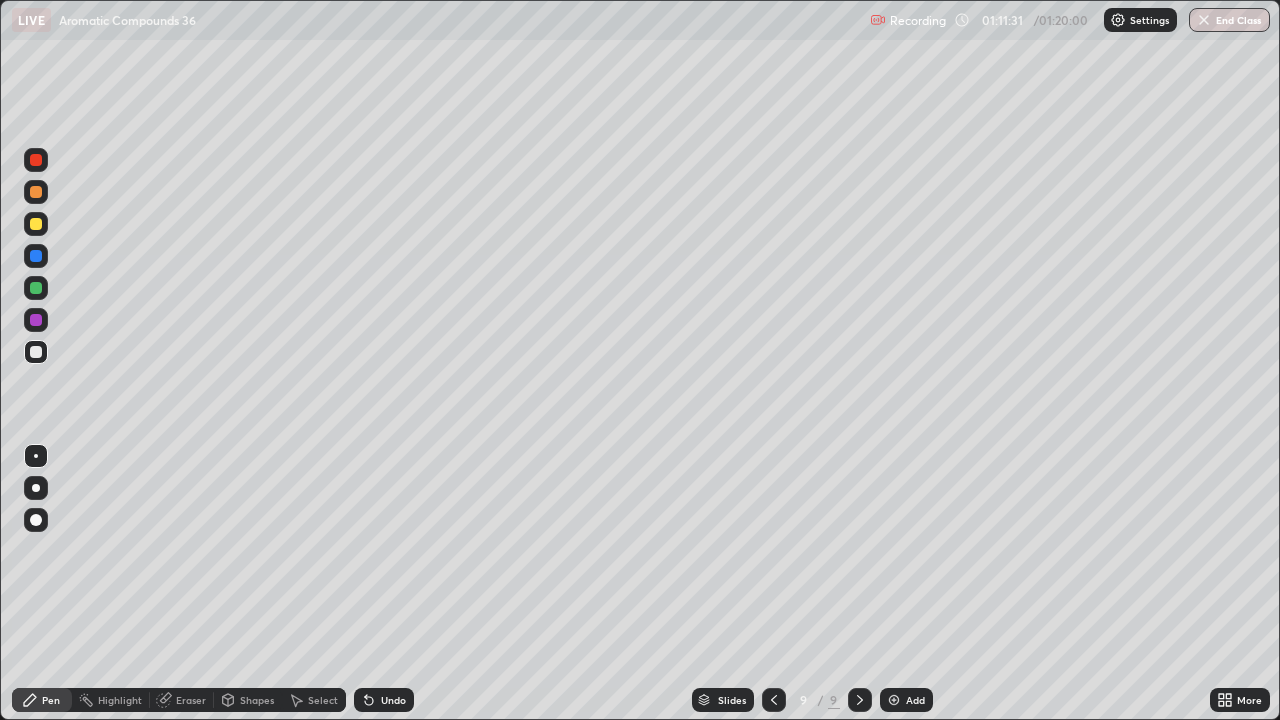 click on "Undo" at bounding box center (393, 700) 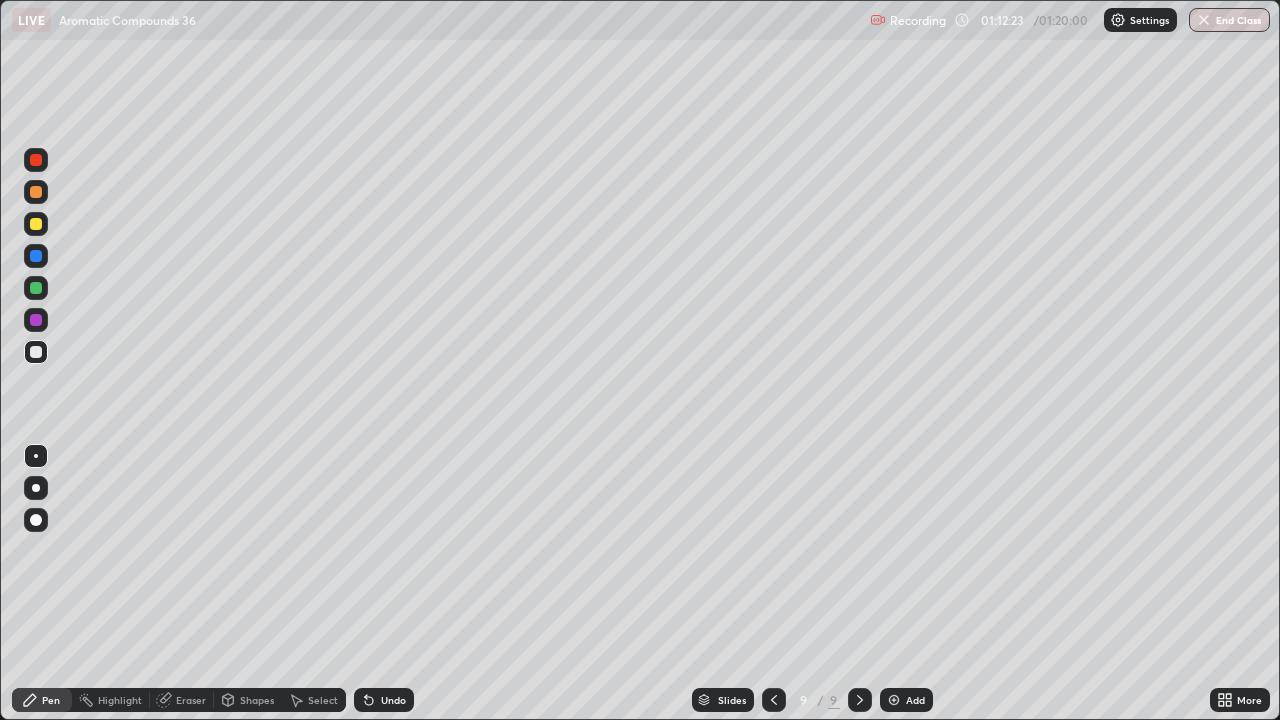 click on "Undo" at bounding box center [393, 700] 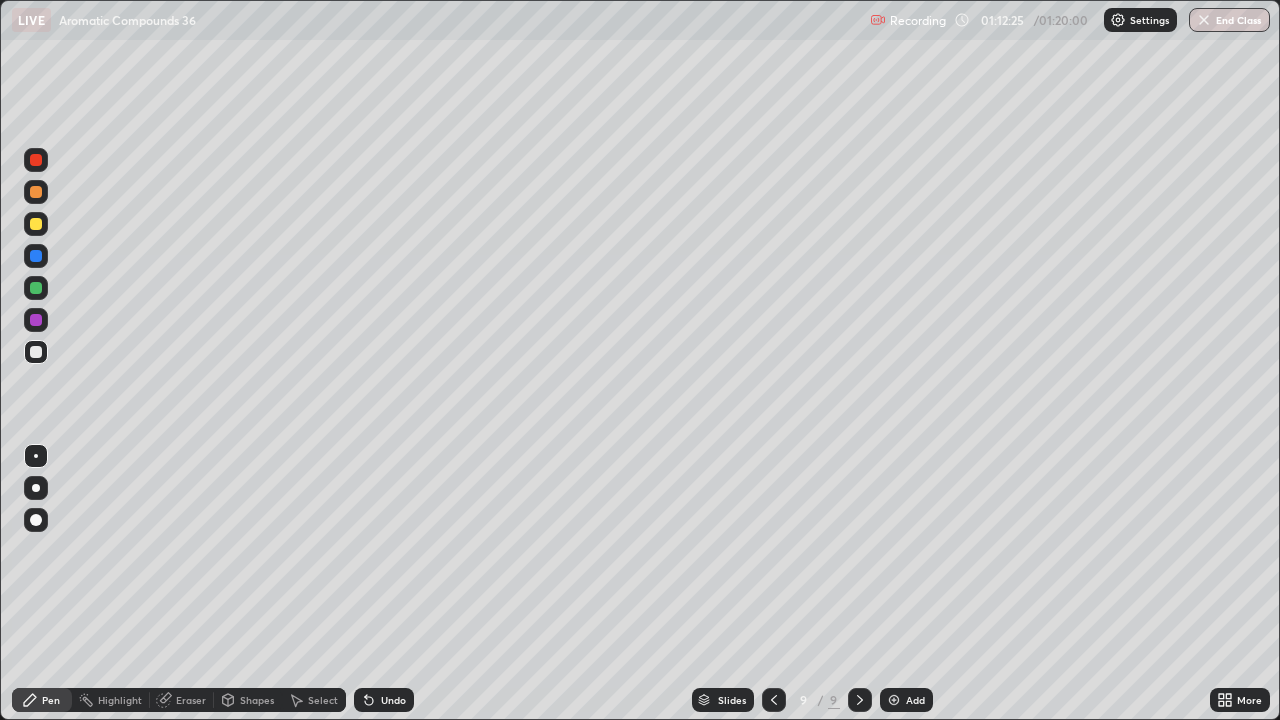 click on "Undo" at bounding box center (384, 700) 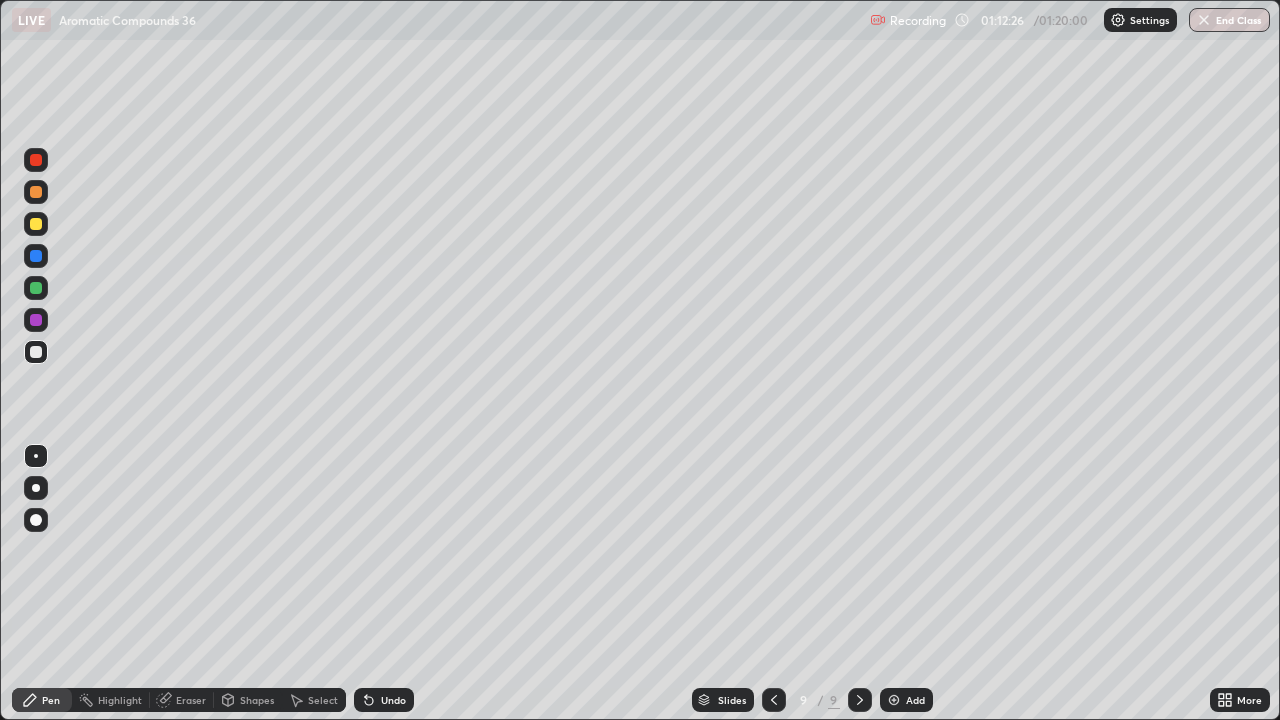 click on "Undo" at bounding box center (393, 700) 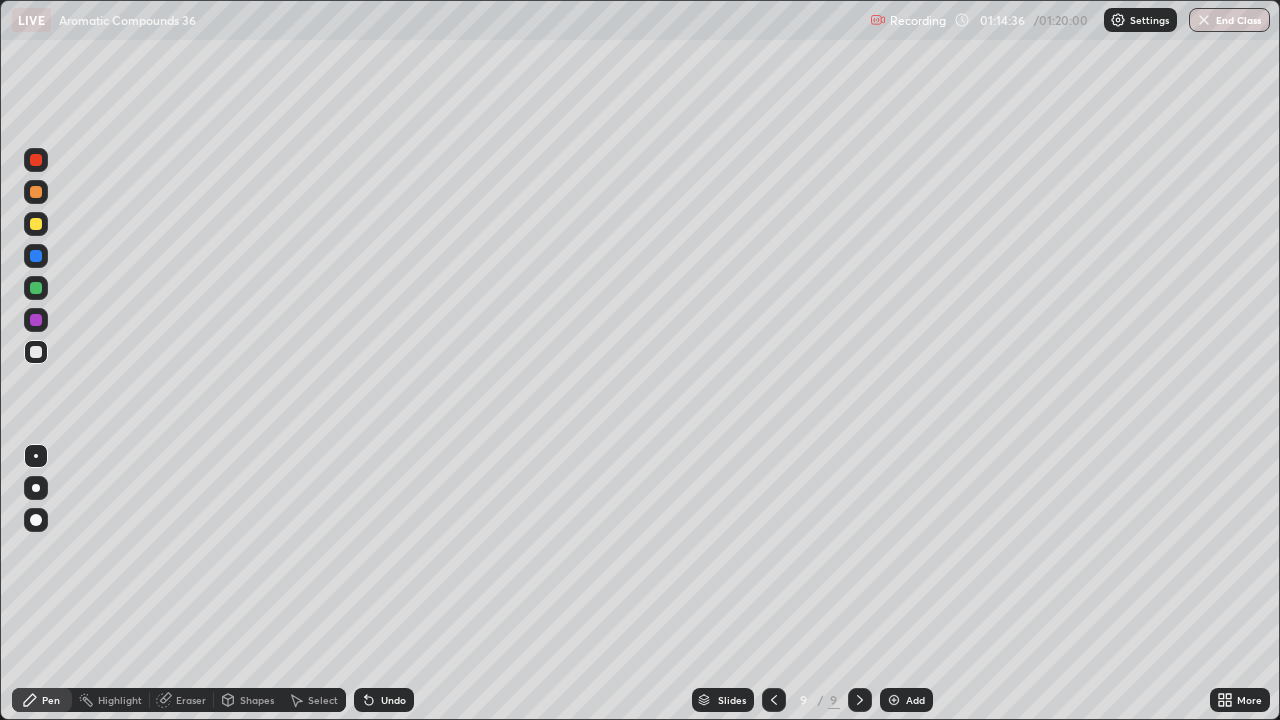 click 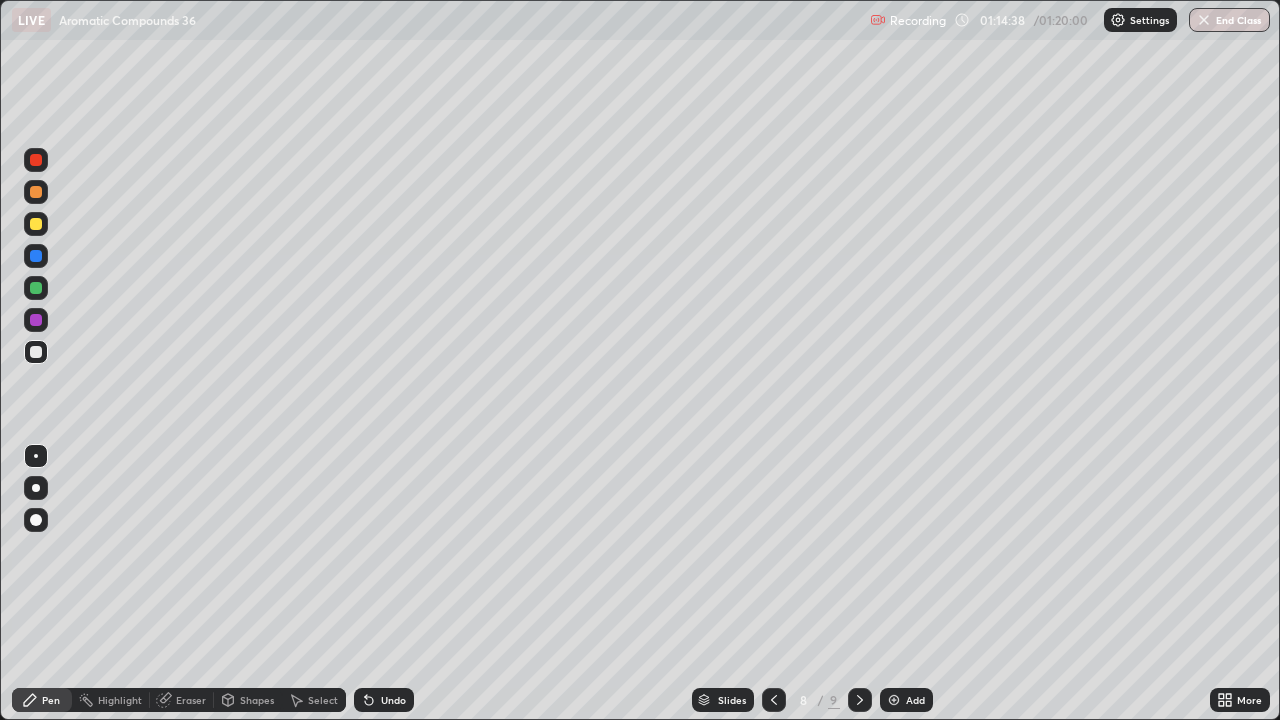 click at bounding box center (774, 700) 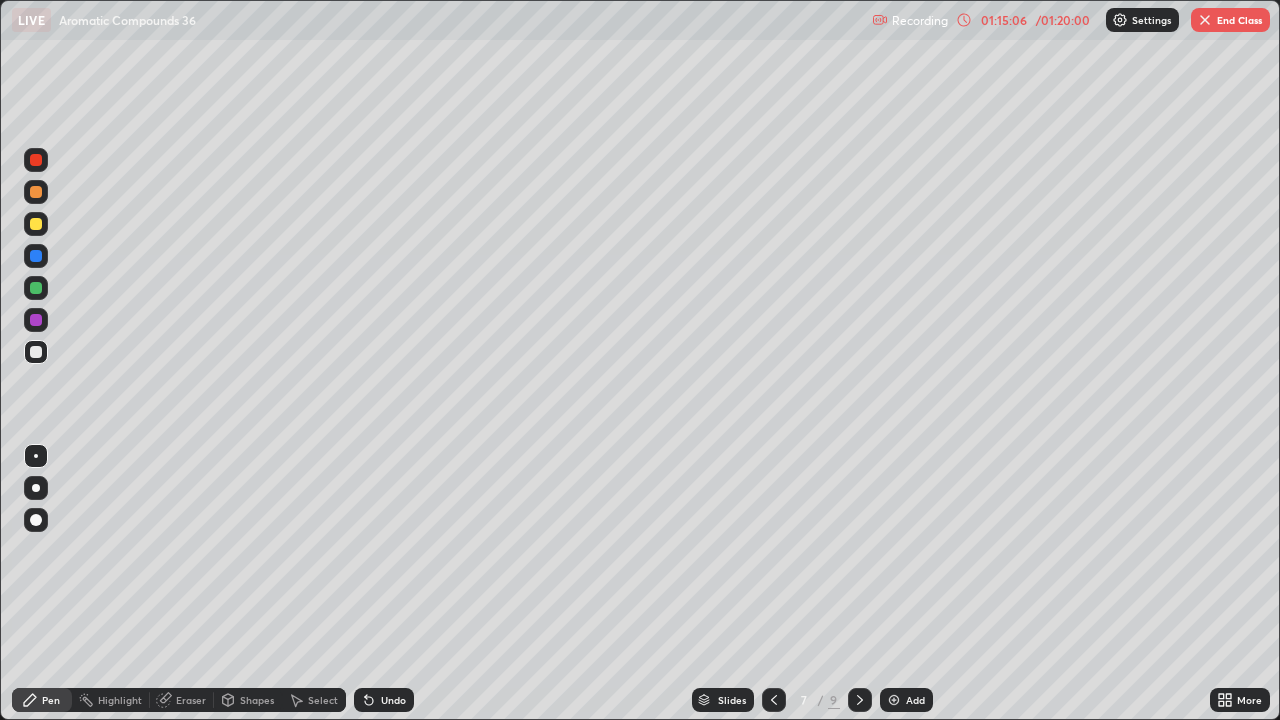click on "End Class" at bounding box center [1230, 20] 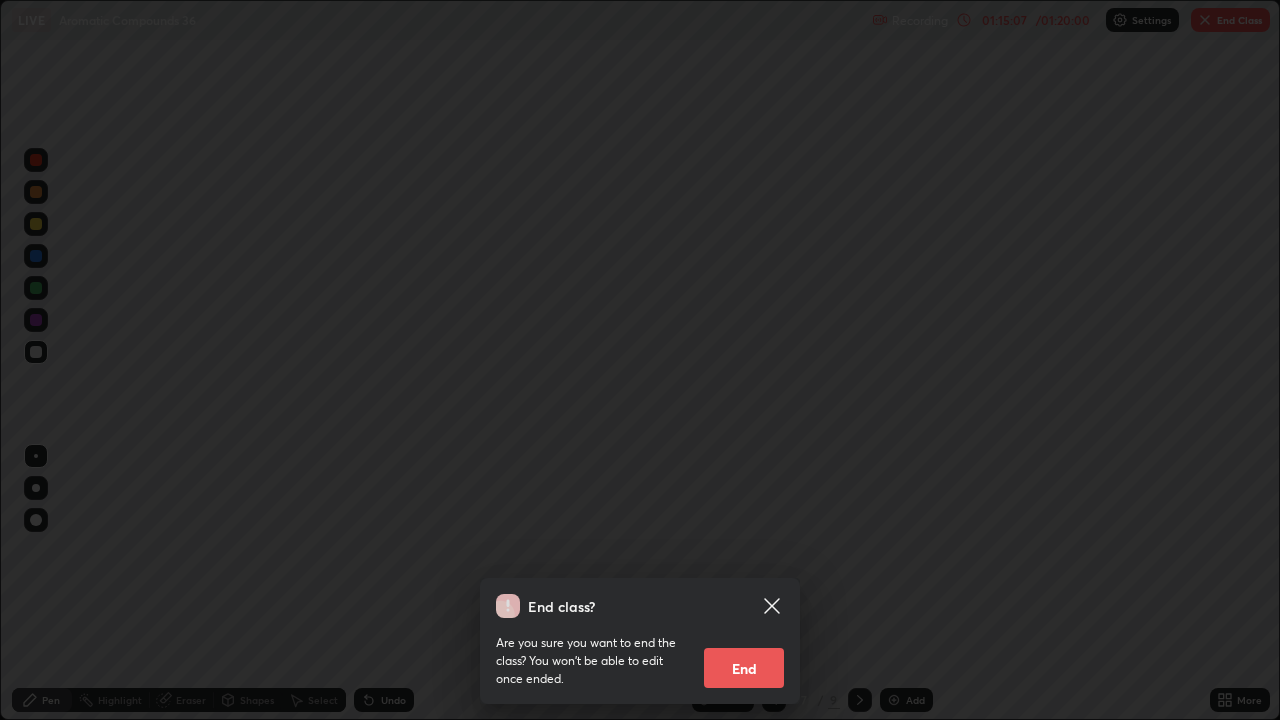 click on "End" at bounding box center [744, 668] 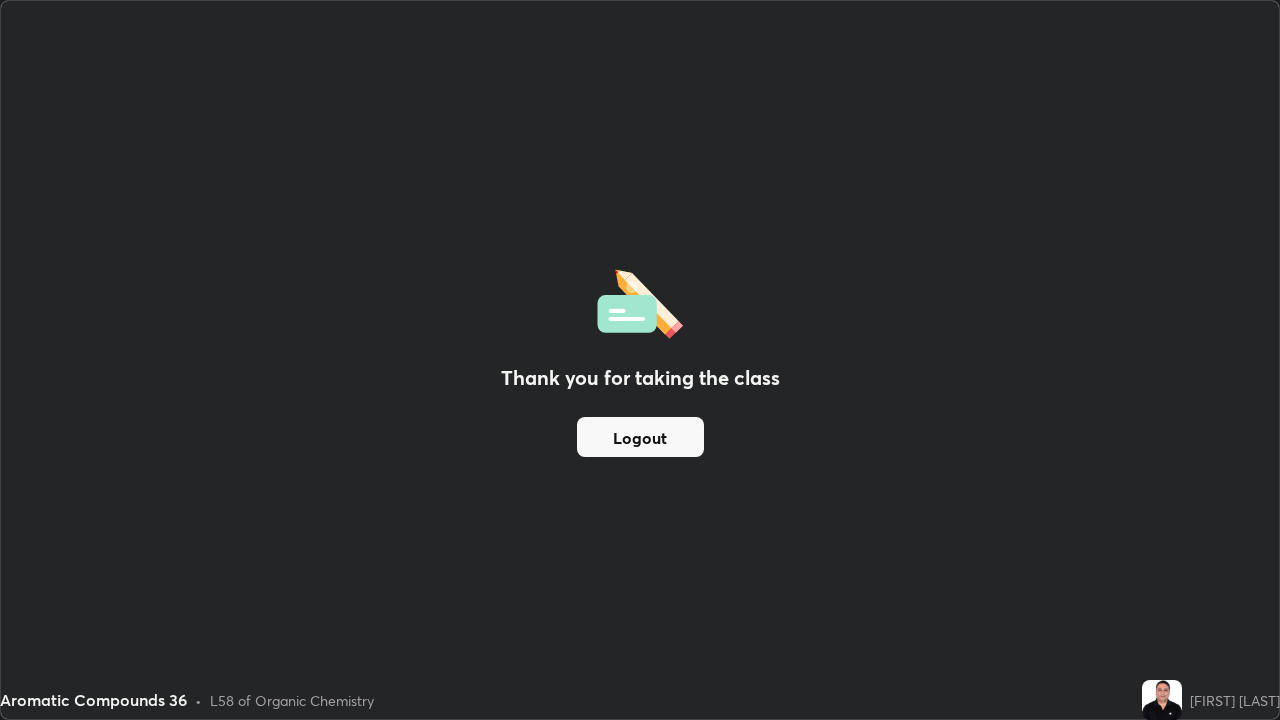 click on "Logout" at bounding box center (640, 437) 